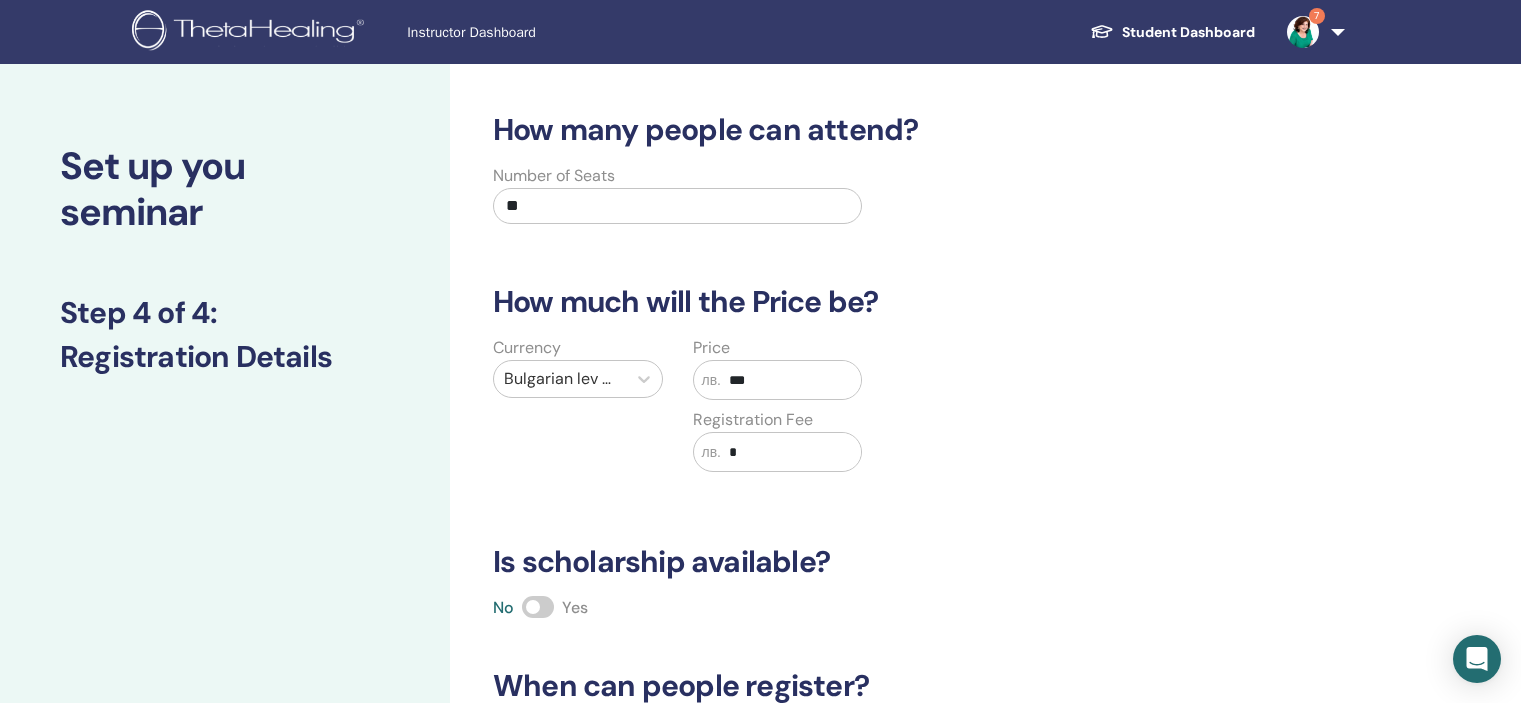 scroll, scrollTop: 88, scrollLeft: 0, axis: vertical 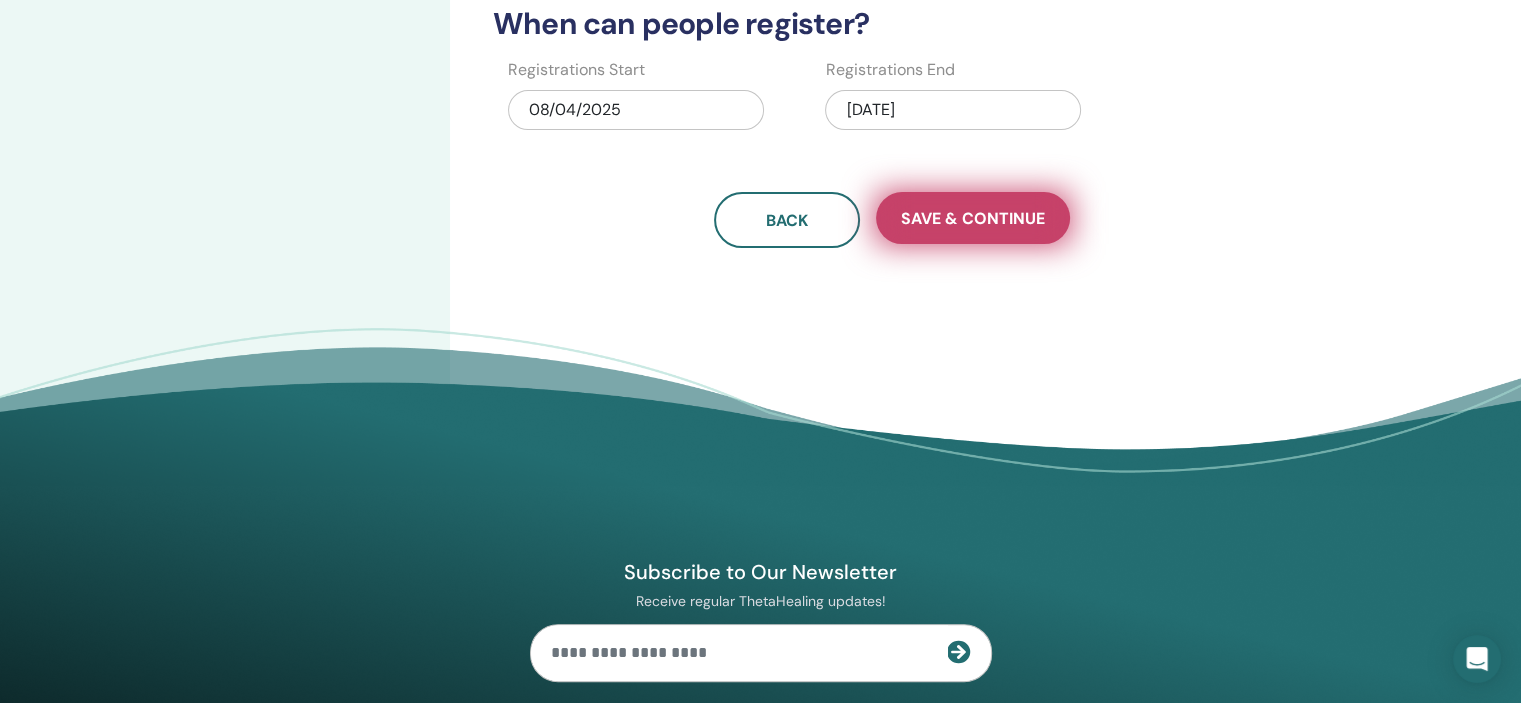 click on "Save & Continue" at bounding box center [973, 218] 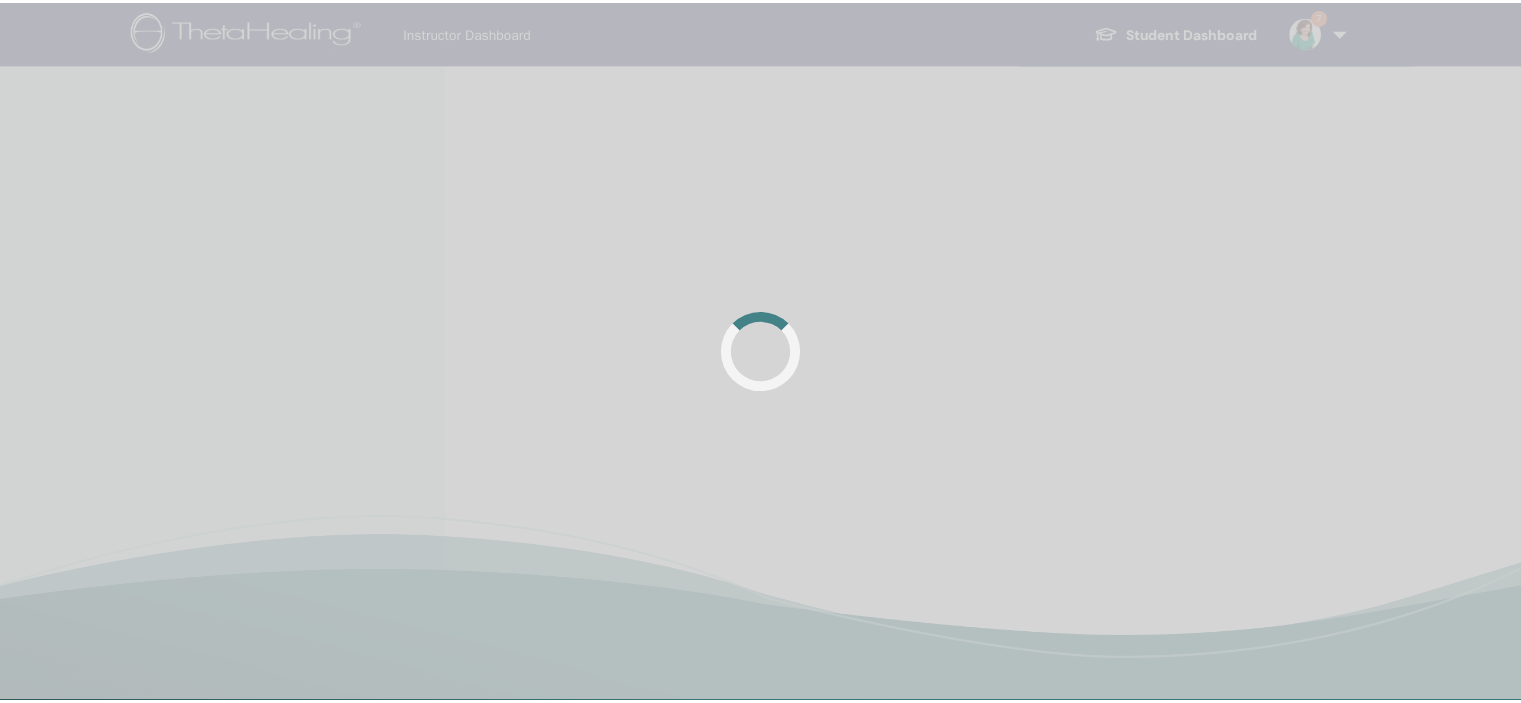 scroll, scrollTop: 0, scrollLeft: 0, axis: both 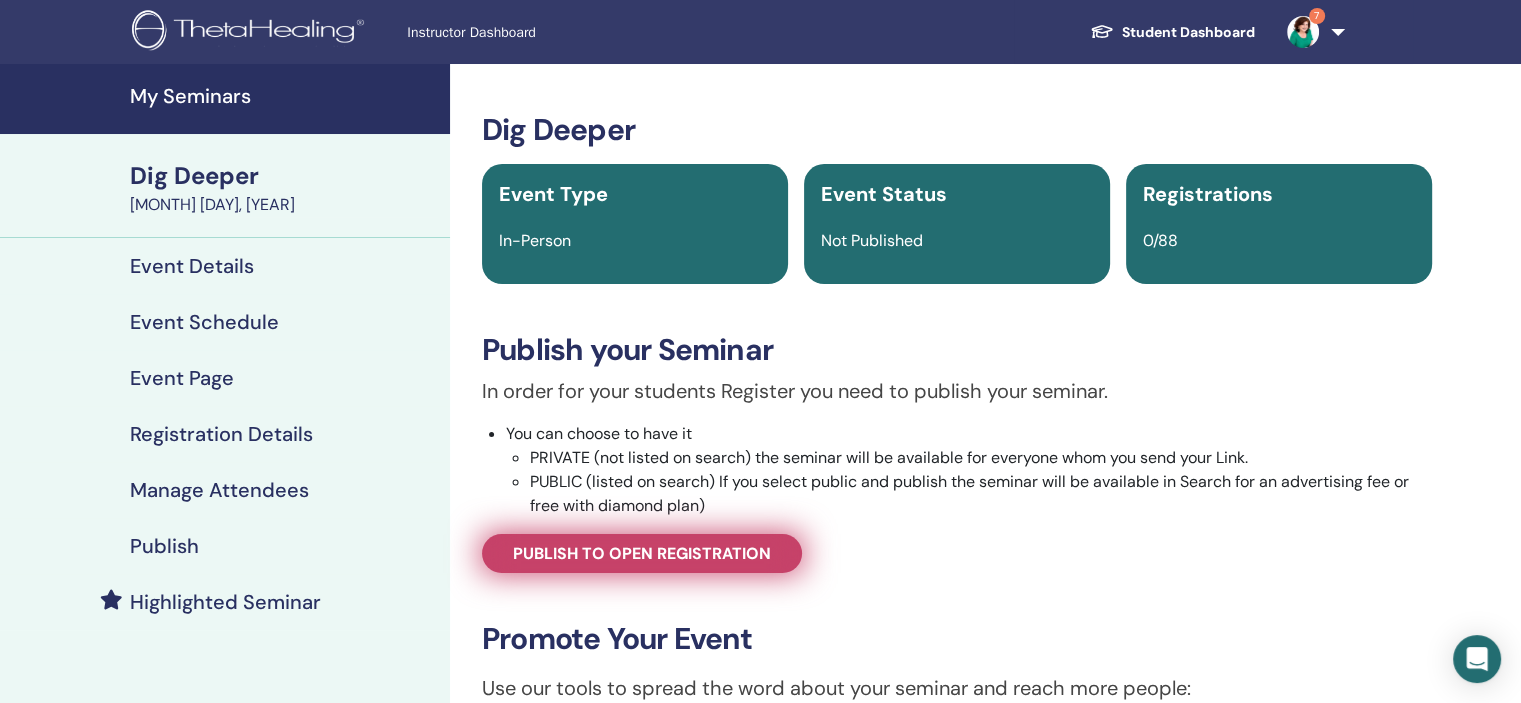 click on "Publish to open registration" at bounding box center [642, 553] 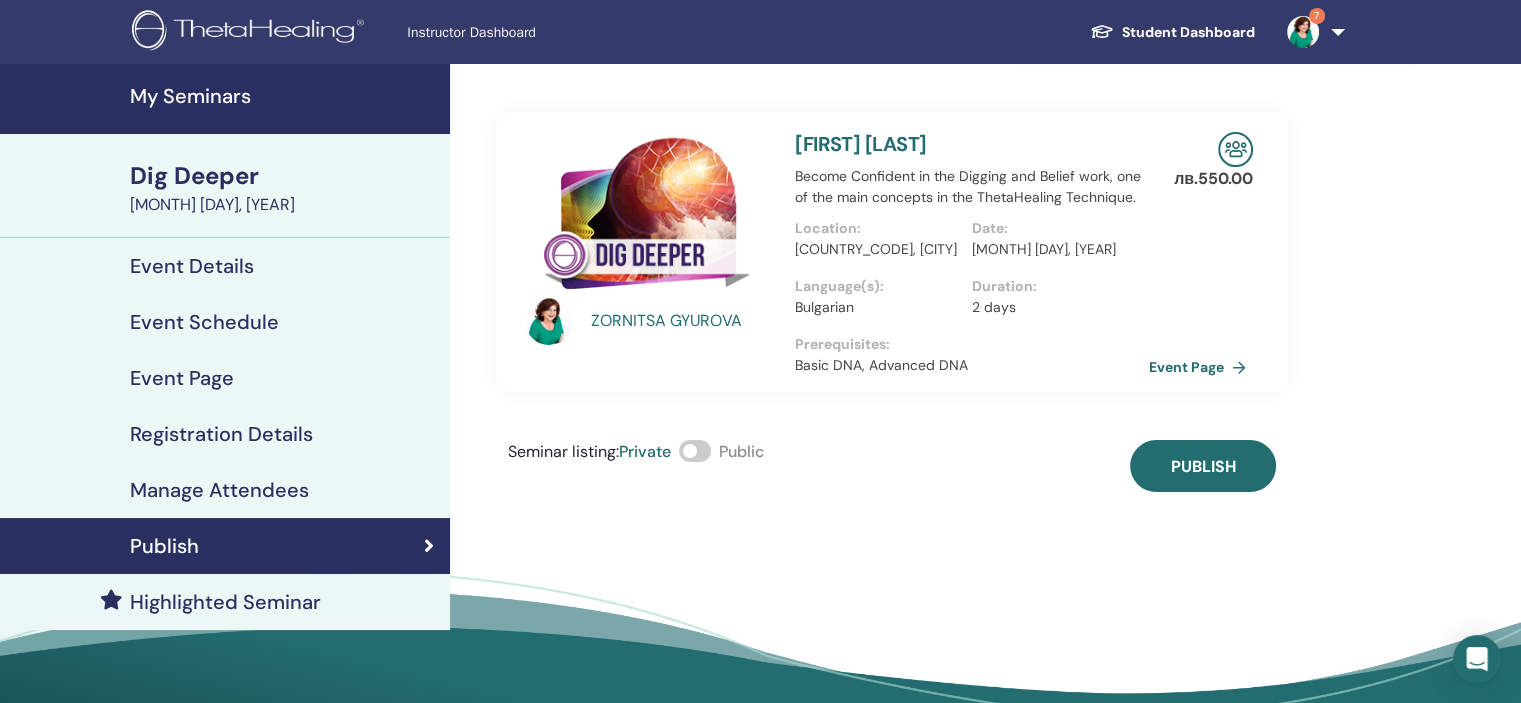 click at bounding box center [695, 451] 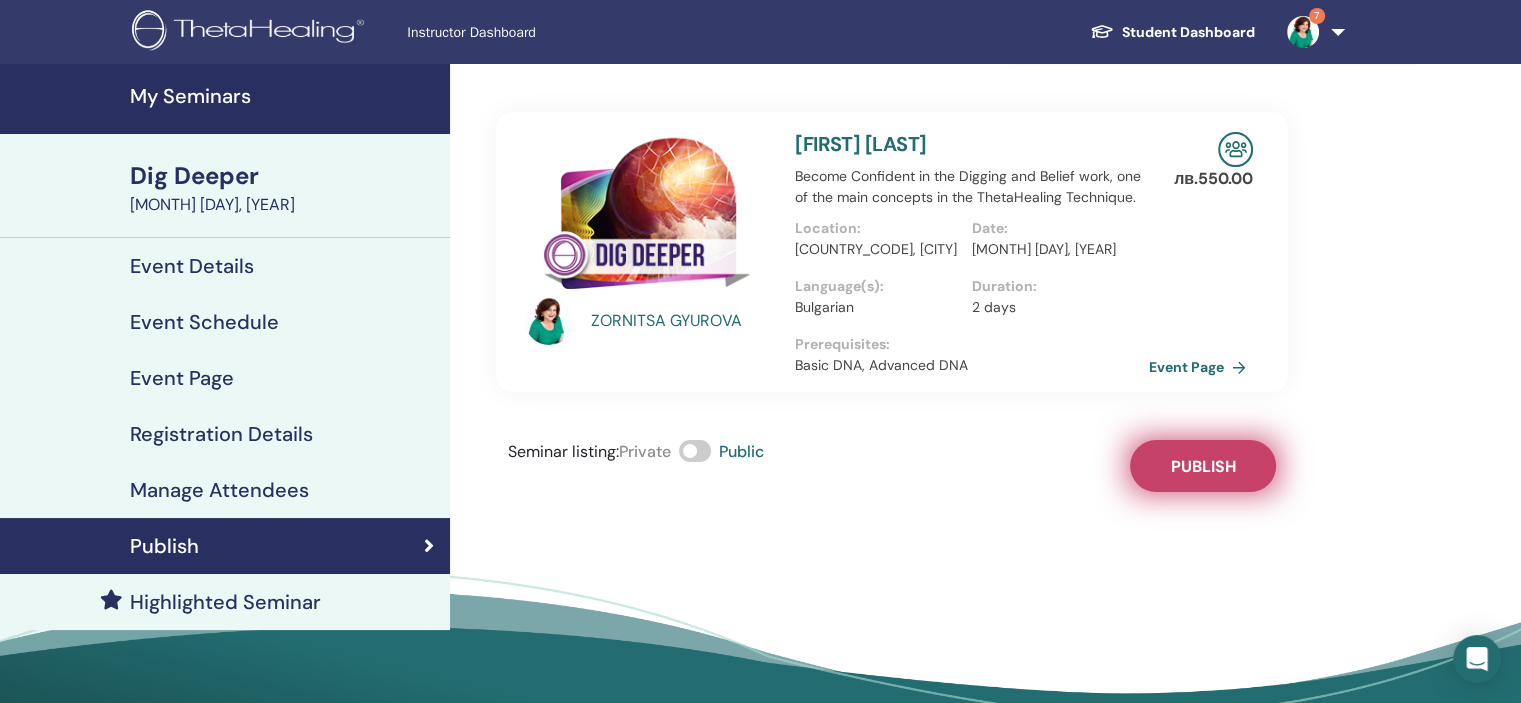 click on "Publish" at bounding box center [1203, 466] 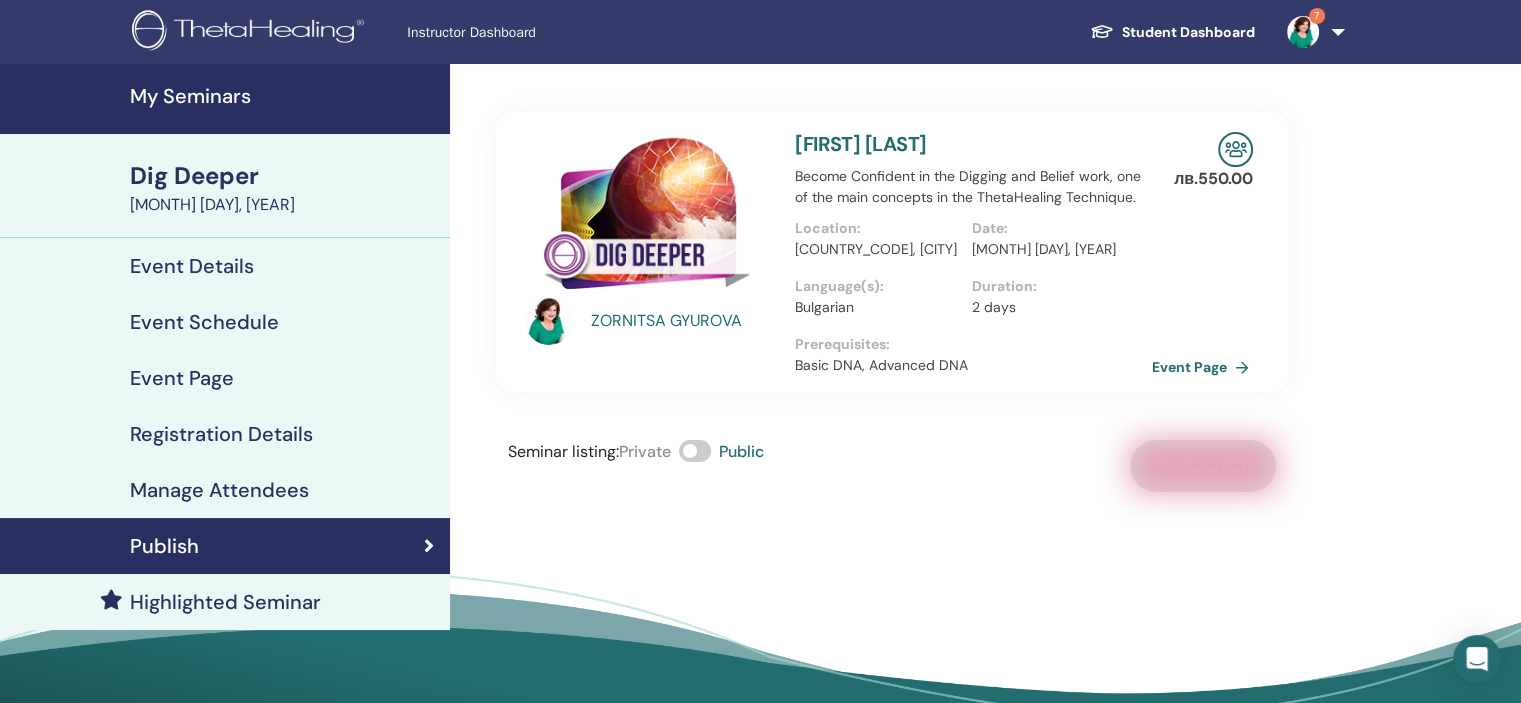 click on "Event Page" at bounding box center [1204, 367] 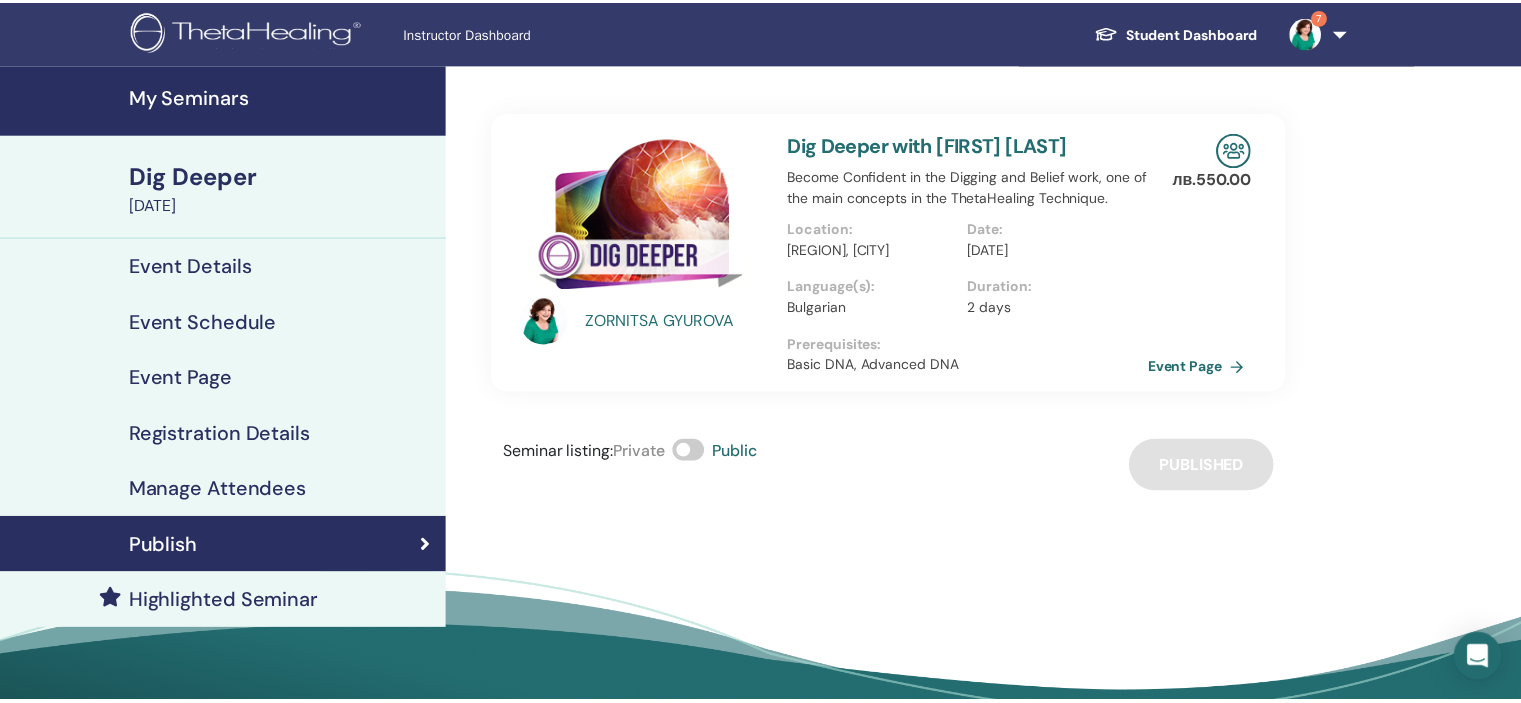 scroll, scrollTop: 0, scrollLeft: 0, axis: both 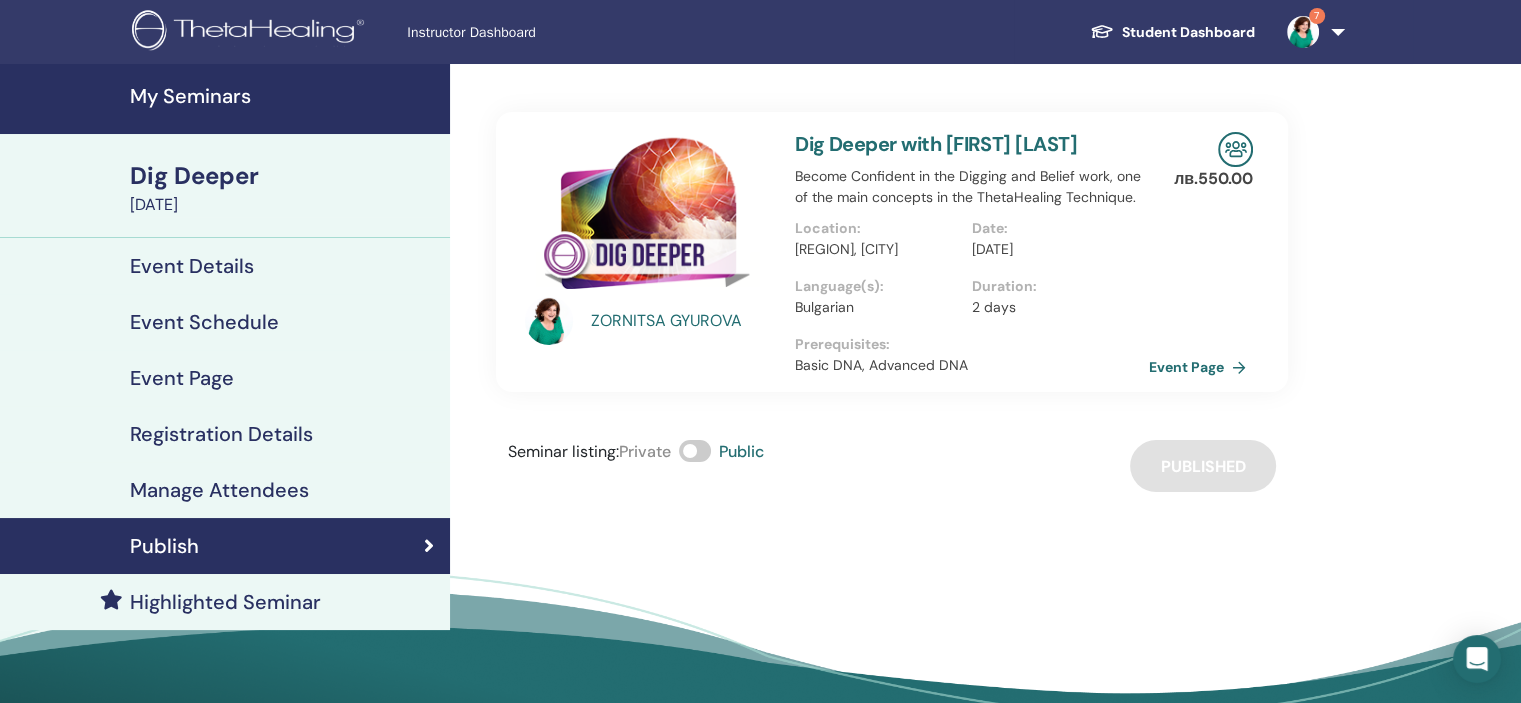 click on "My Seminars" at bounding box center (284, 96) 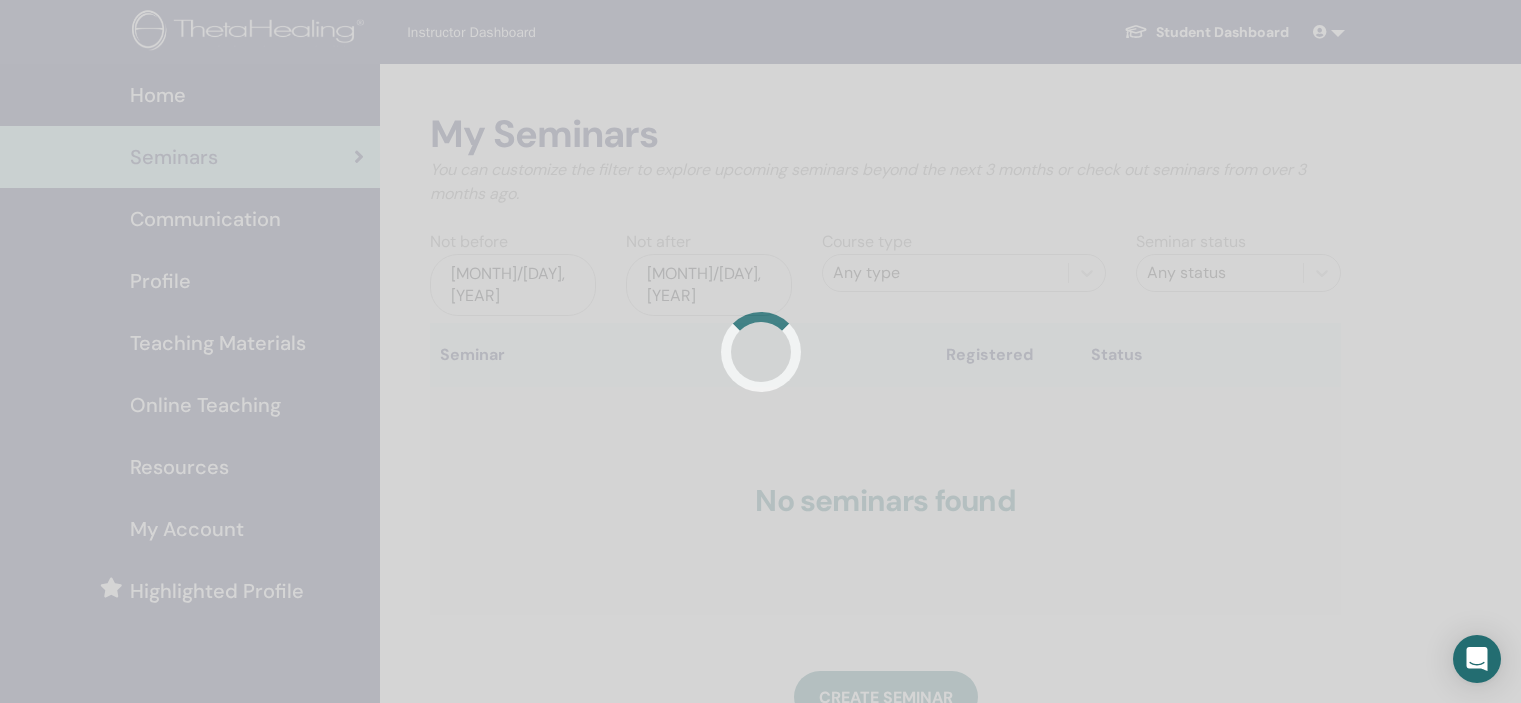 scroll, scrollTop: 0, scrollLeft: 0, axis: both 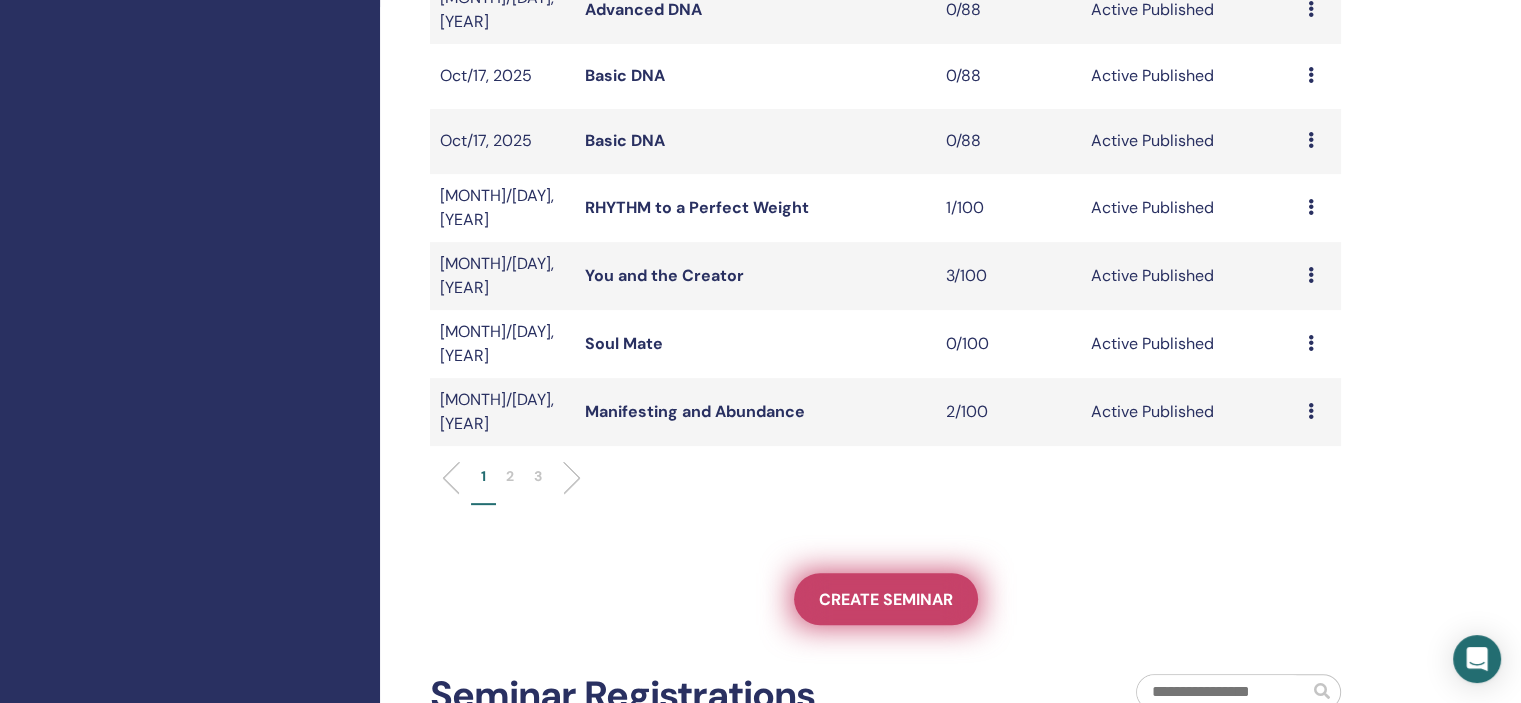 click on "Create seminar" at bounding box center [886, 599] 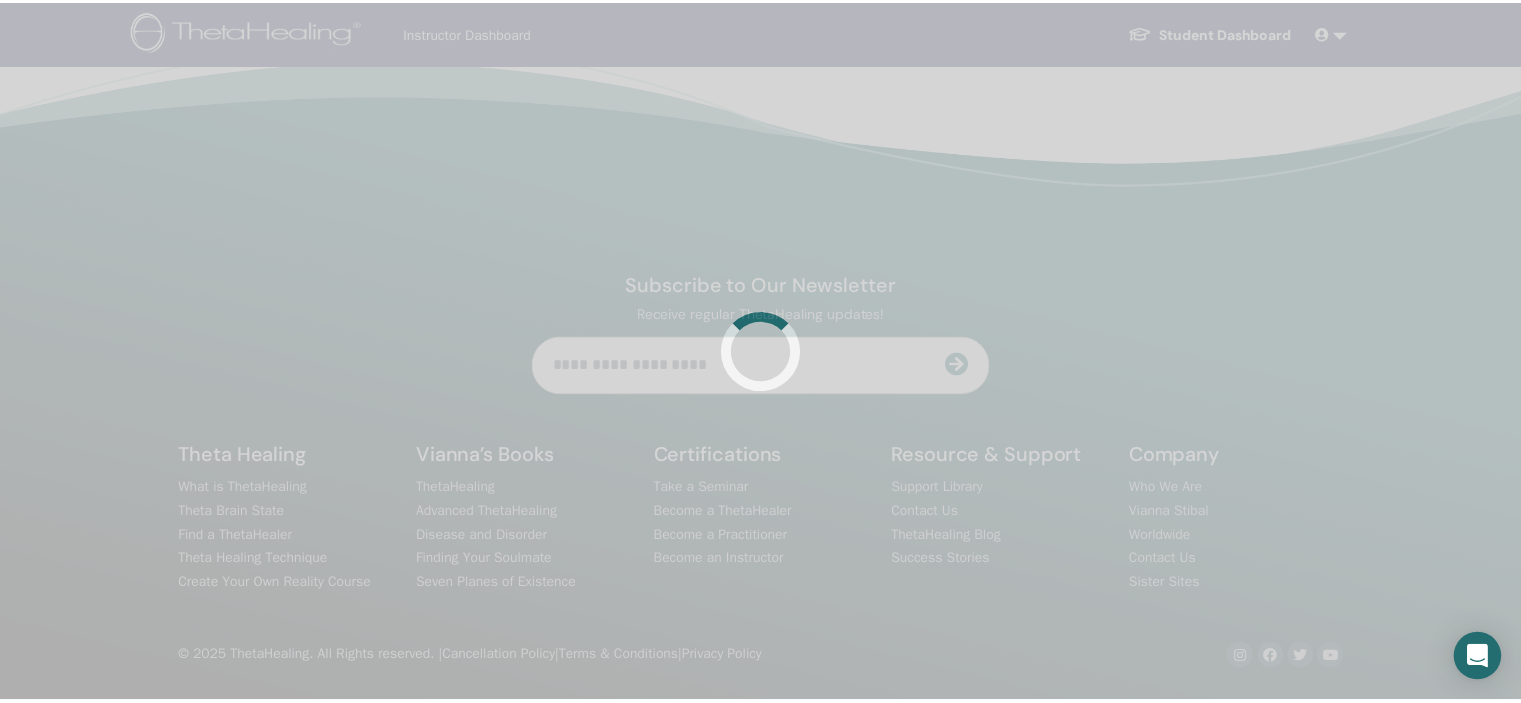 scroll, scrollTop: 0, scrollLeft: 0, axis: both 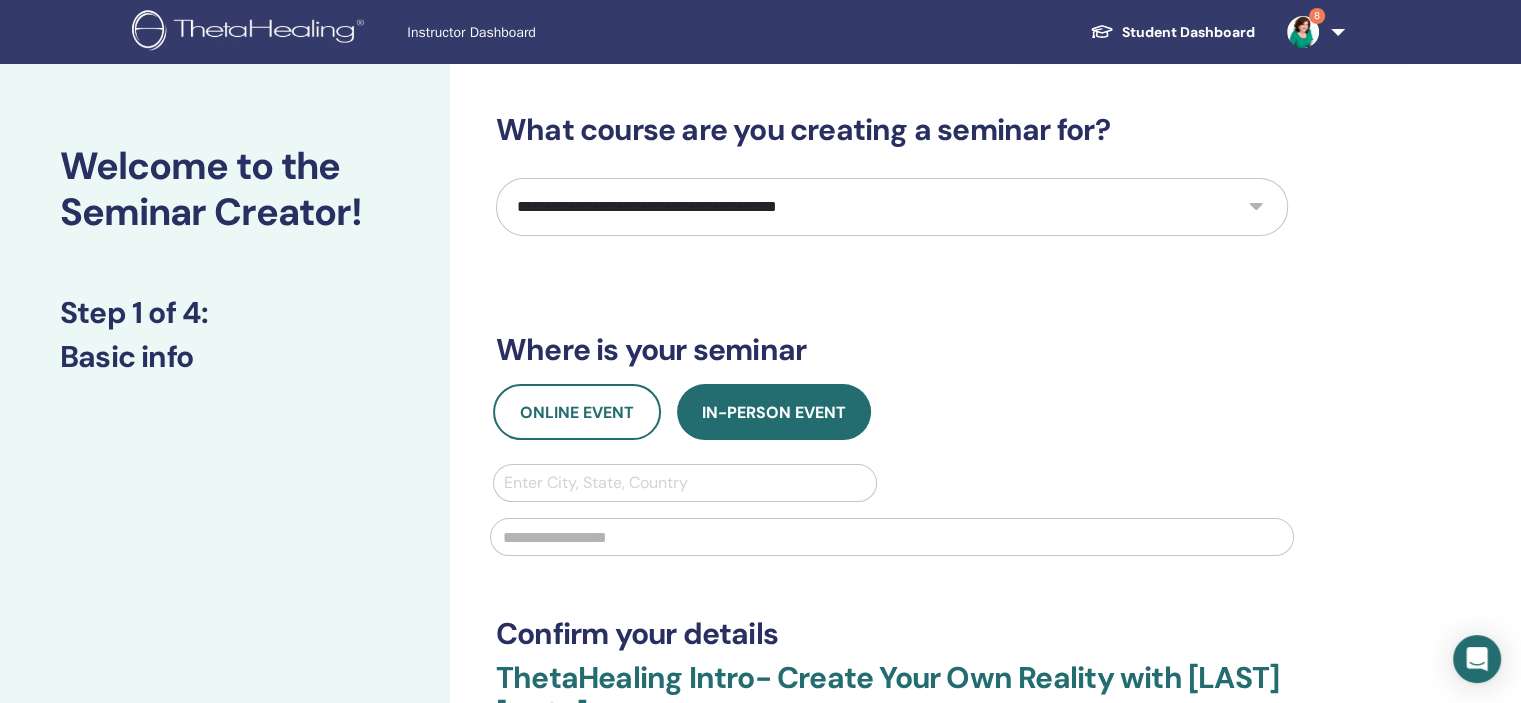click on "**********" at bounding box center (892, 207) 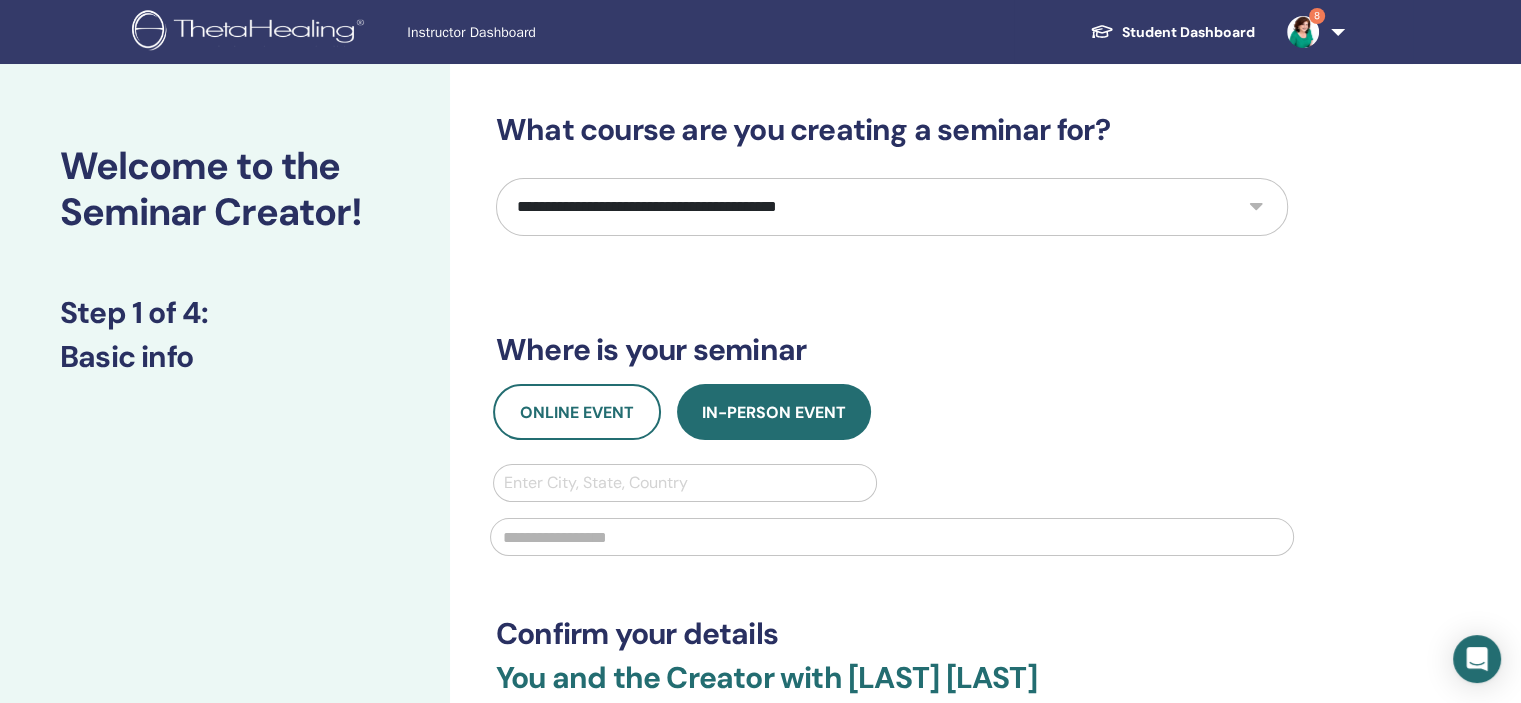 click on "**********" at bounding box center (892, 207) 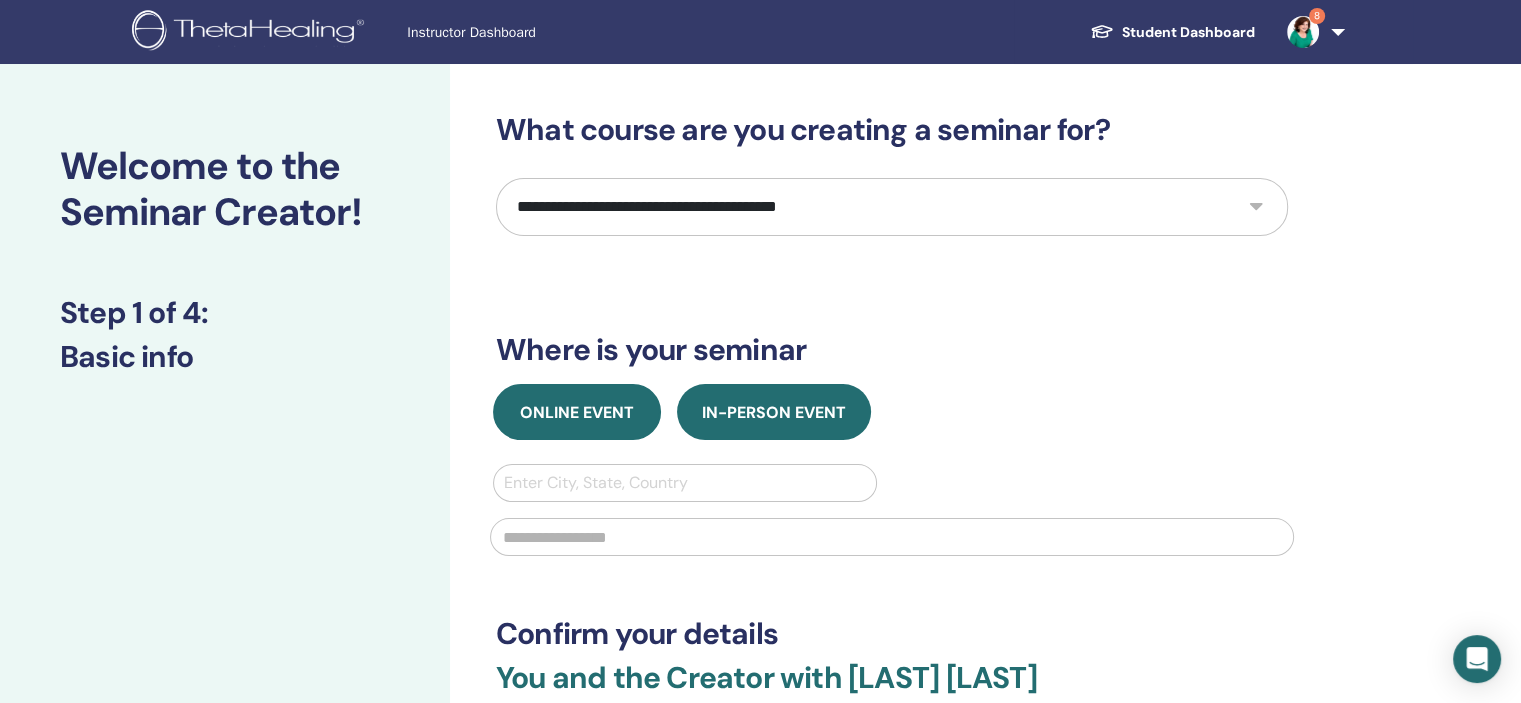 click on "Online Event" at bounding box center [577, 412] 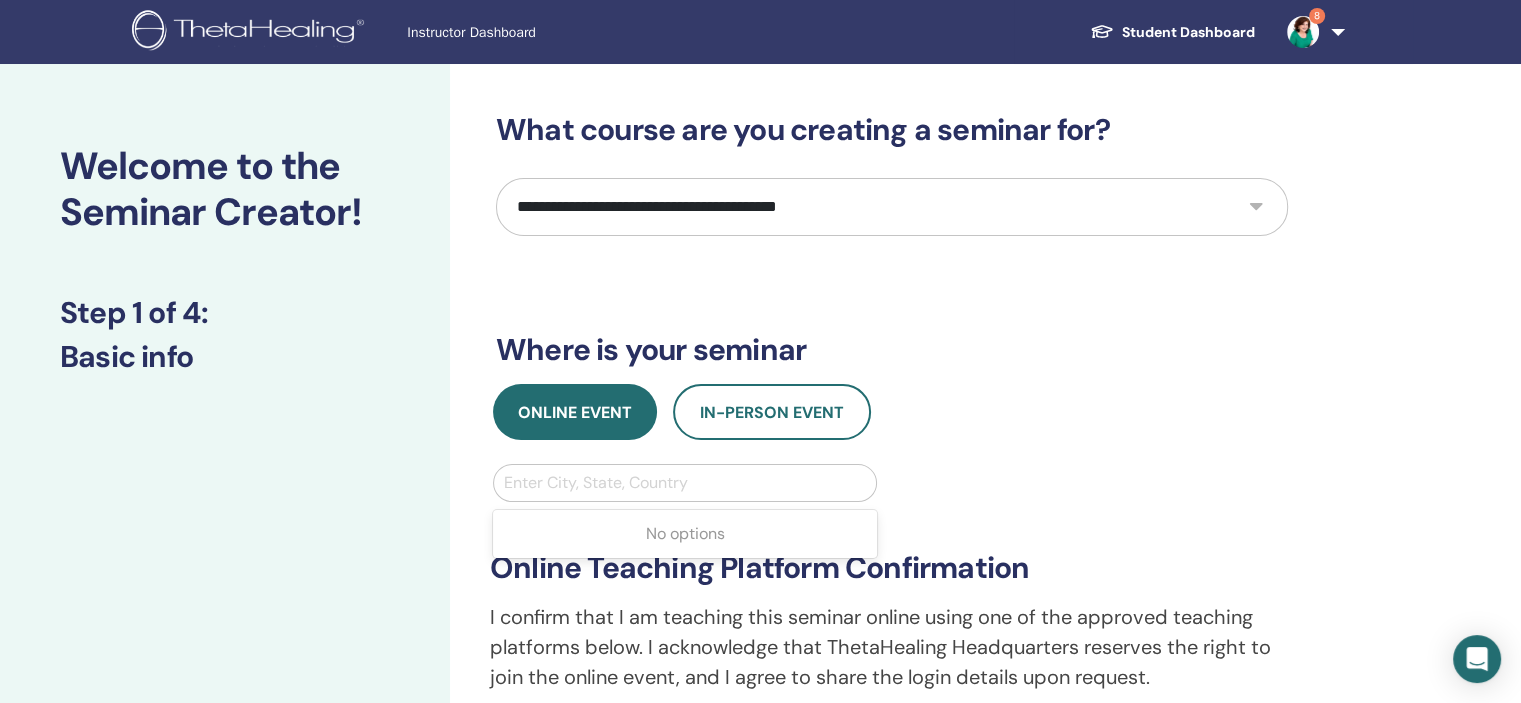 click at bounding box center (685, 483) 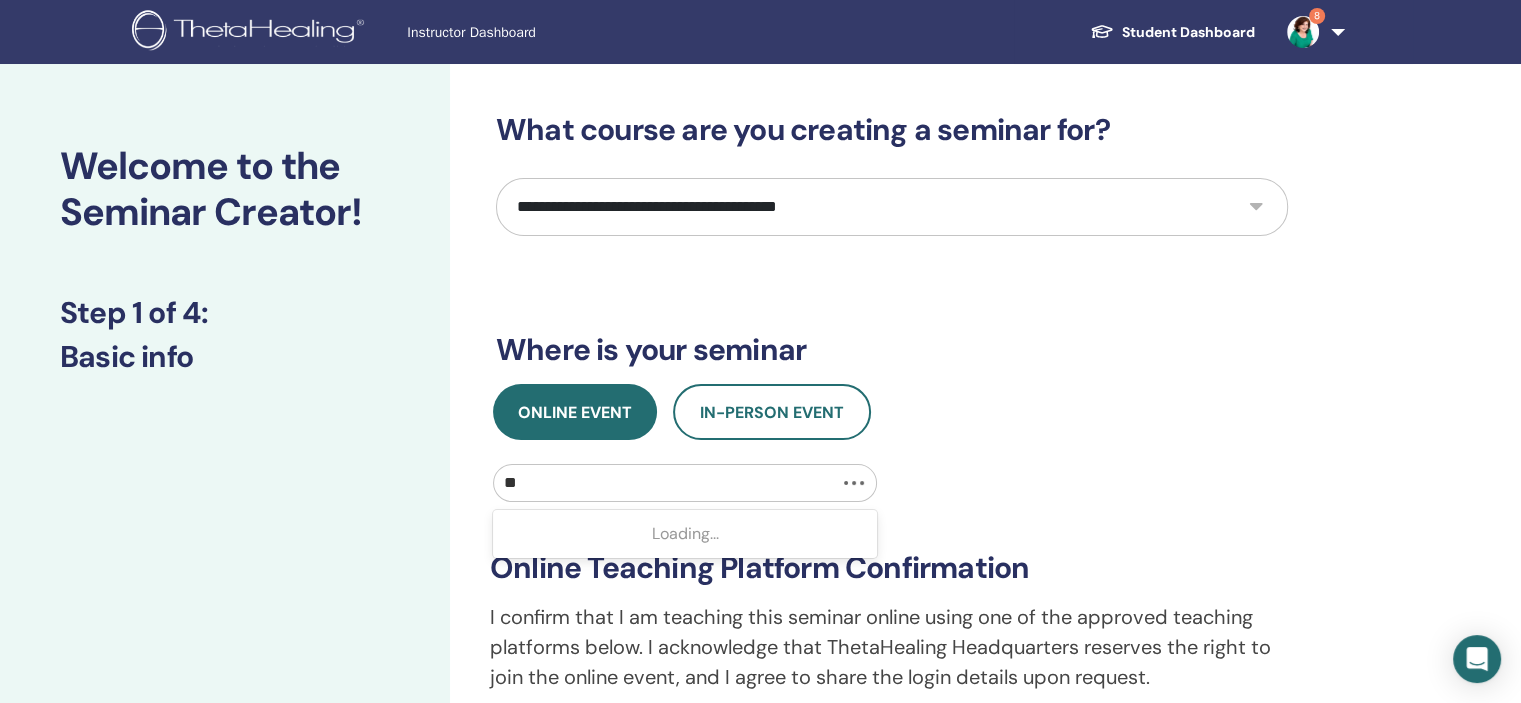 type on "***" 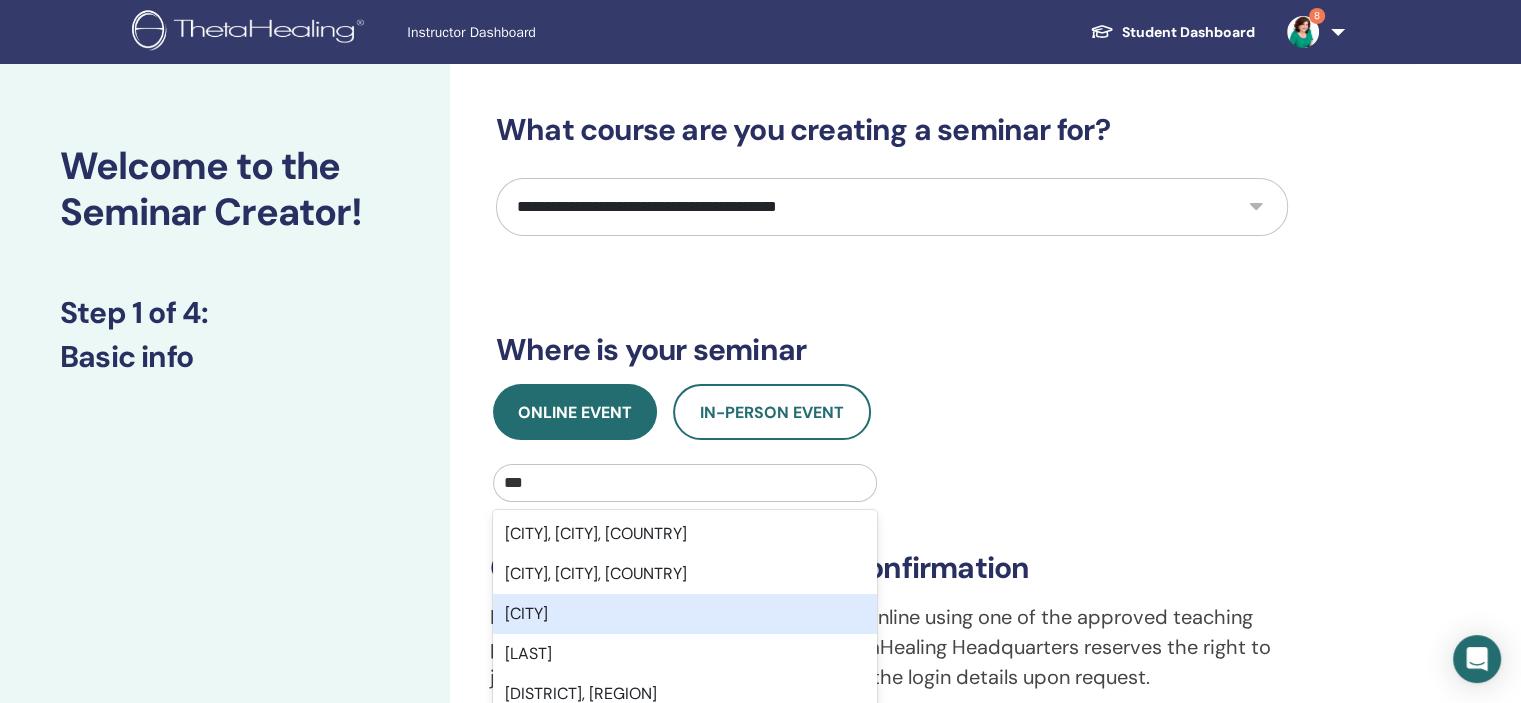 click on "[CITY]" at bounding box center [685, 614] 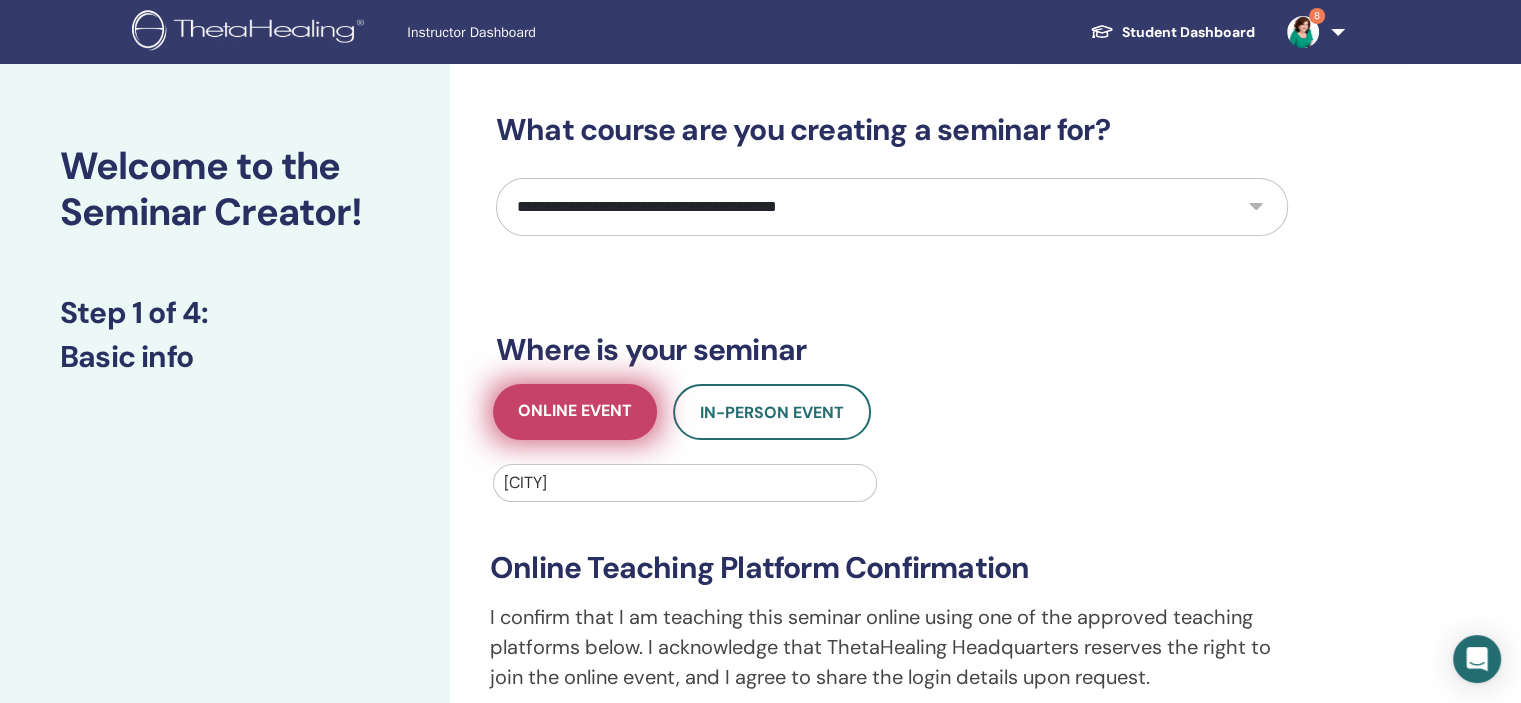 click on "Online Event" at bounding box center [575, 412] 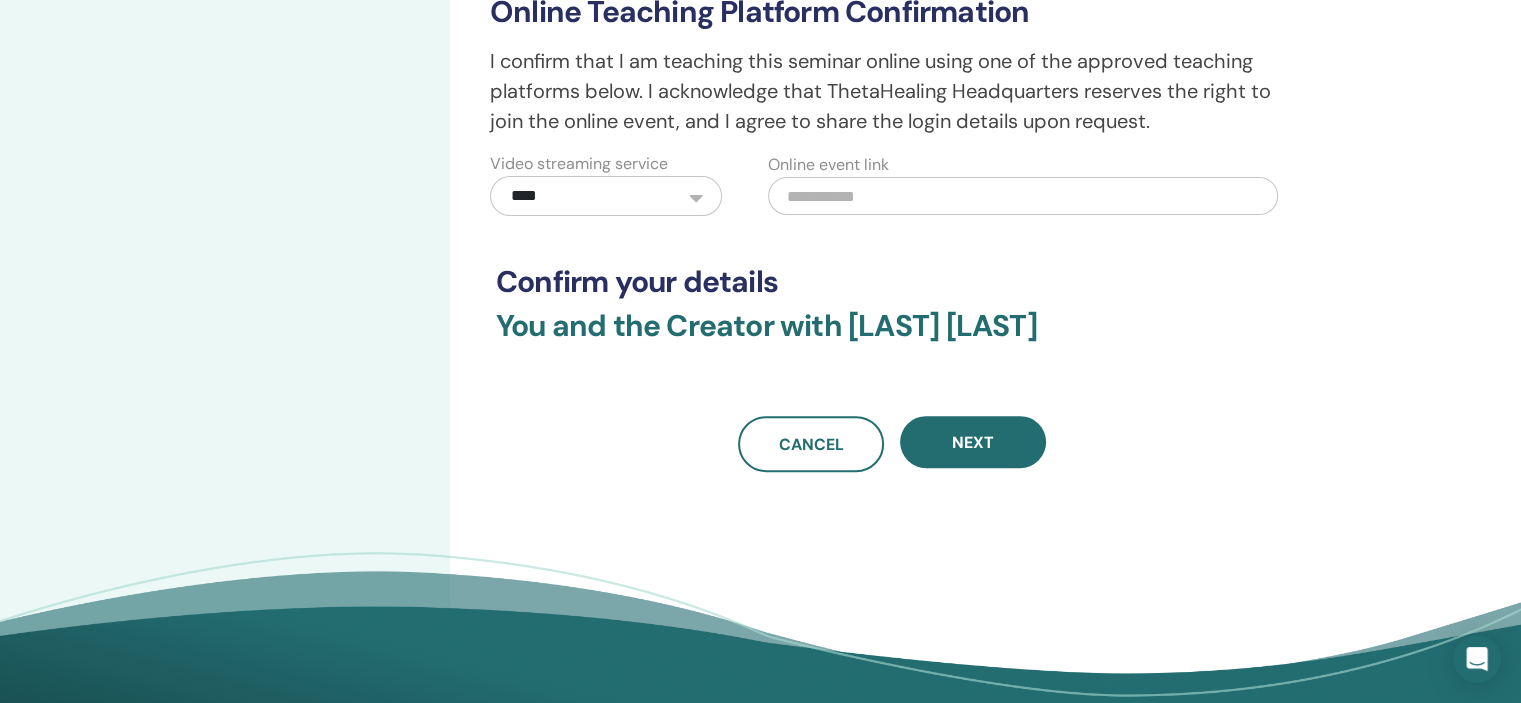 scroll, scrollTop: 552, scrollLeft: 0, axis: vertical 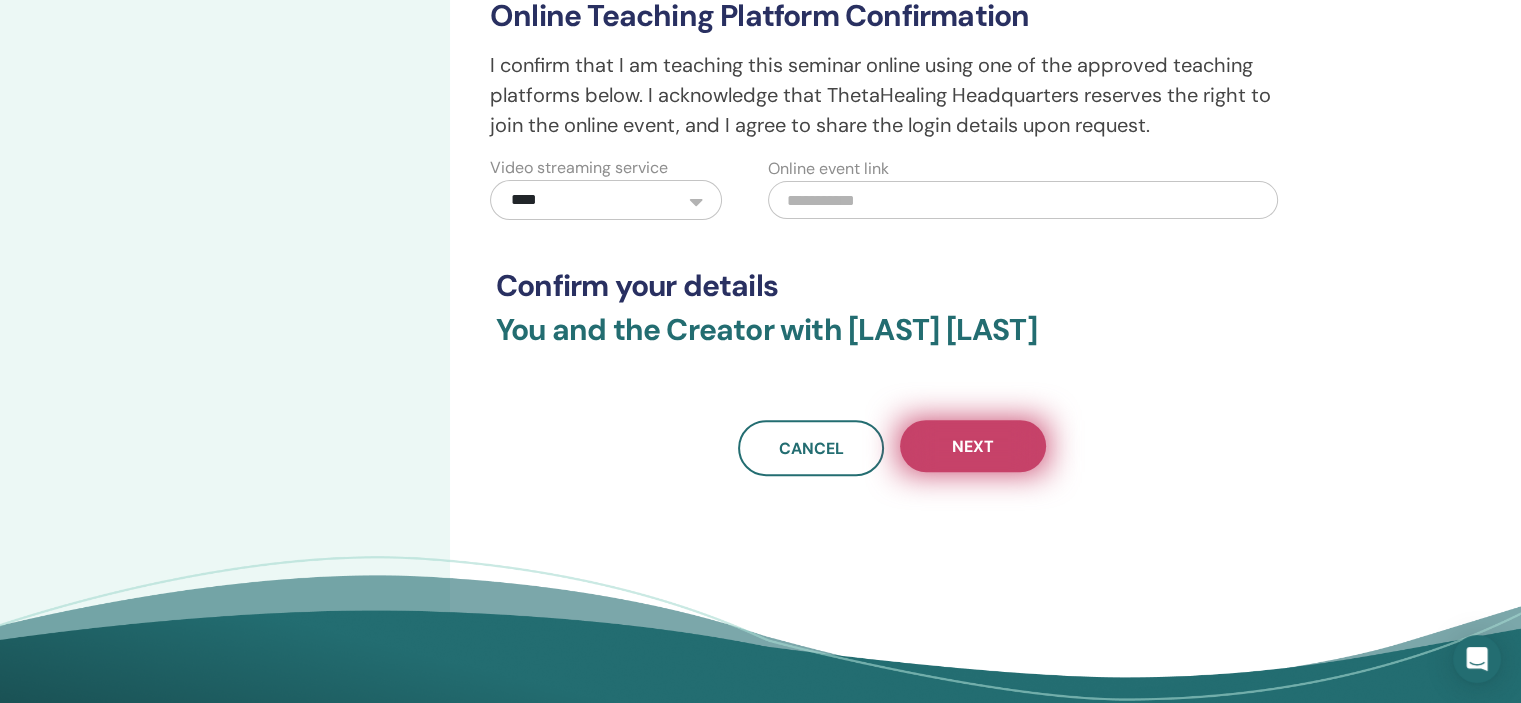 click on "Next" at bounding box center (973, 446) 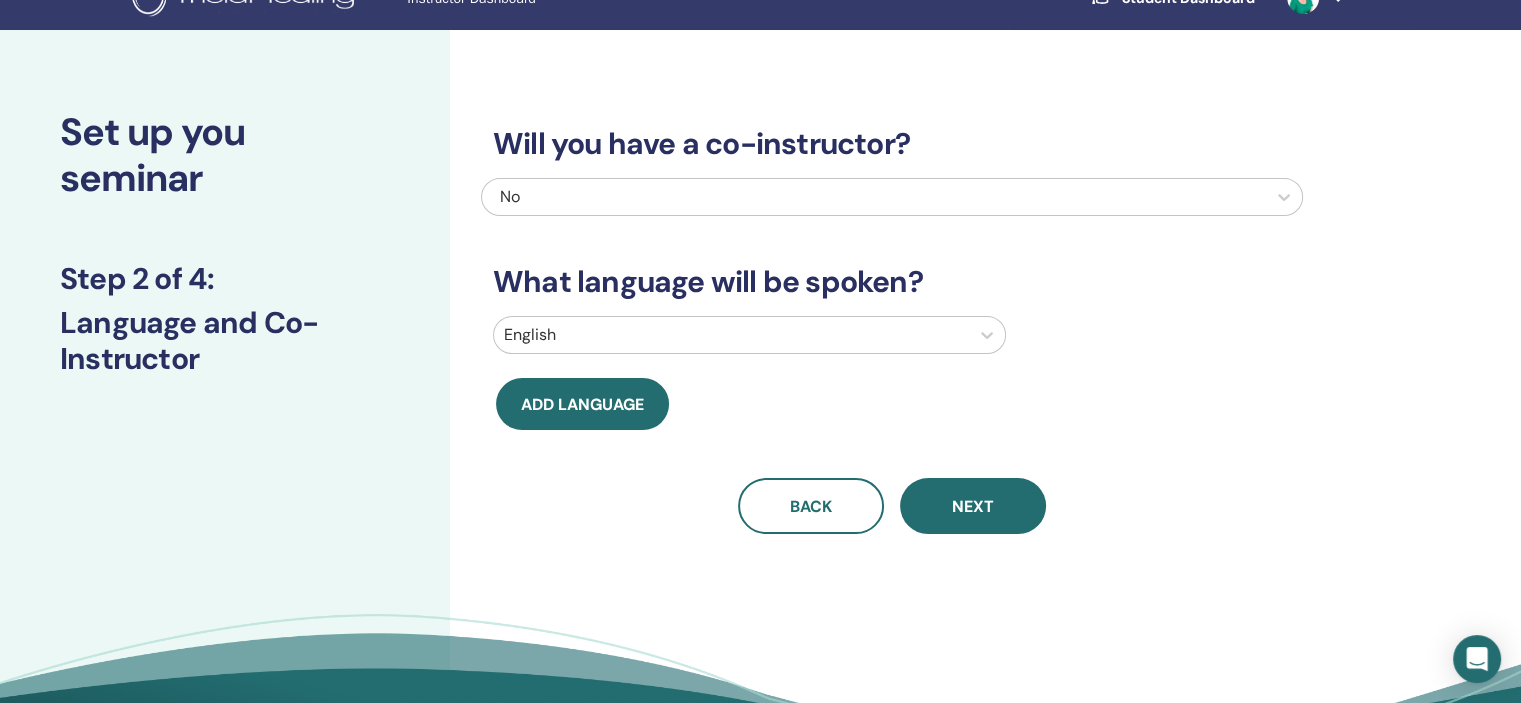 scroll, scrollTop: 8, scrollLeft: 0, axis: vertical 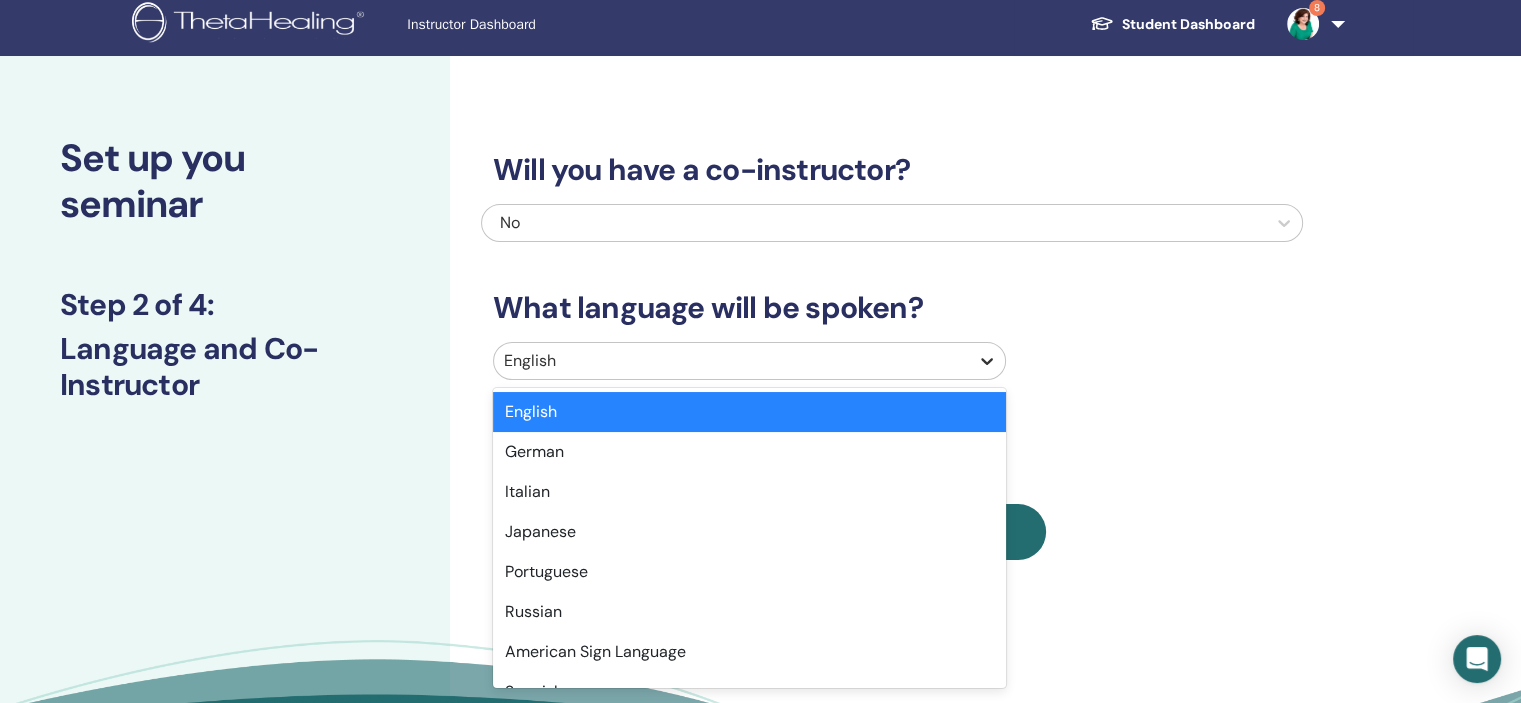 click 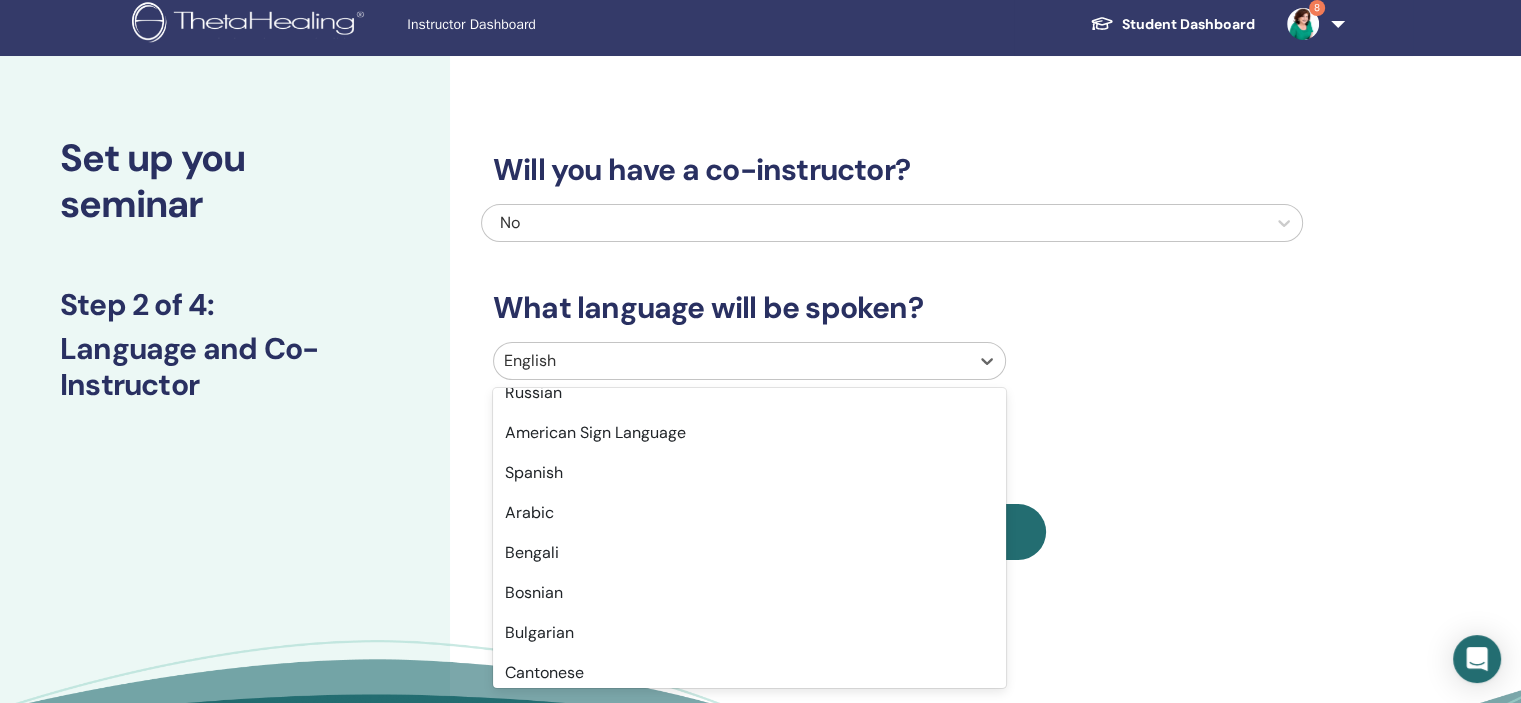 scroll, scrollTop: 236, scrollLeft: 0, axis: vertical 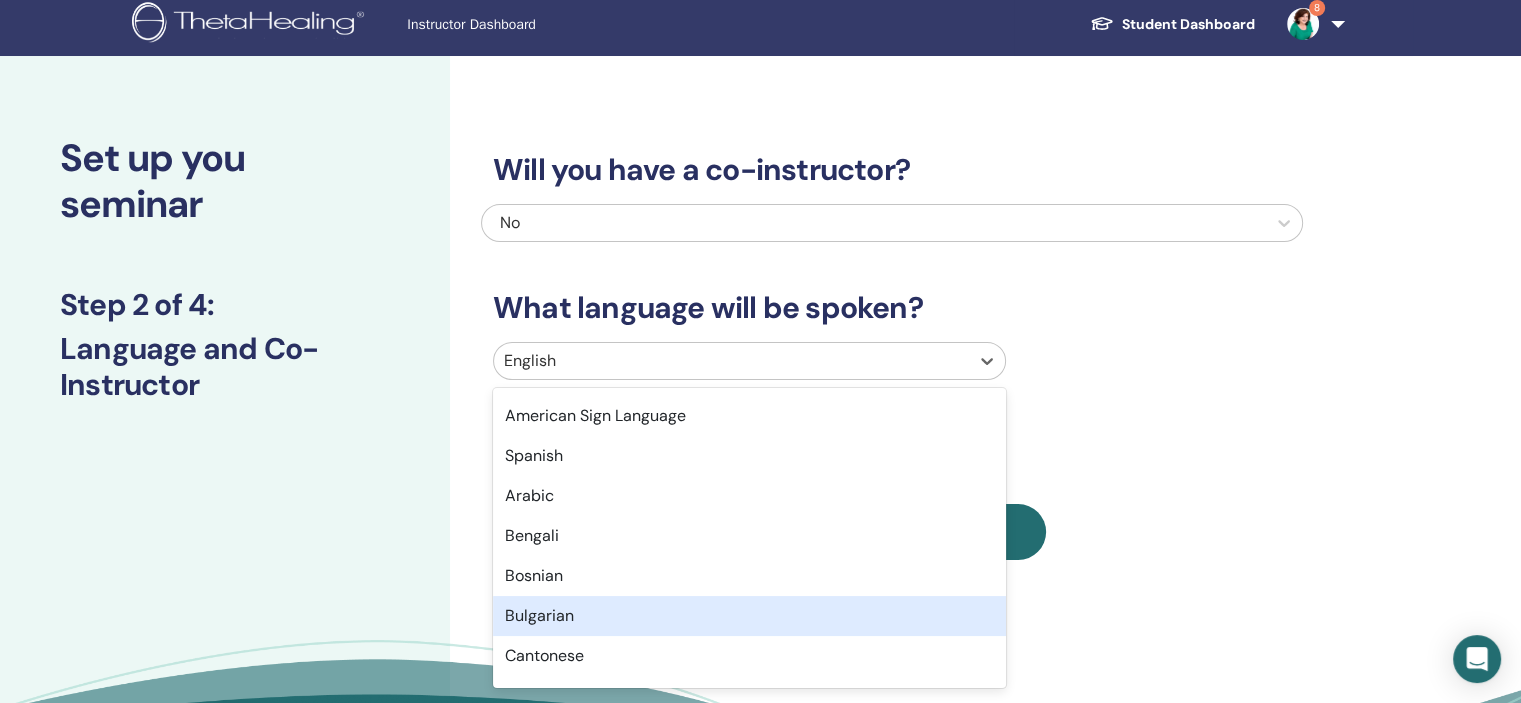click on "Bulgarian" at bounding box center (749, 616) 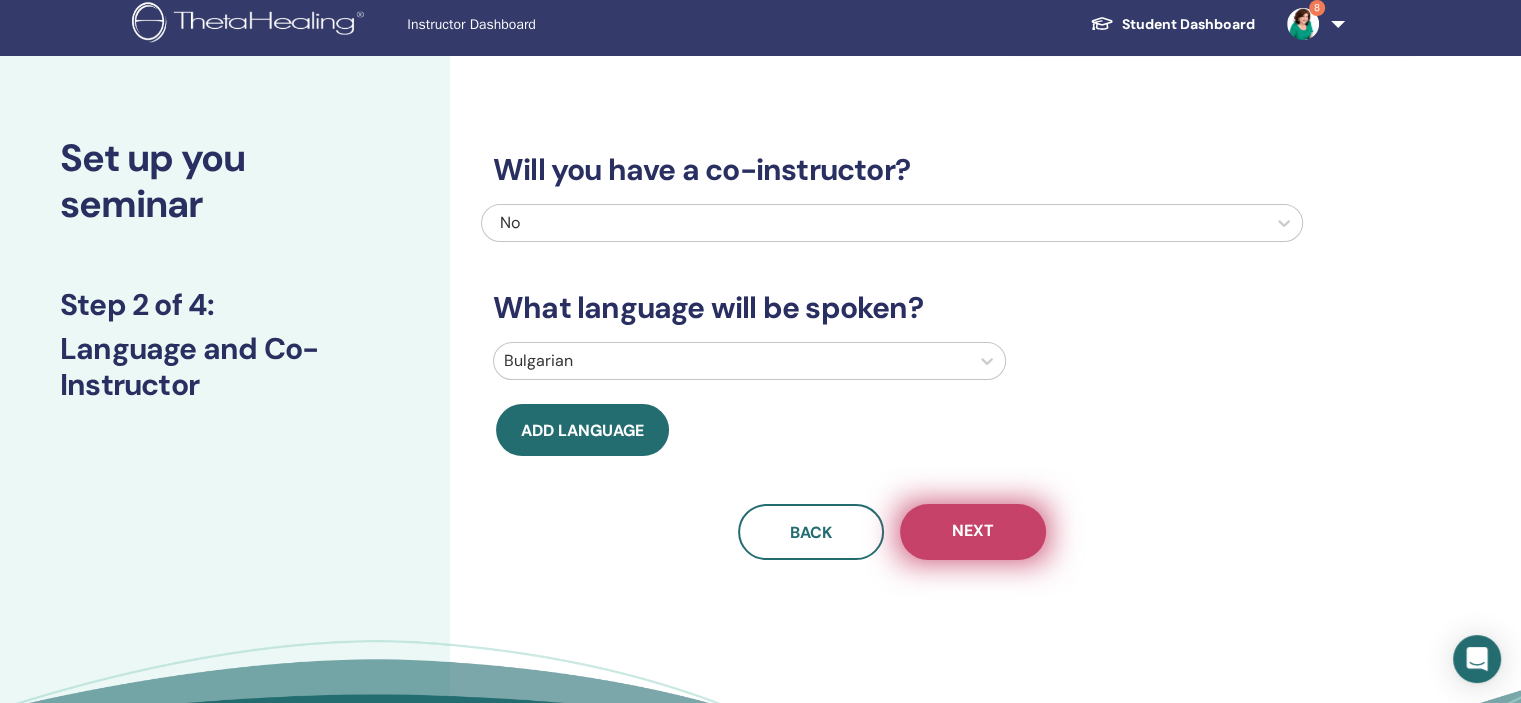 click on "Next" at bounding box center [973, 532] 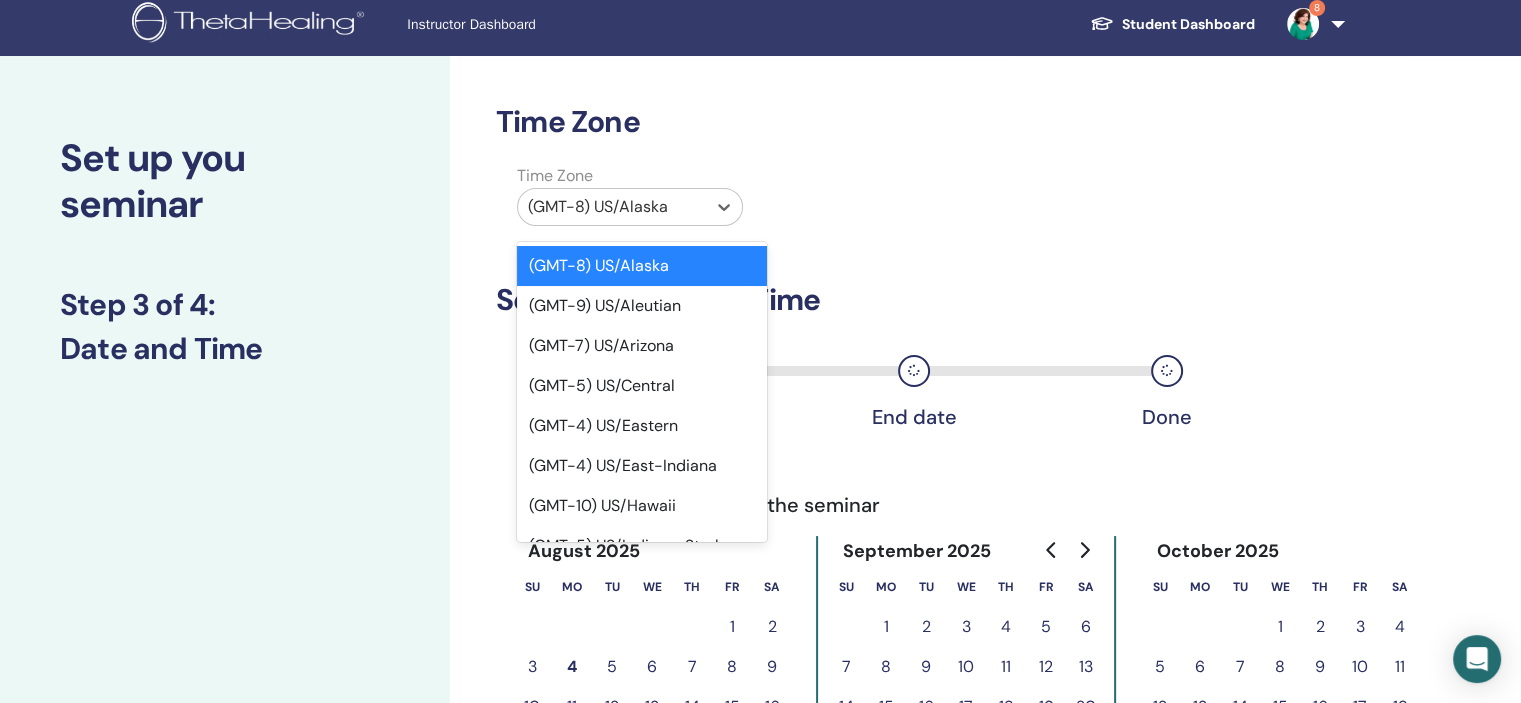 click at bounding box center [612, 207] 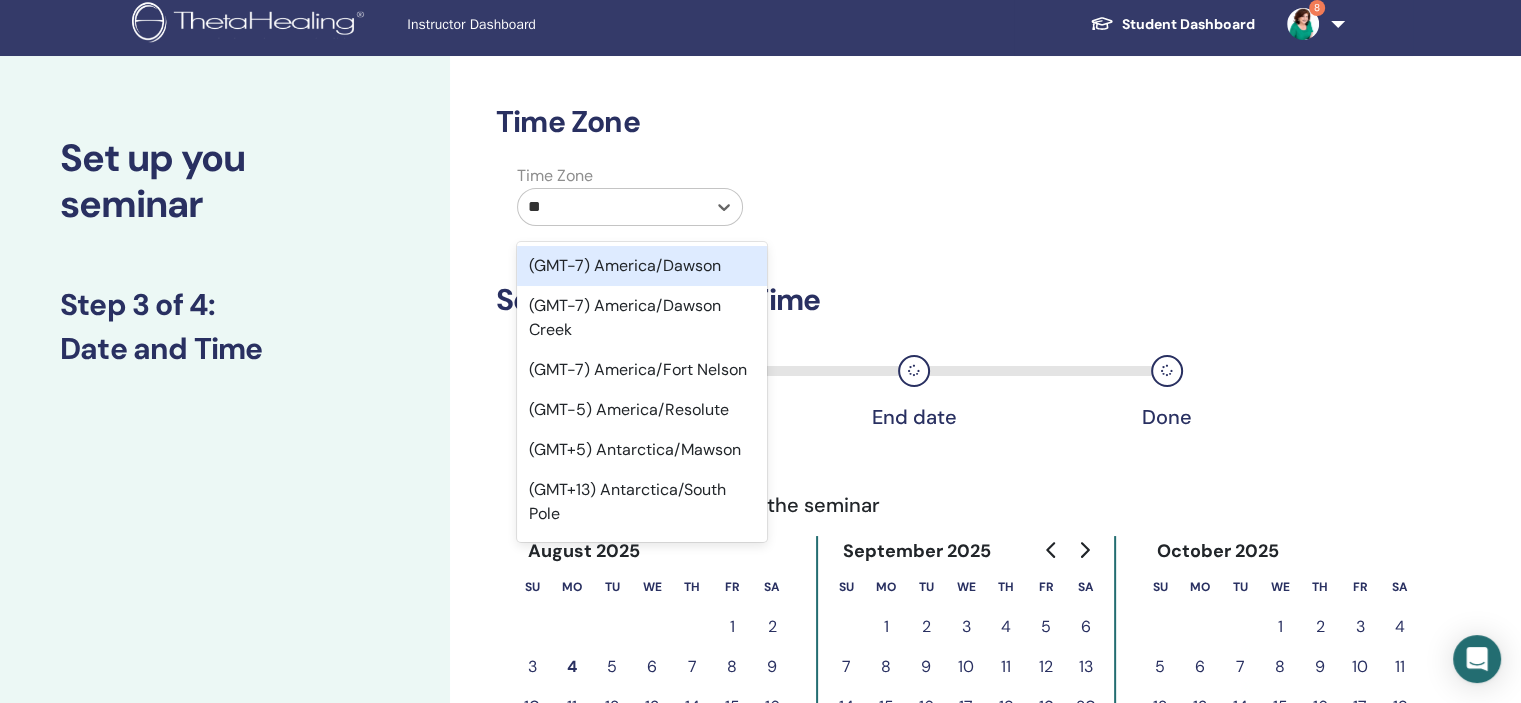 type on "***" 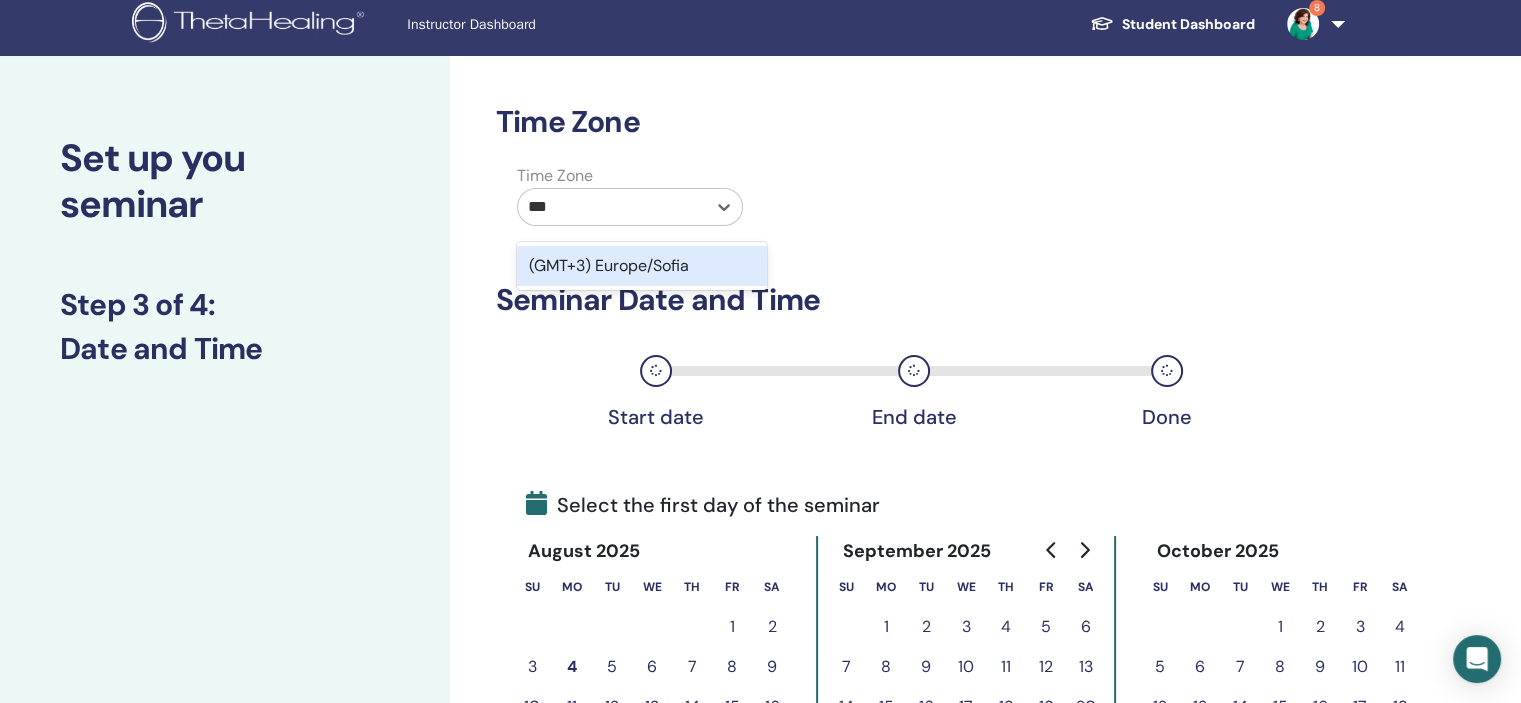 click on "(GMT+3) Europe/Sofia" at bounding box center [642, 266] 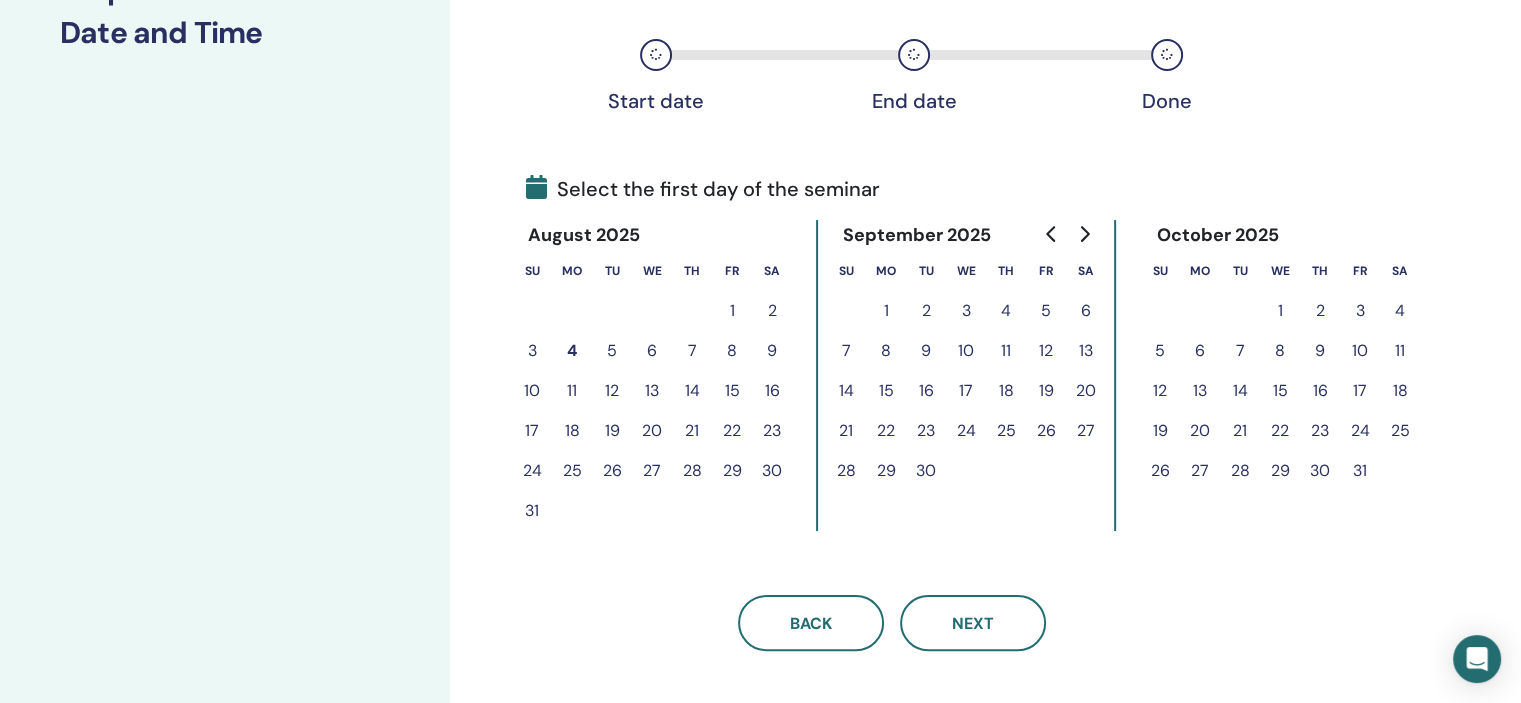 scroll, scrollTop: 354, scrollLeft: 0, axis: vertical 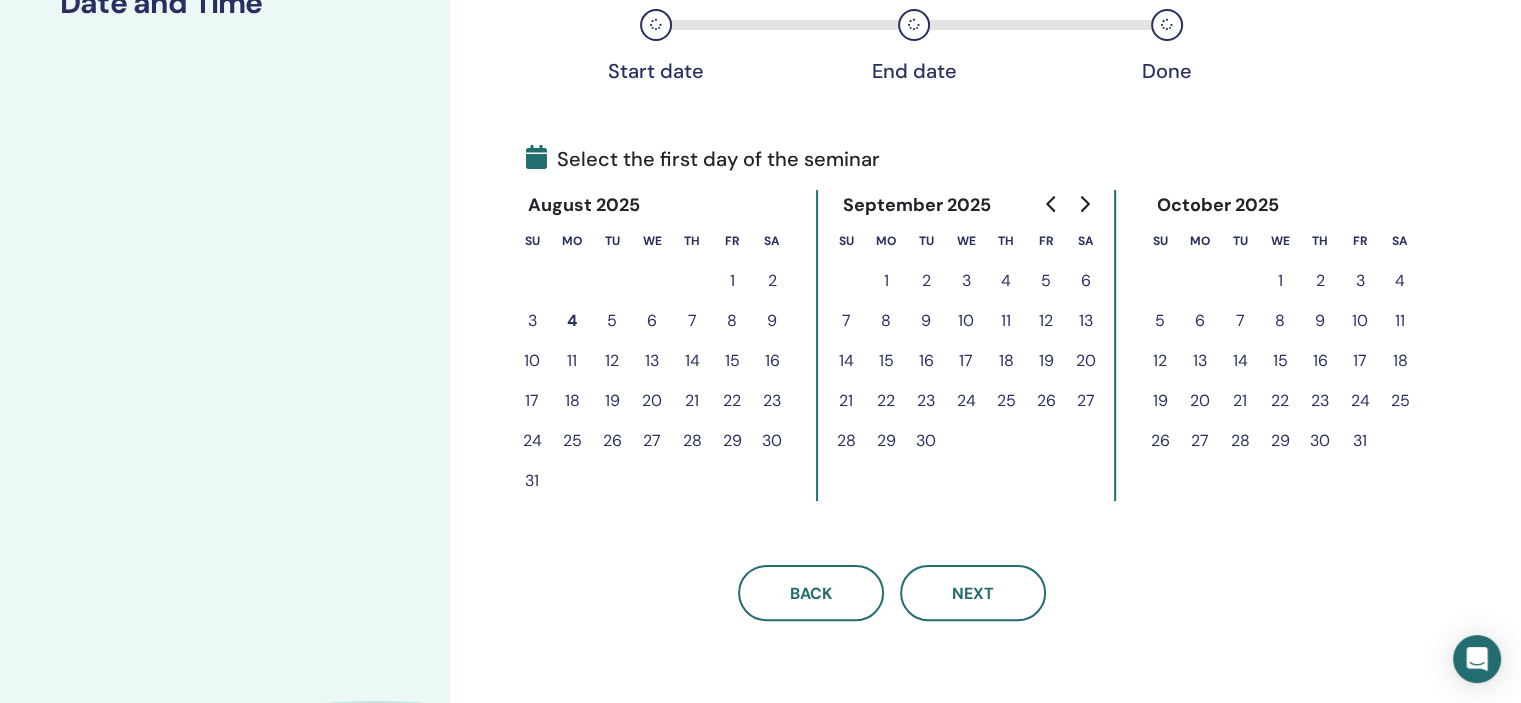 click 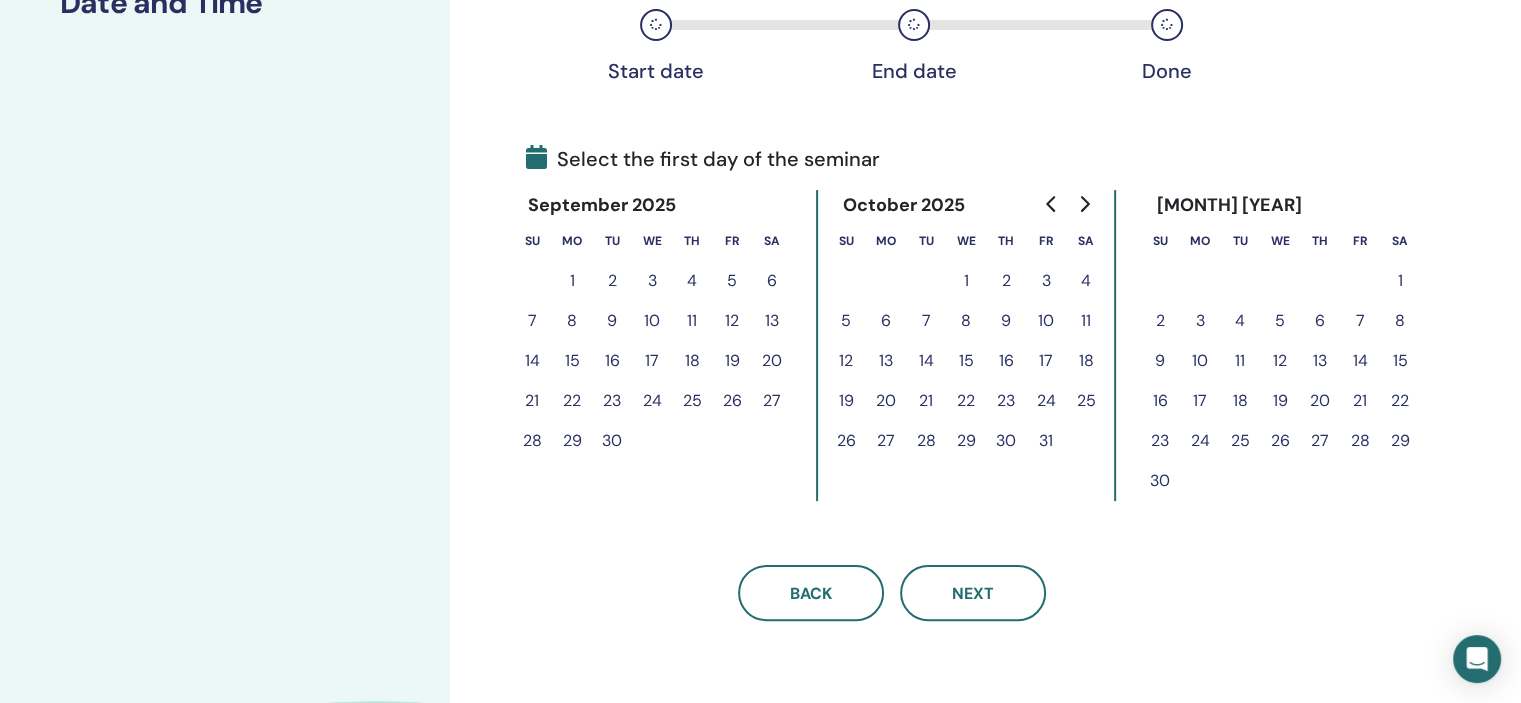 click on "11" at bounding box center (1240, 361) 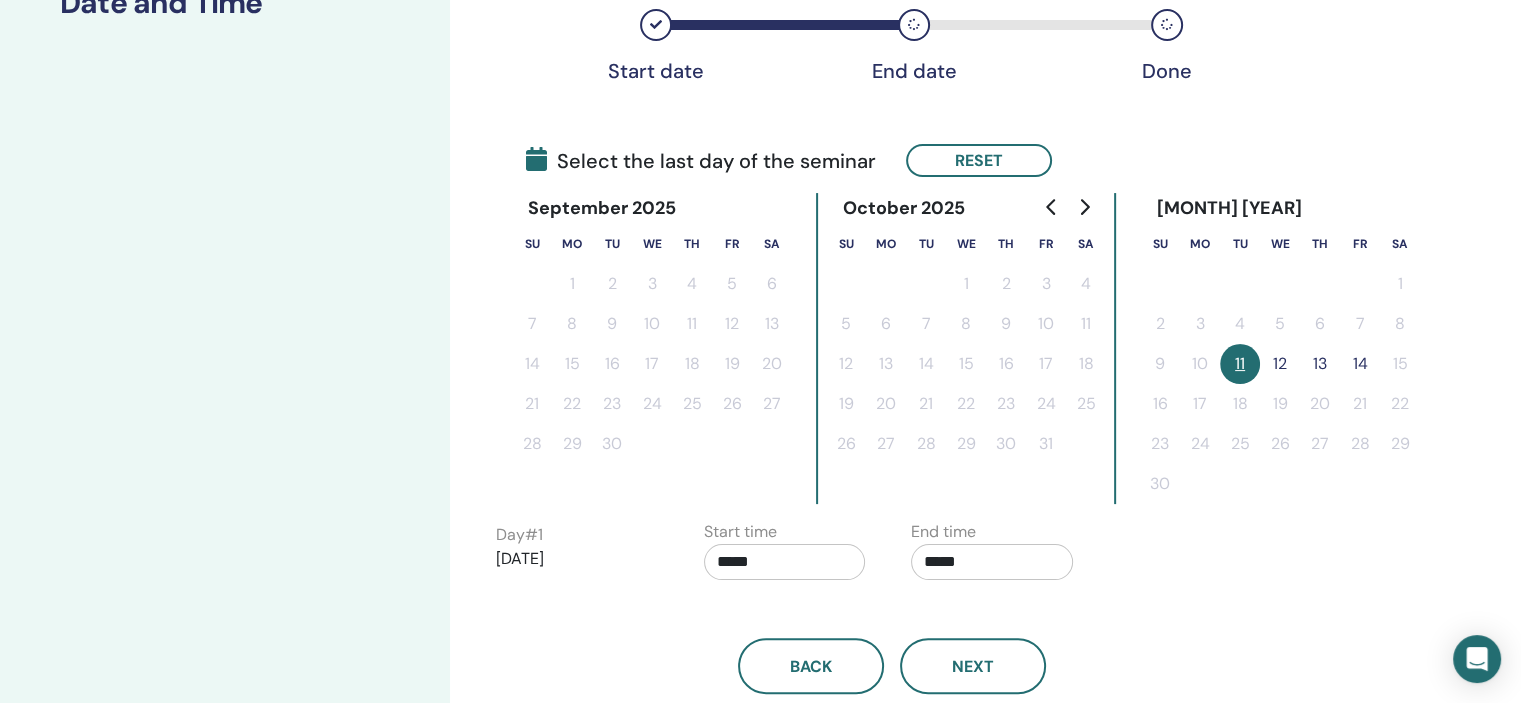 click on "12" at bounding box center (1280, 364) 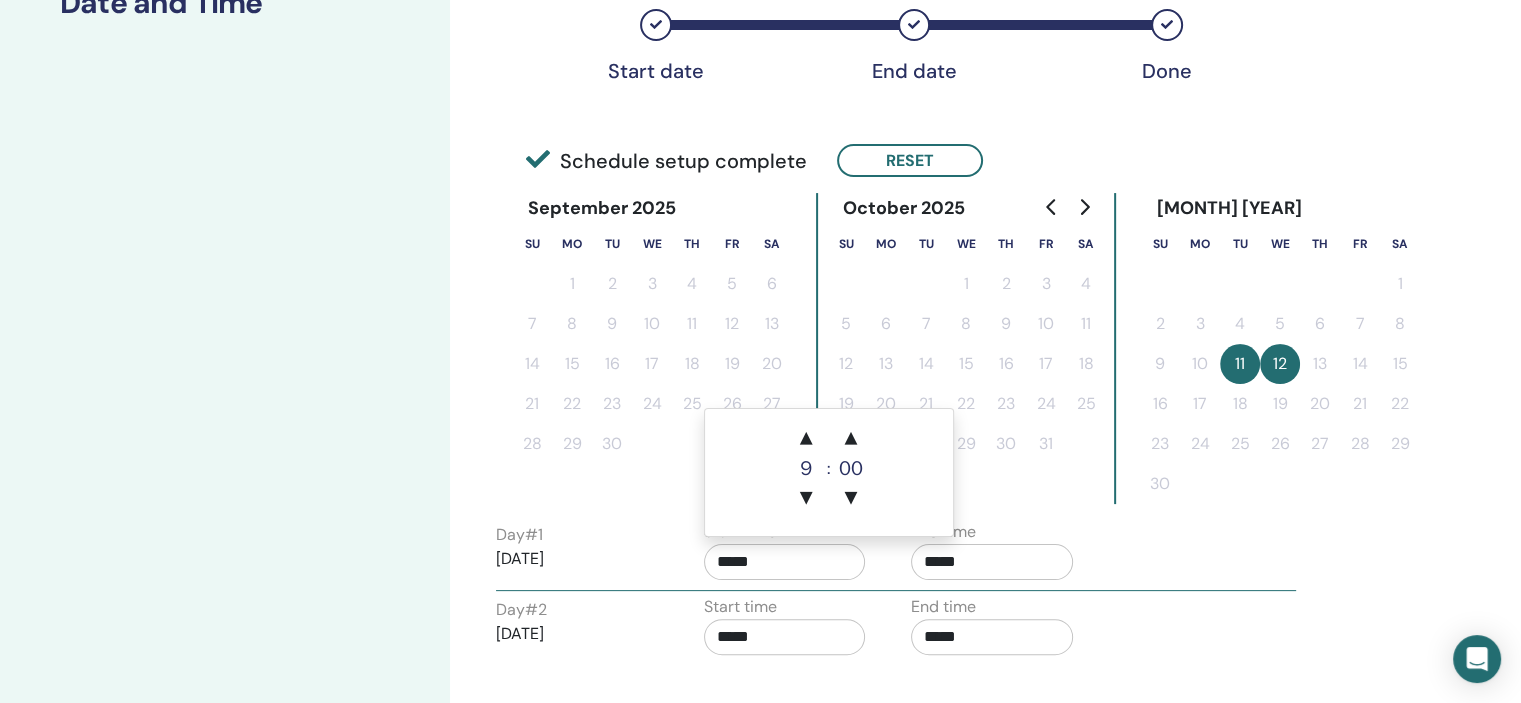 click on "*****" at bounding box center [785, 562] 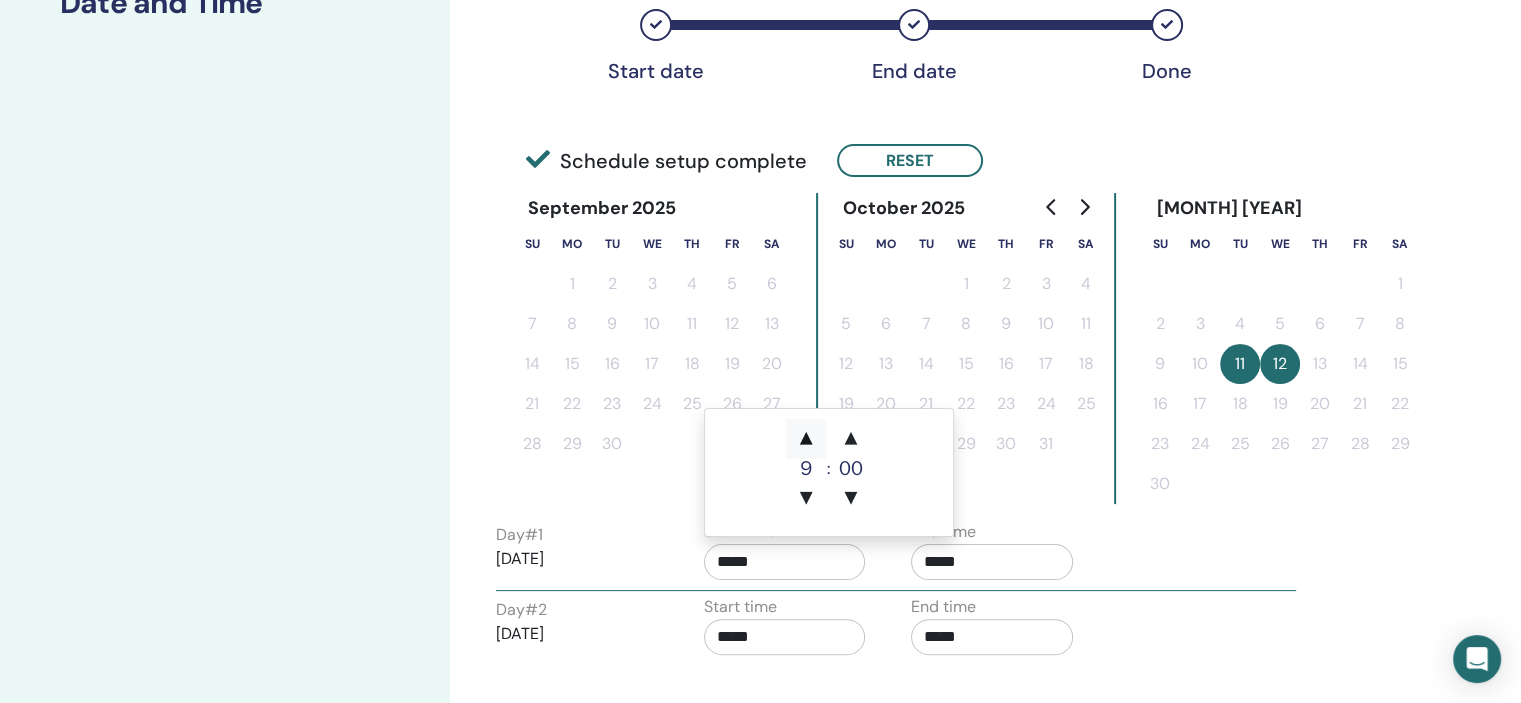 click on "▲" at bounding box center [806, 439] 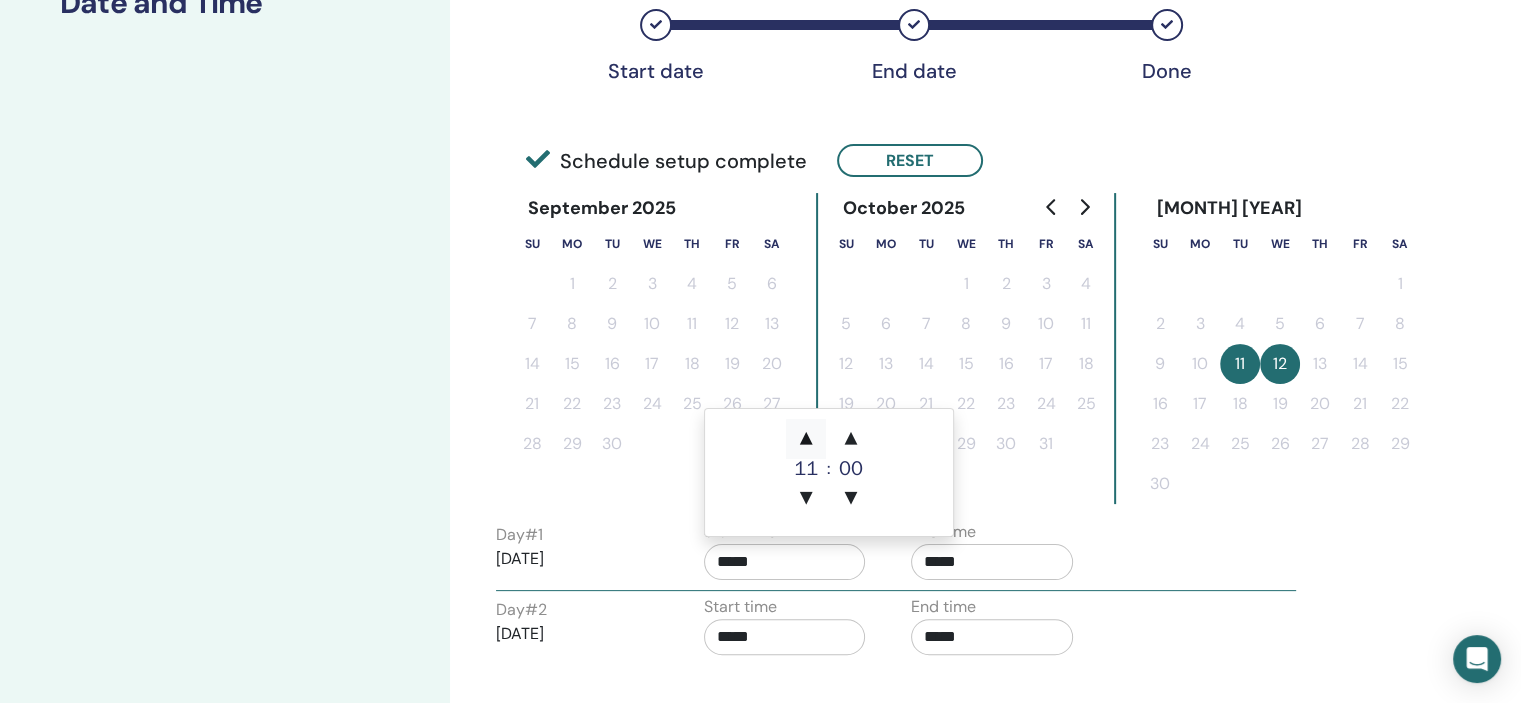 click on "▲" at bounding box center (806, 439) 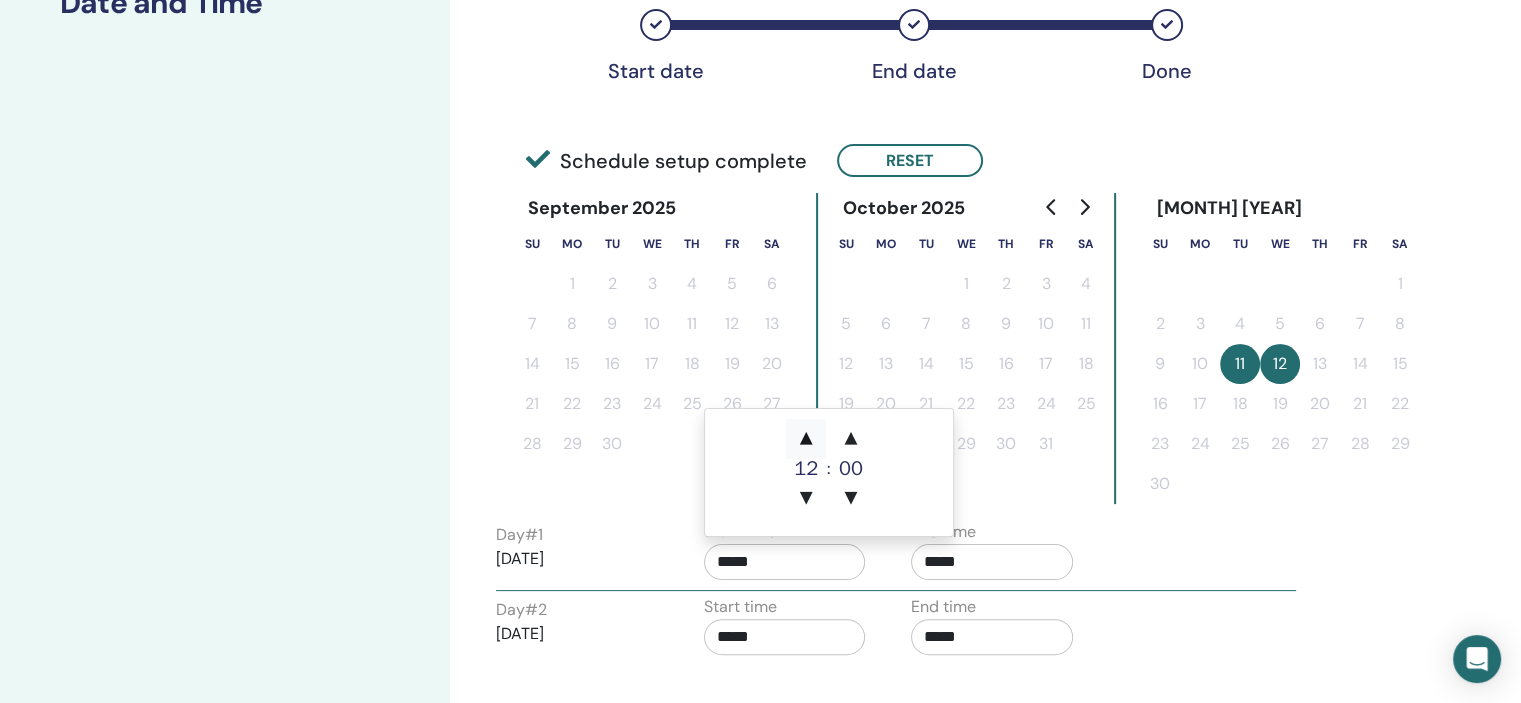 click on "▲" at bounding box center [806, 439] 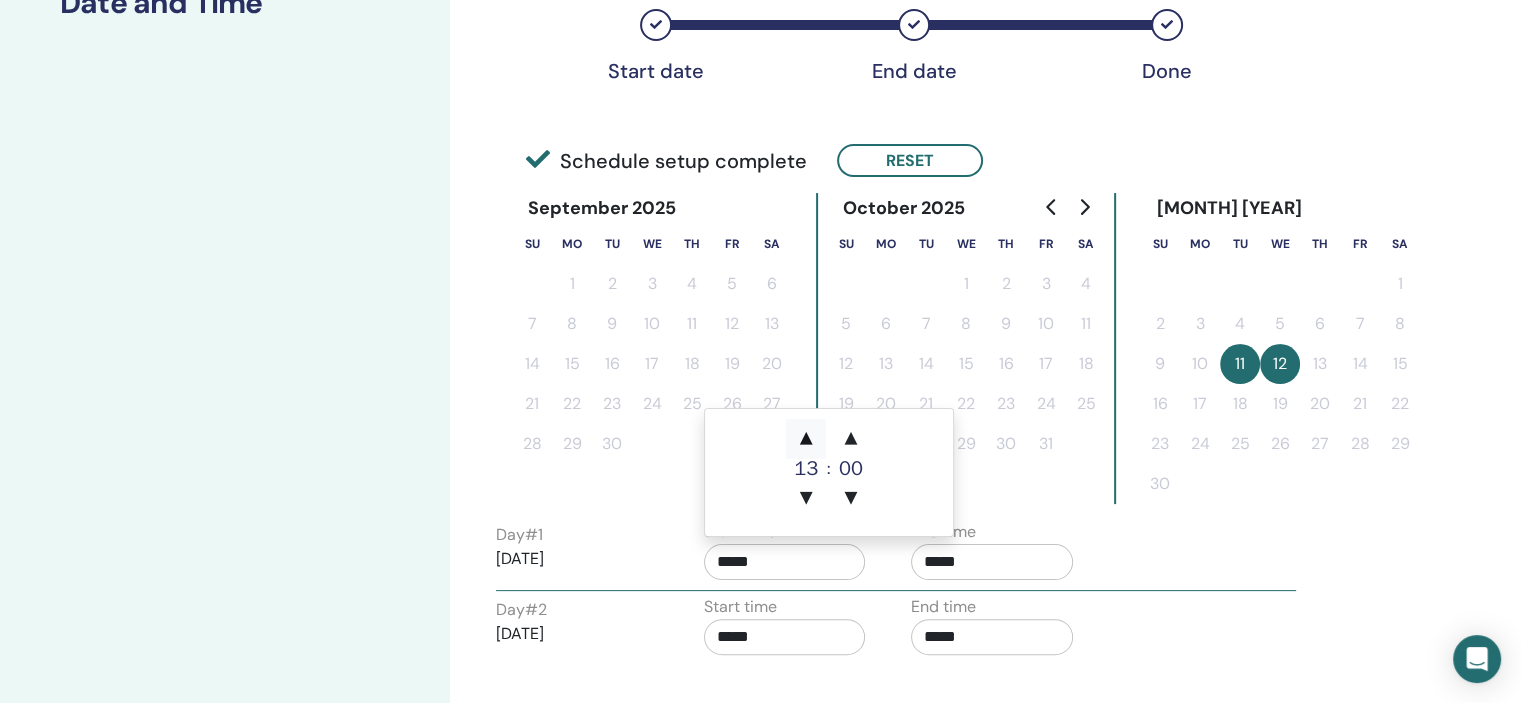 click on "▲" at bounding box center (806, 439) 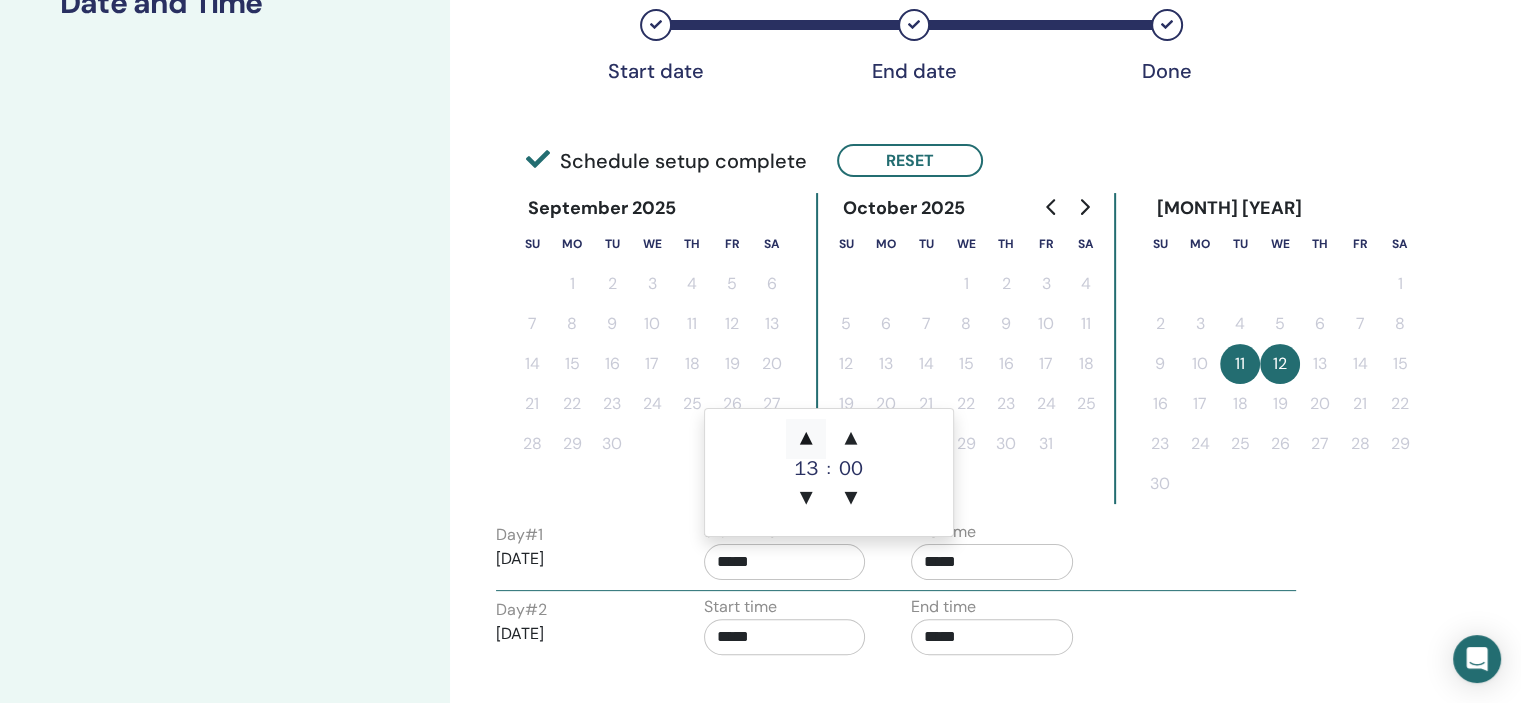 click on "▲" at bounding box center (806, 439) 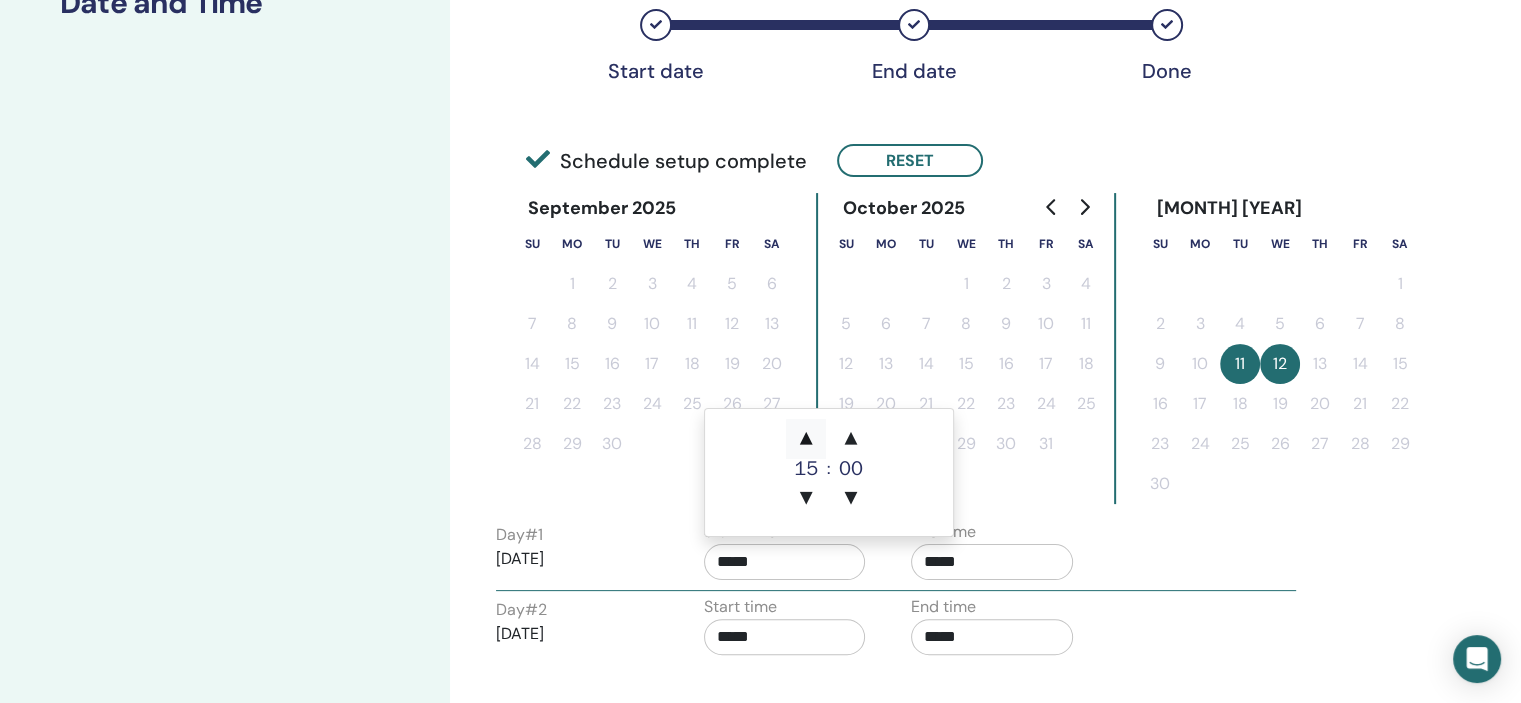 click on "▲" at bounding box center (806, 439) 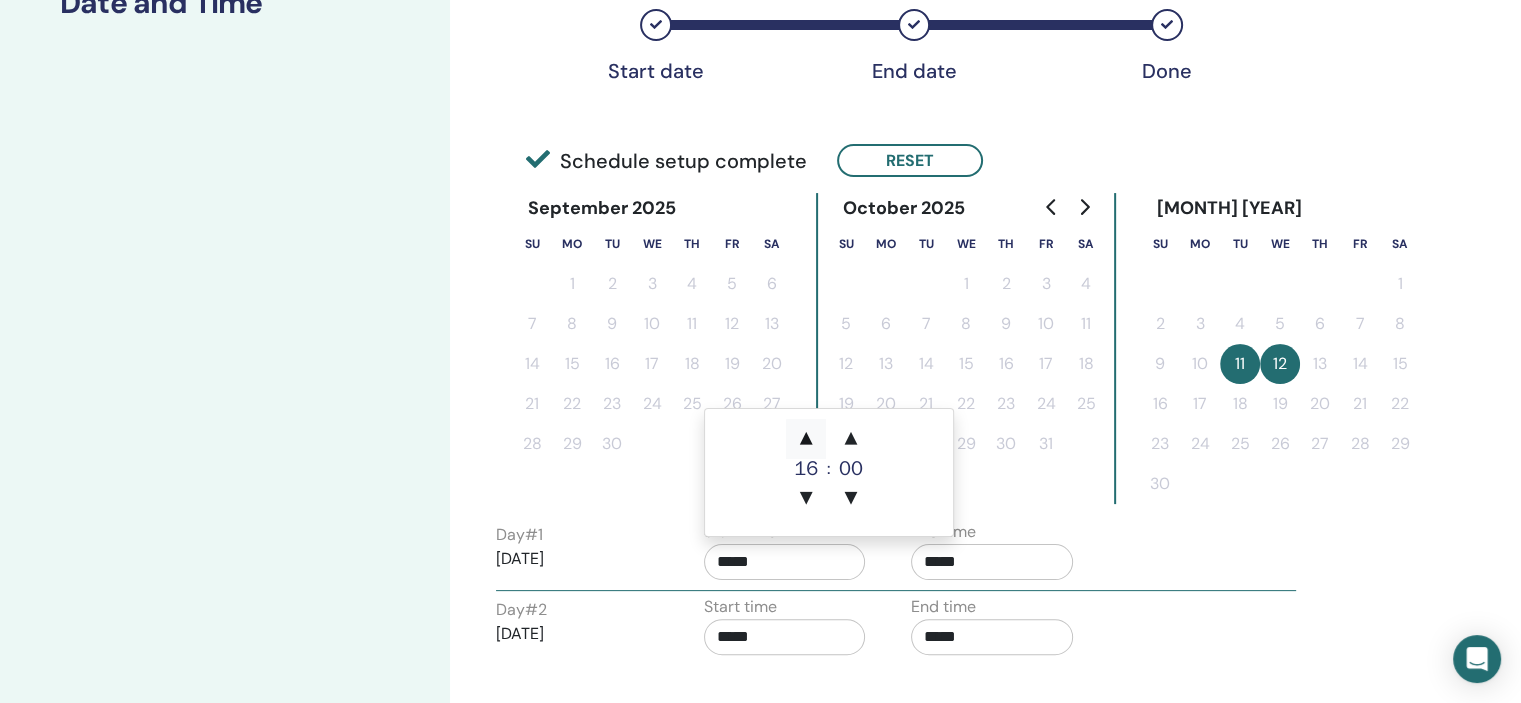 click on "▲" at bounding box center (806, 439) 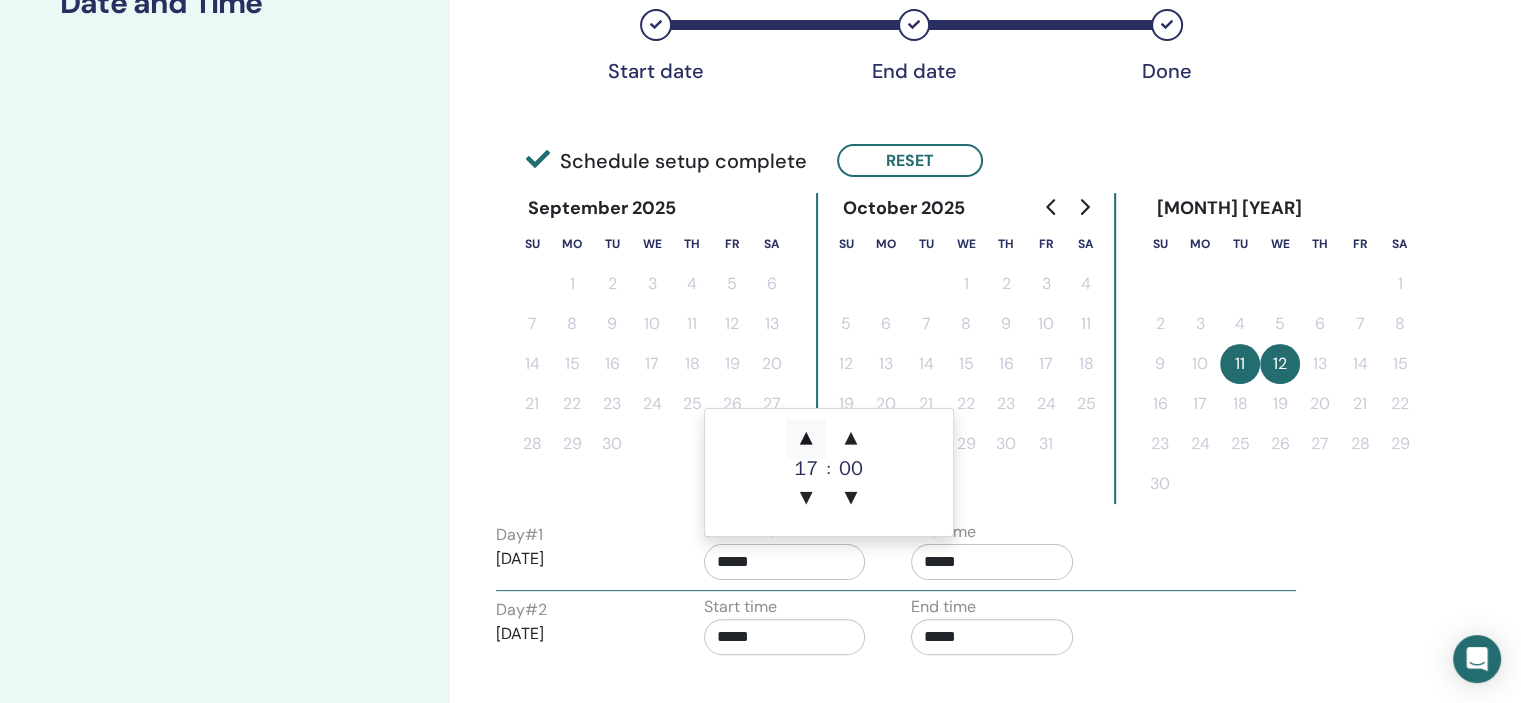 click on "▲" at bounding box center [806, 439] 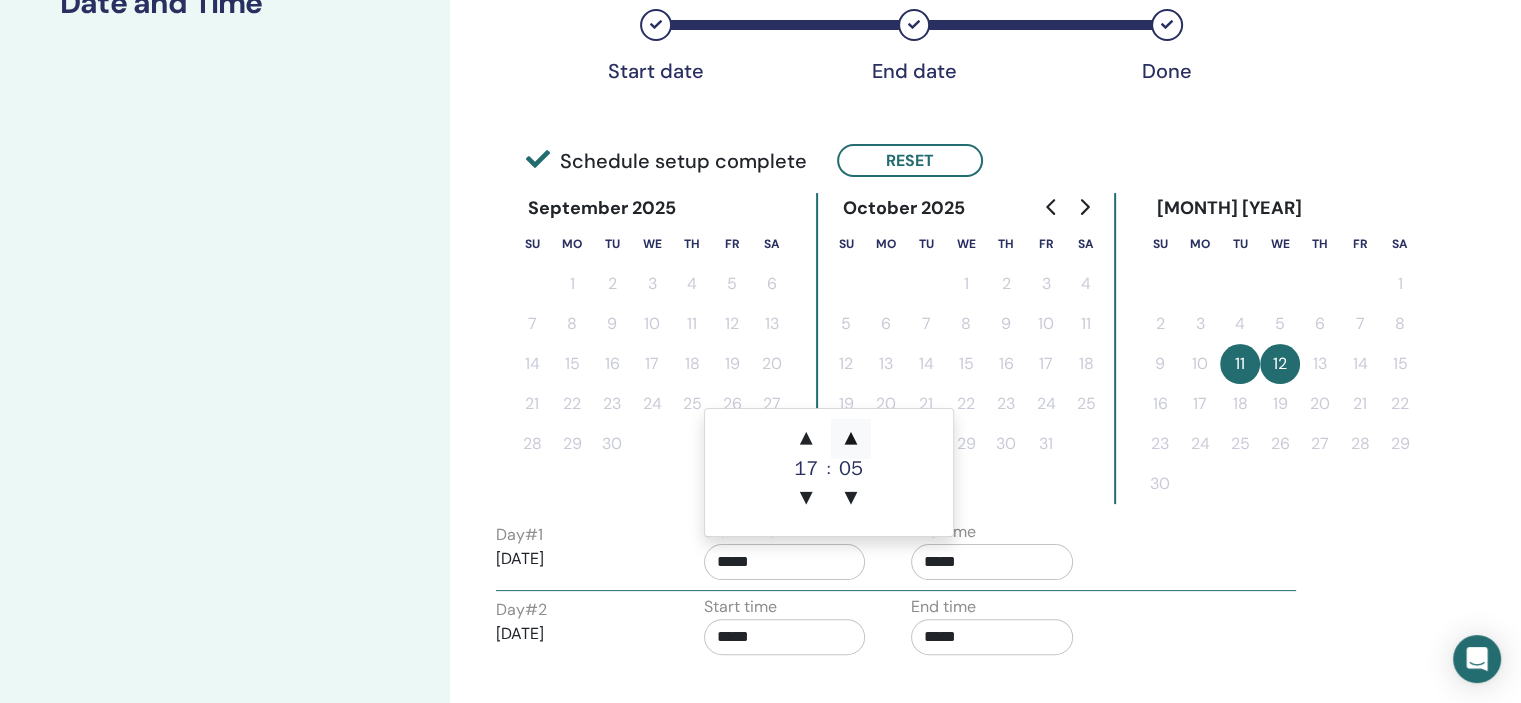click on "▲" at bounding box center [851, 439] 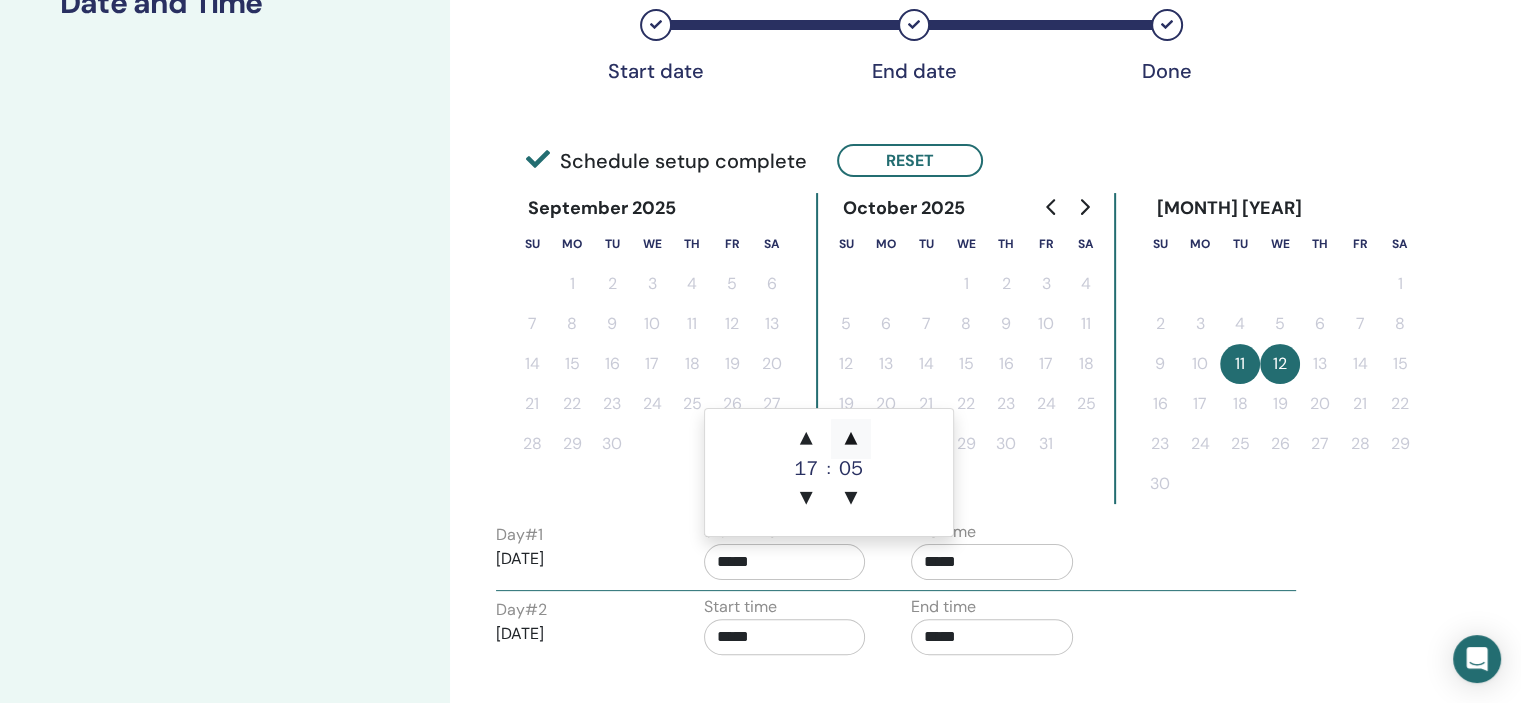 click on "▲" at bounding box center (851, 439) 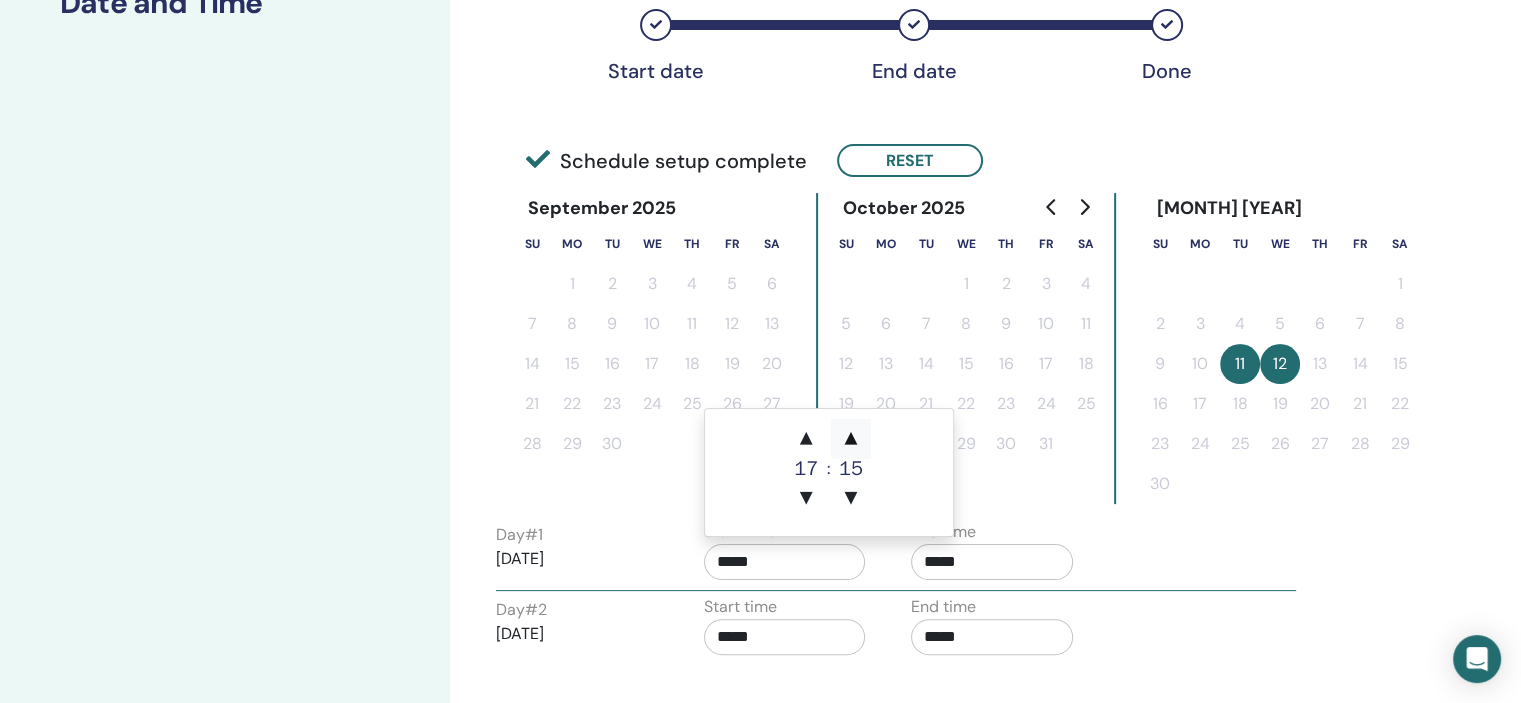 click on "▲" at bounding box center [851, 439] 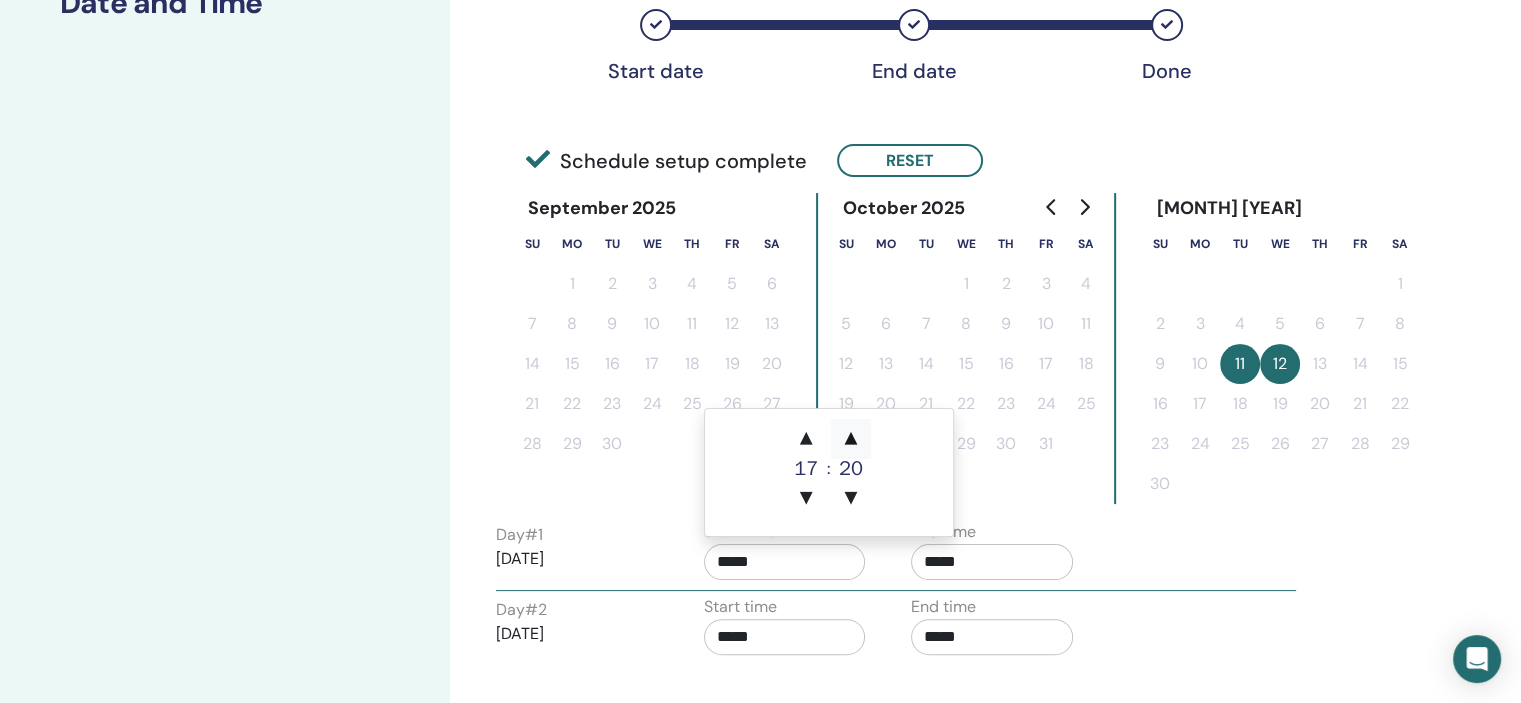 click on "▲" at bounding box center [851, 439] 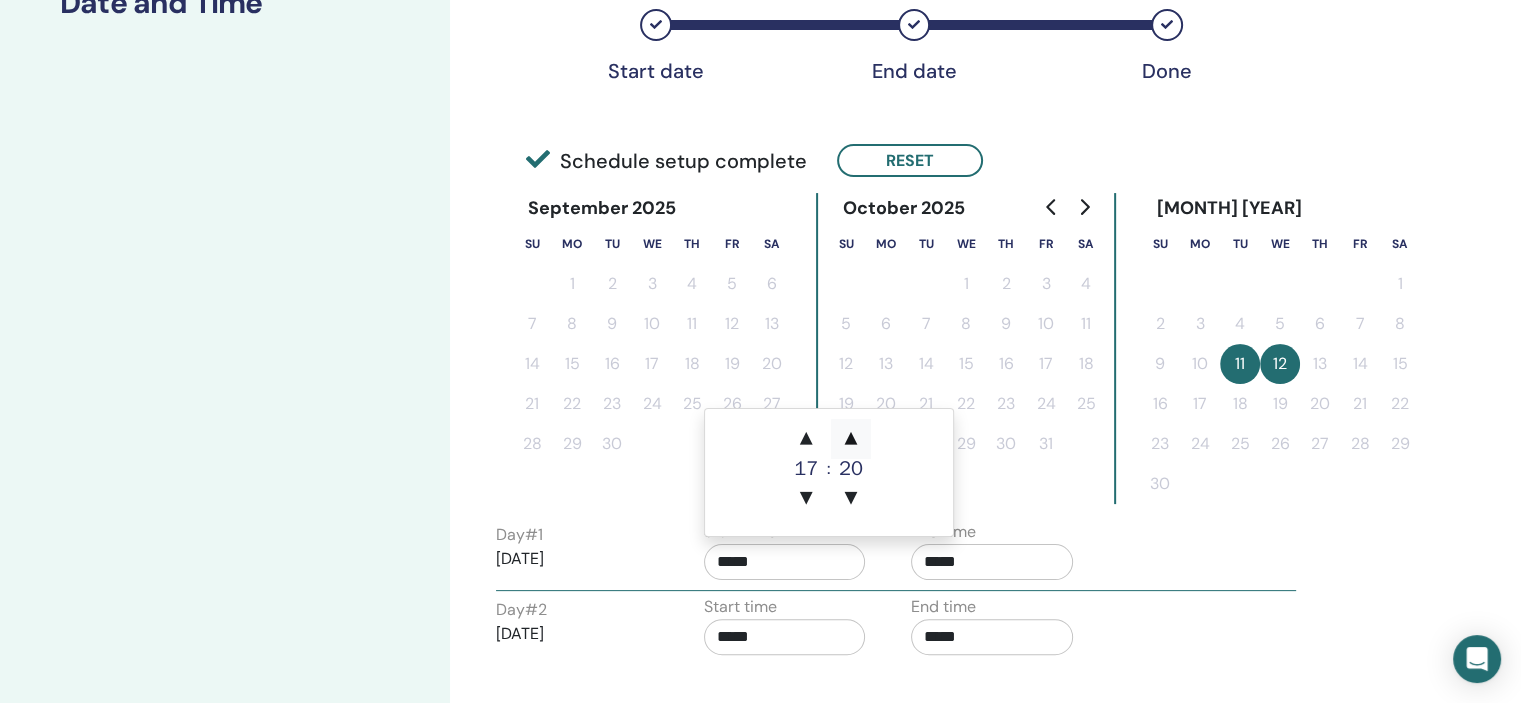 click on "▲" at bounding box center (851, 439) 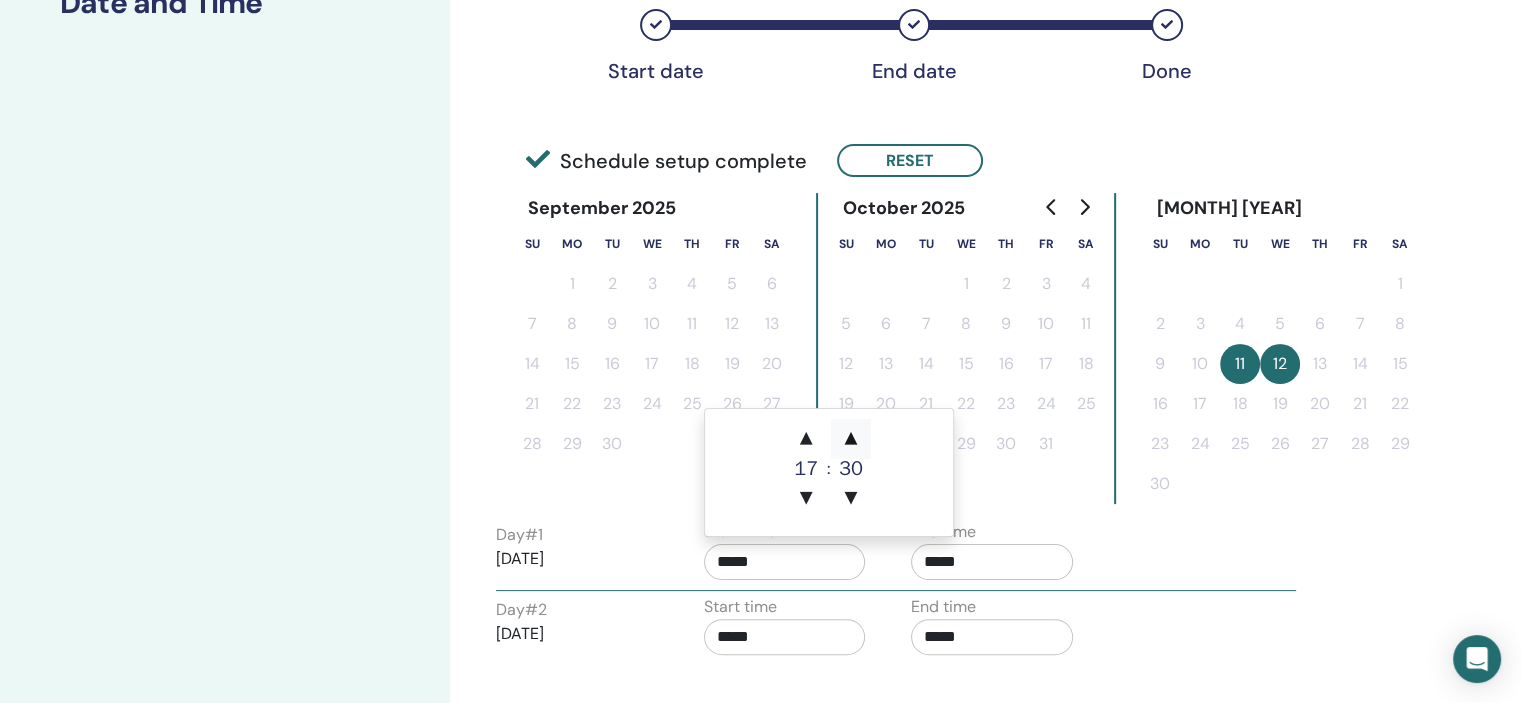 click on "▲" at bounding box center (851, 439) 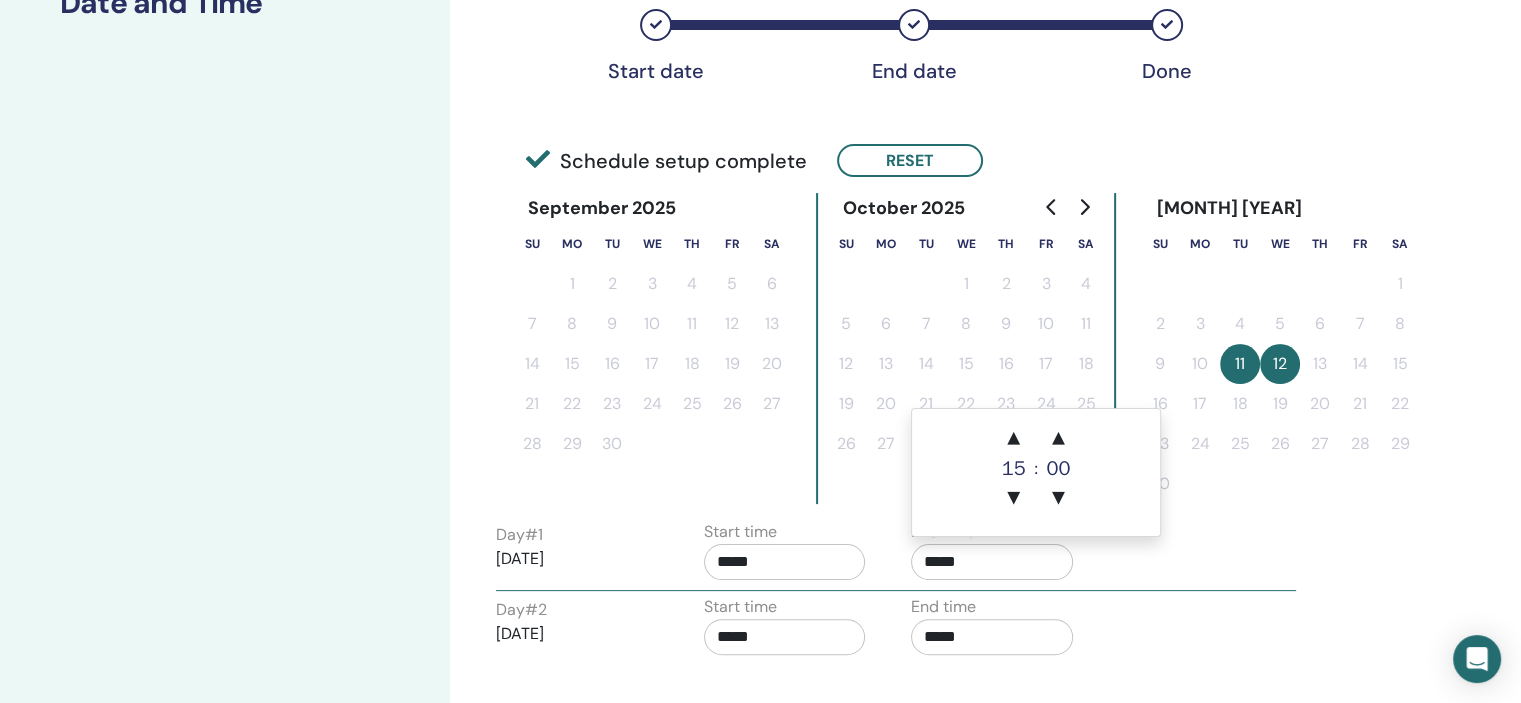 click on "*****" at bounding box center (992, 562) 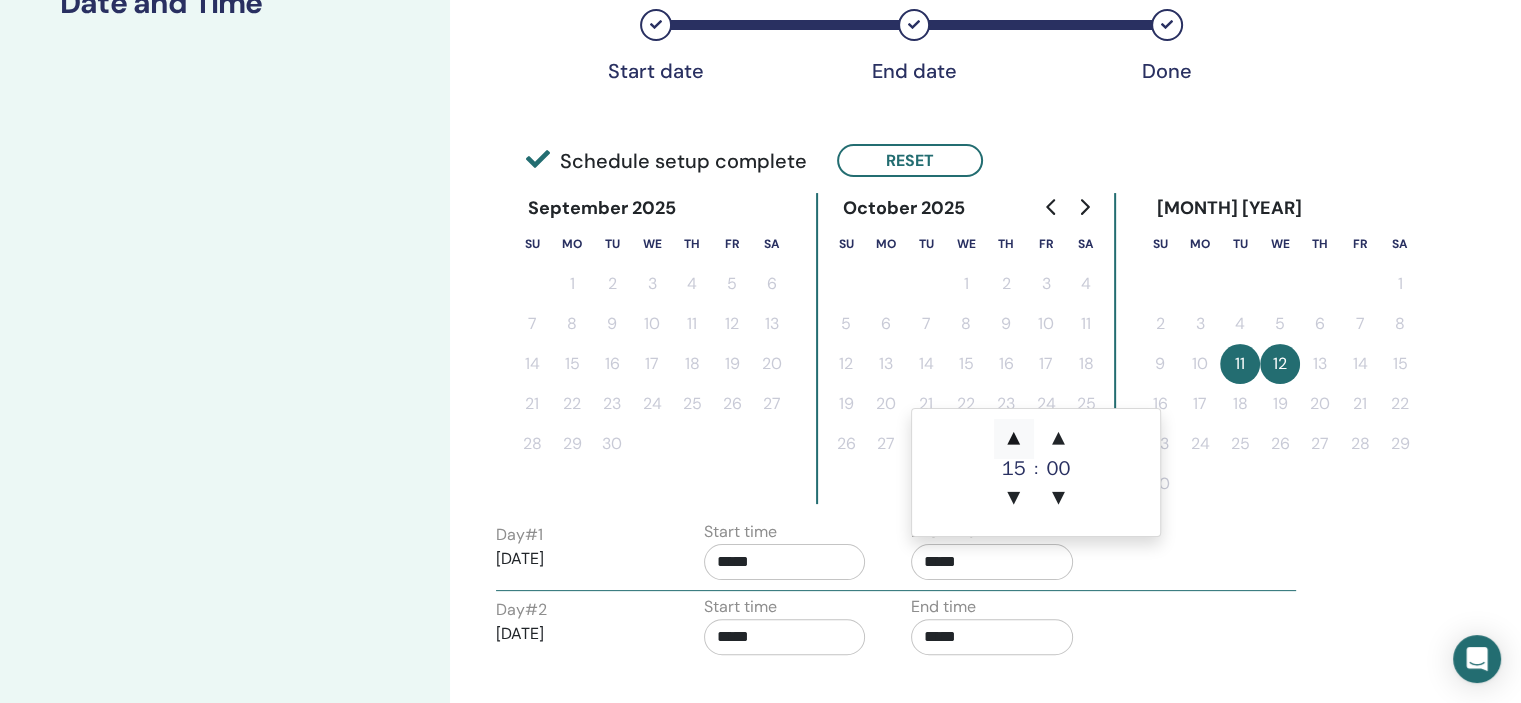 click on "▲" at bounding box center (1014, 439) 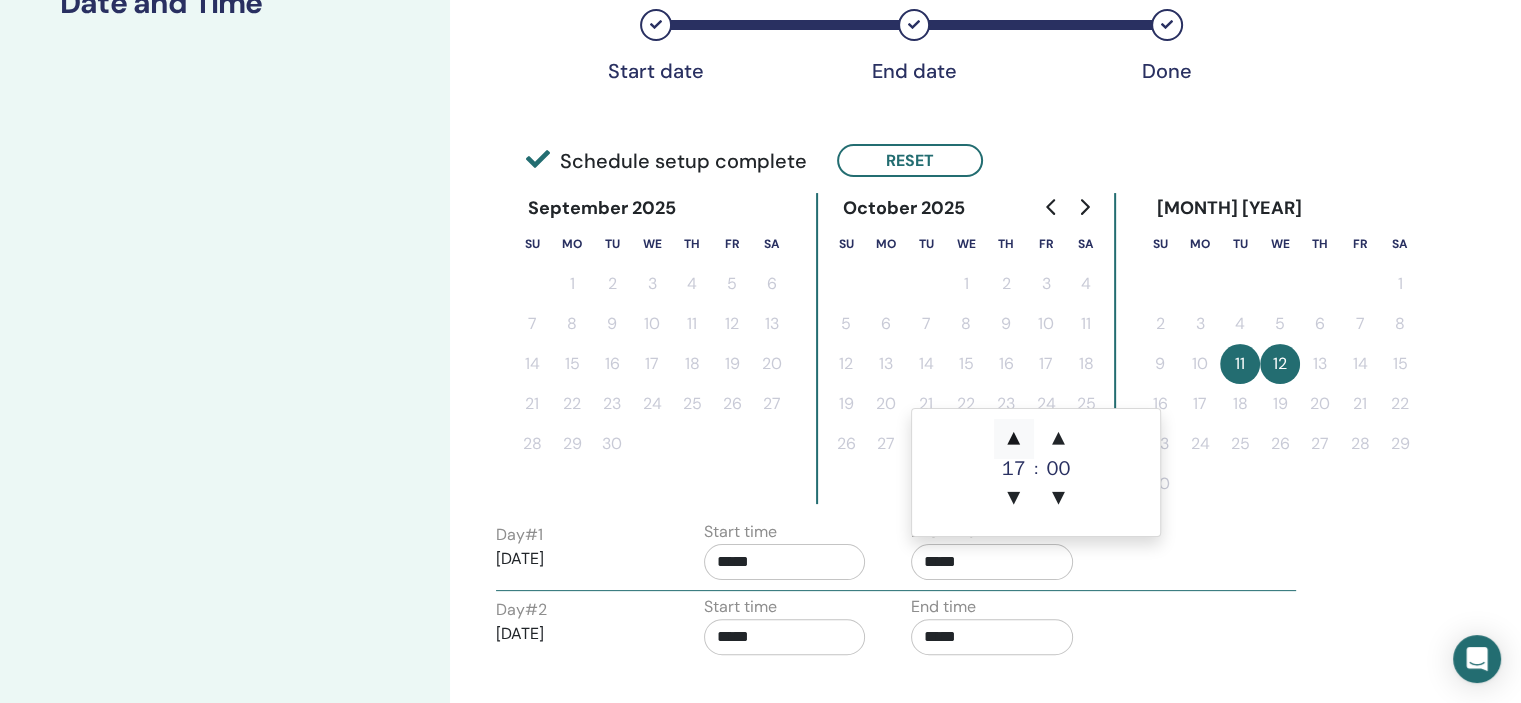 click on "▲" at bounding box center (1014, 439) 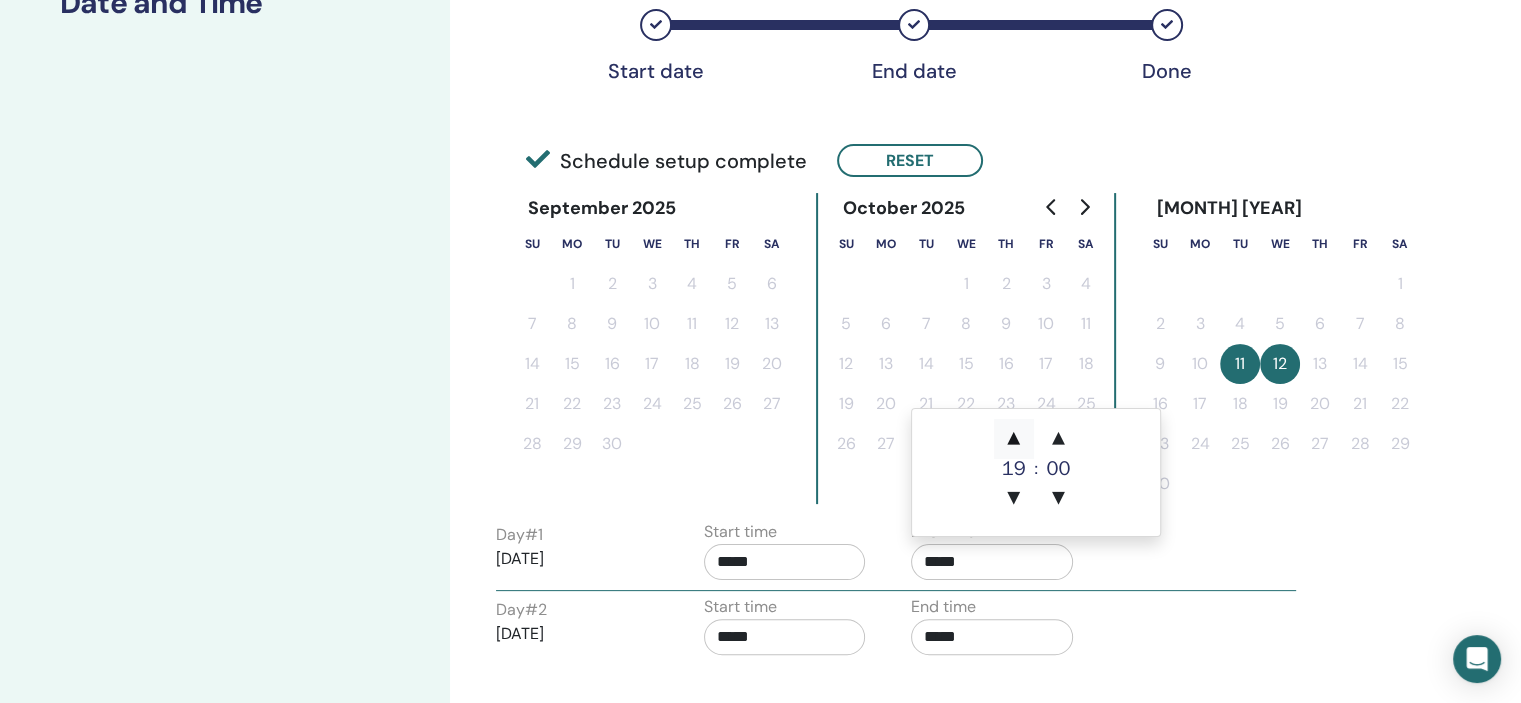 click on "▲" at bounding box center [1014, 439] 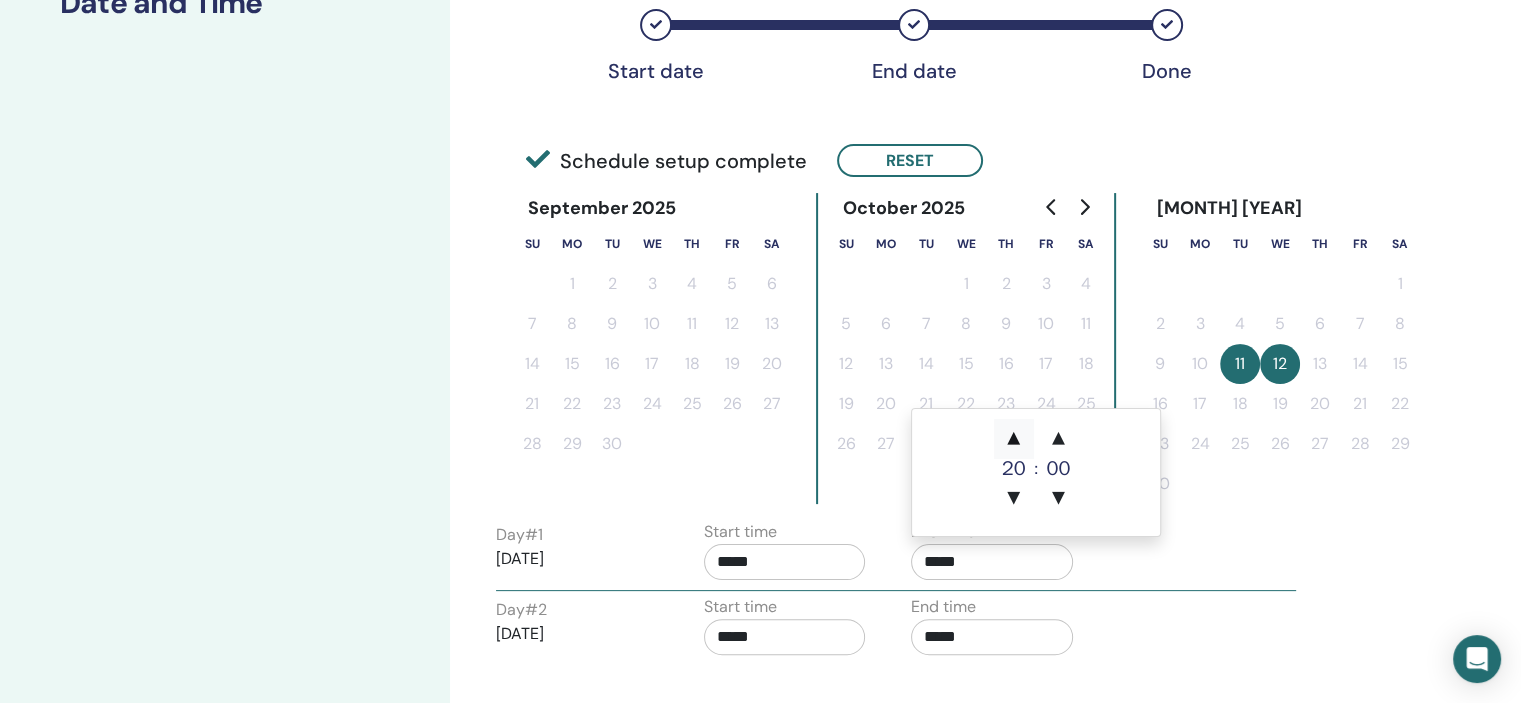 click on "▲" at bounding box center [1014, 439] 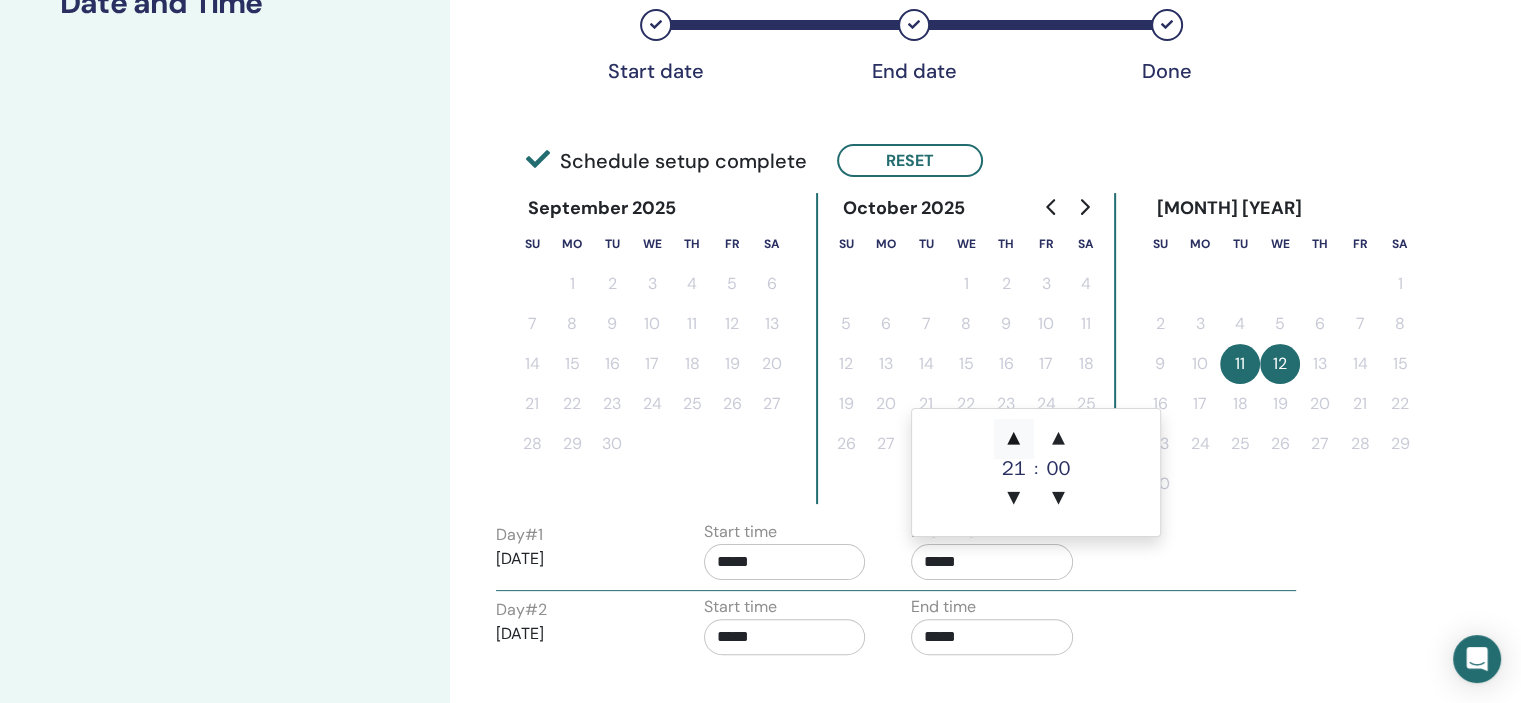 click on "▲" at bounding box center [1014, 439] 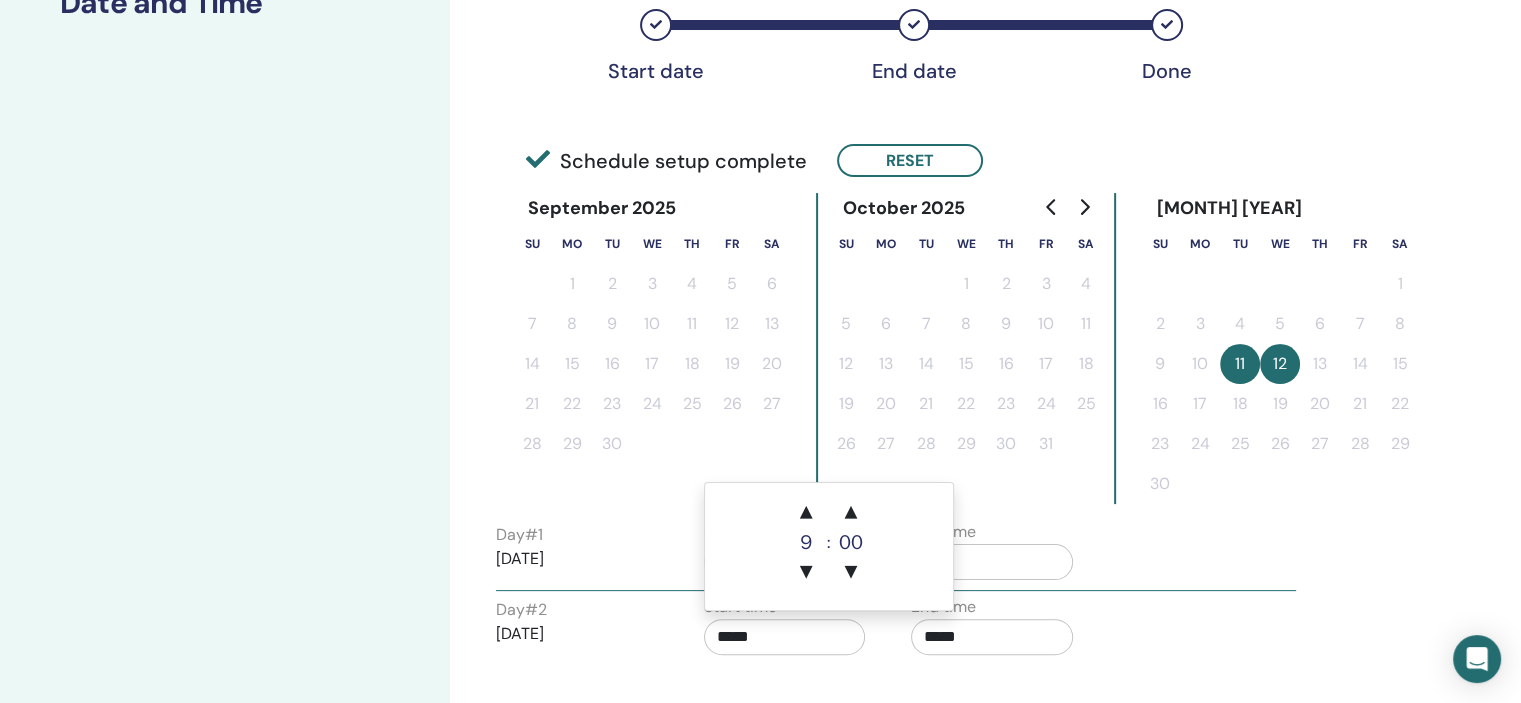 click on "*****" at bounding box center [785, 637] 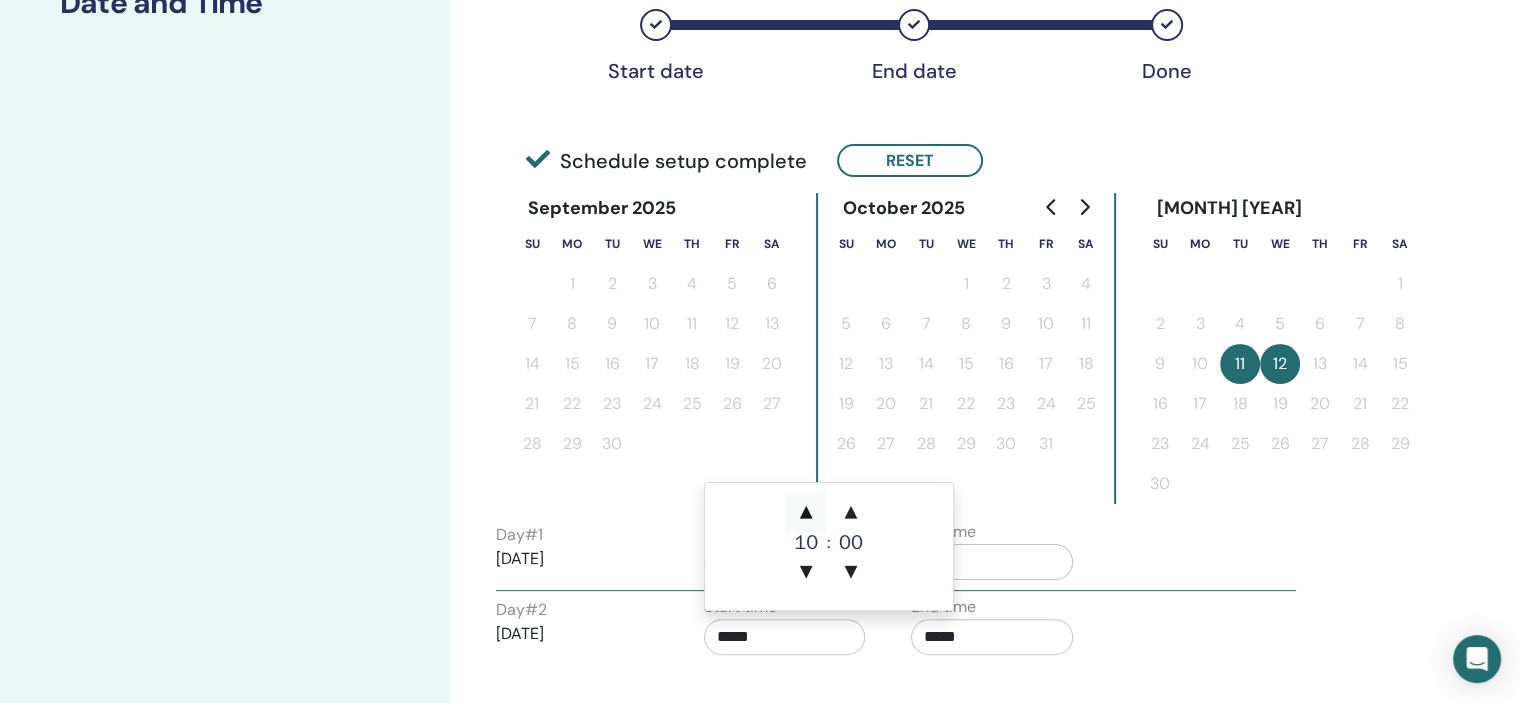 click on "▲" at bounding box center (806, 513) 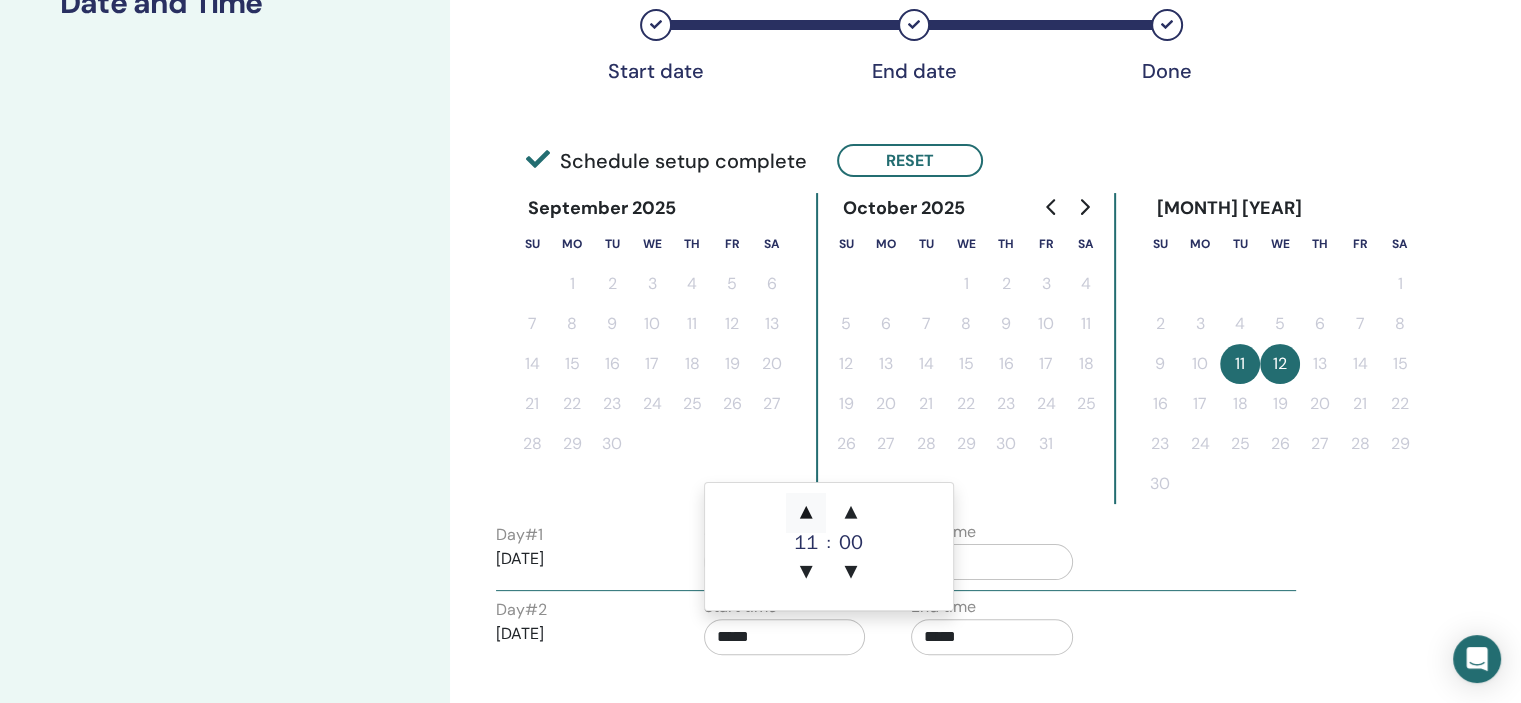 click on "▲" at bounding box center [806, 513] 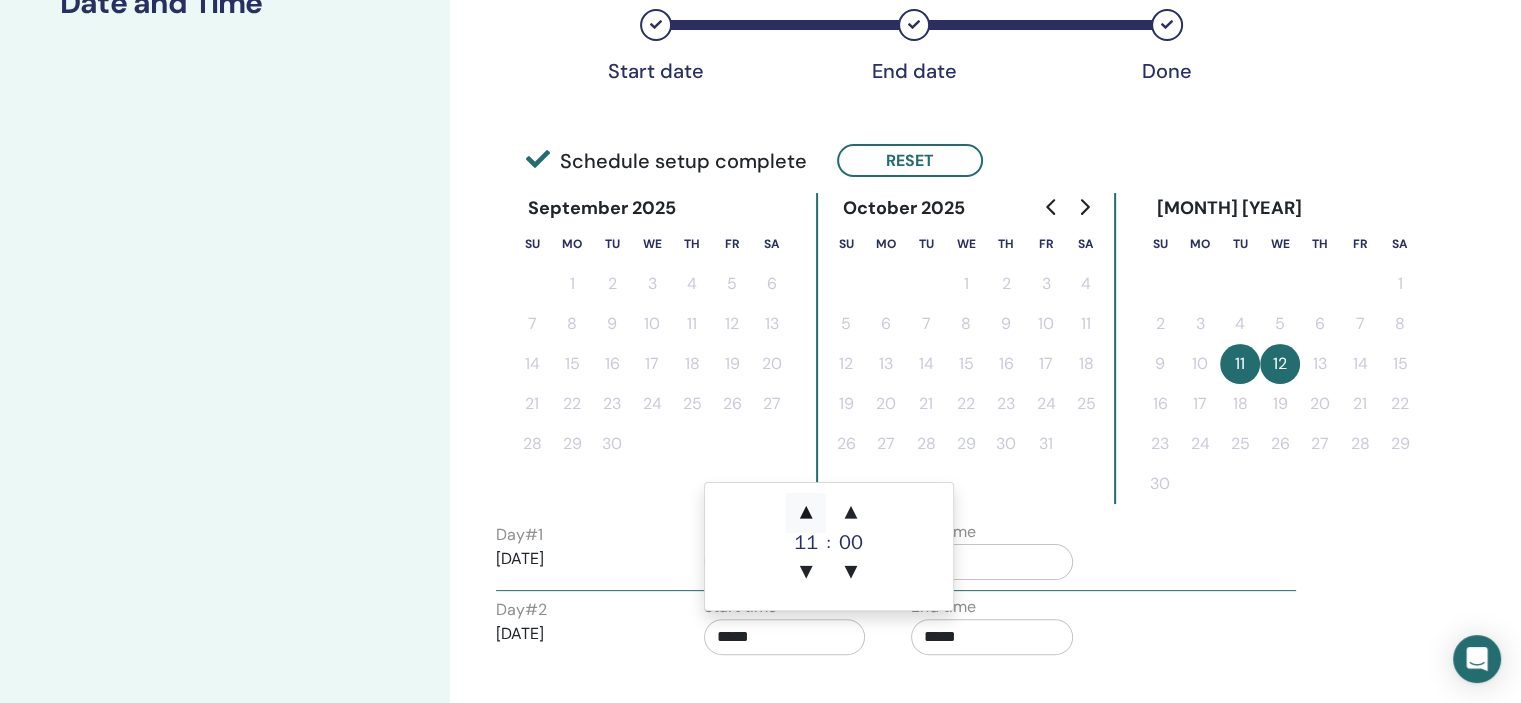 click on "▲" at bounding box center (806, 513) 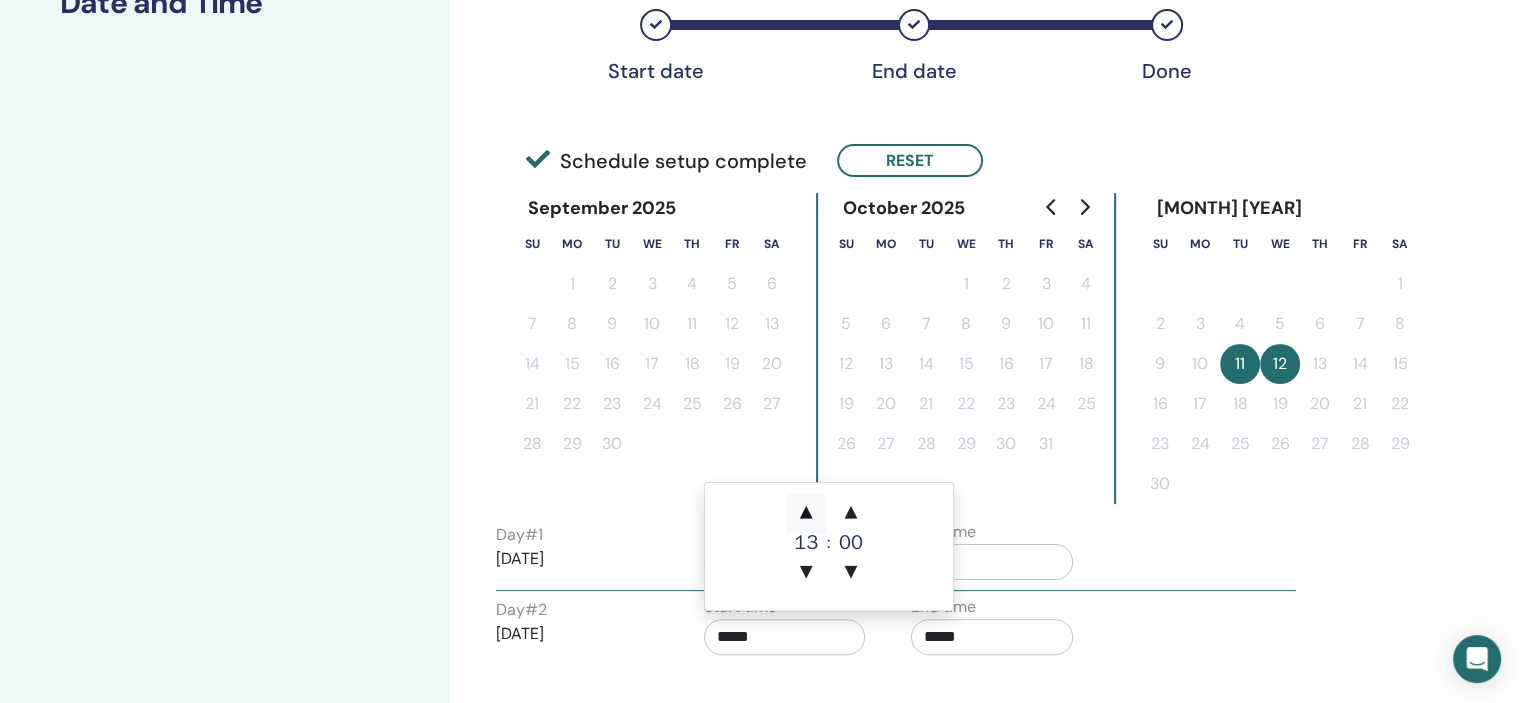 click on "▲" at bounding box center (806, 513) 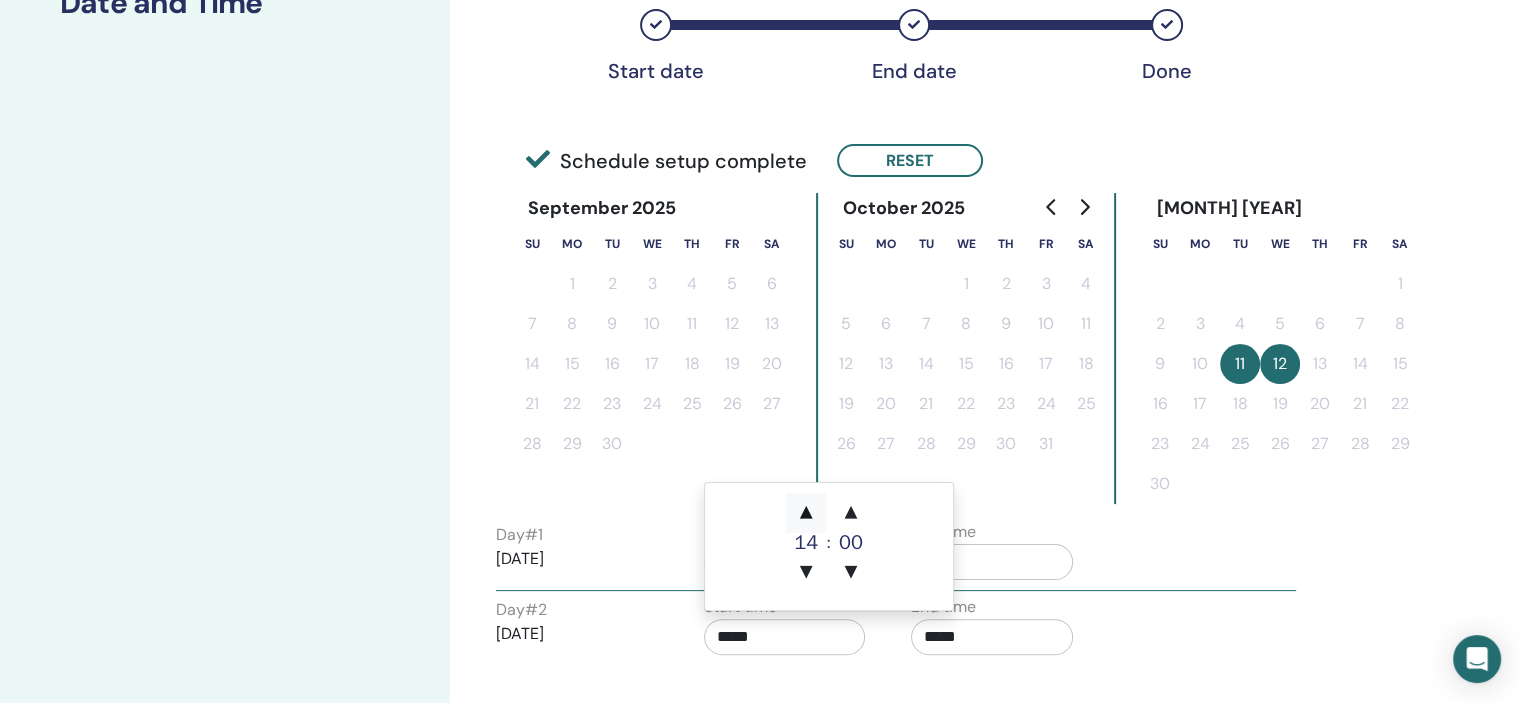 click on "▲" at bounding box center (806, 513) 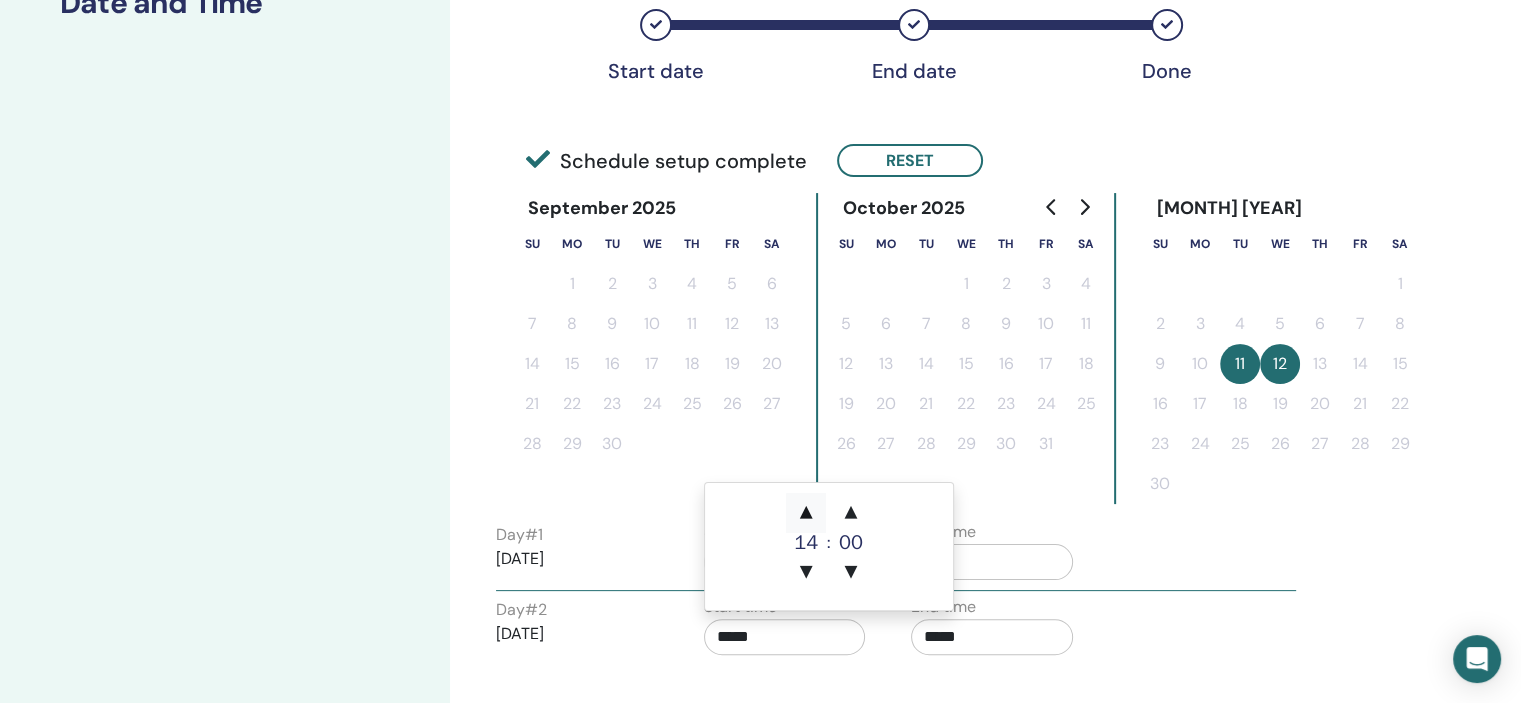 type on "*****" 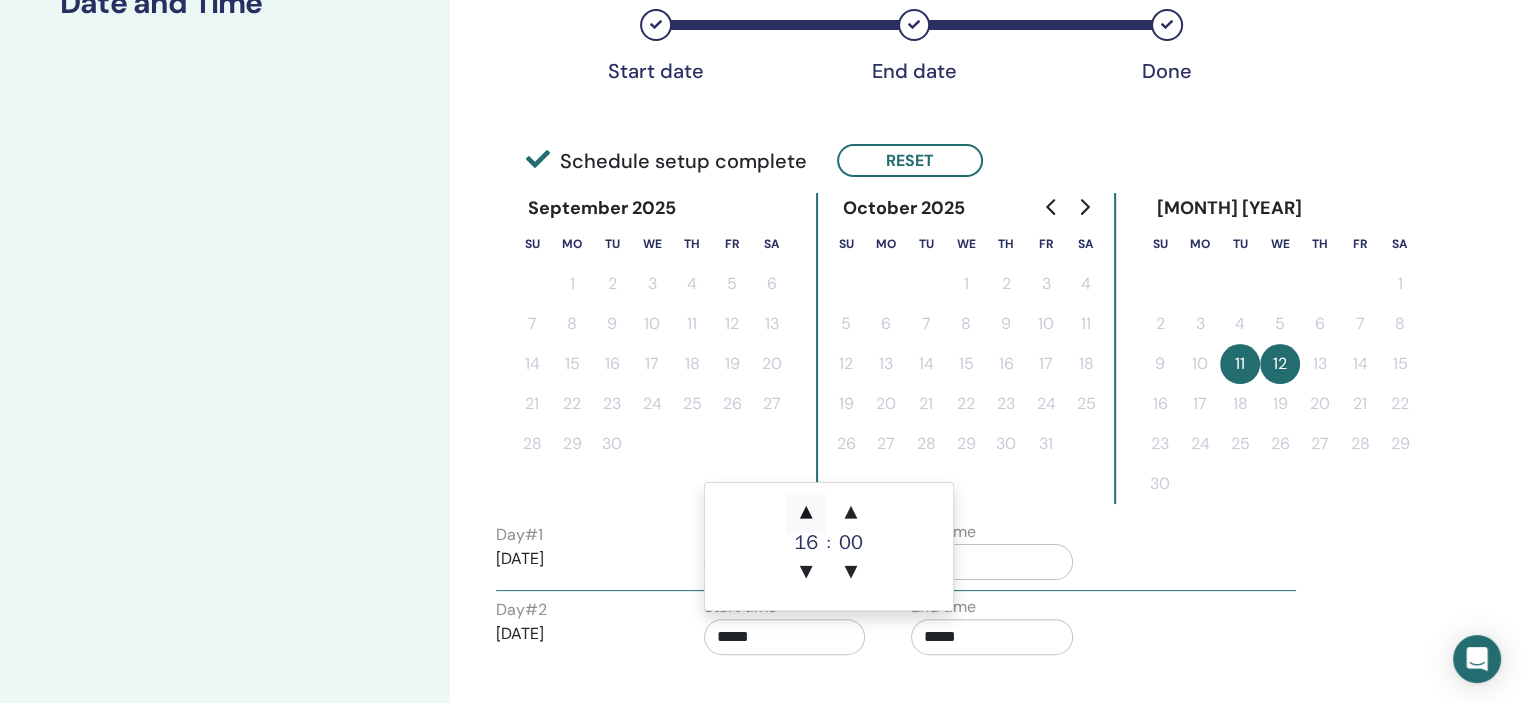 click on "▲" at bounding box center (806, 513) 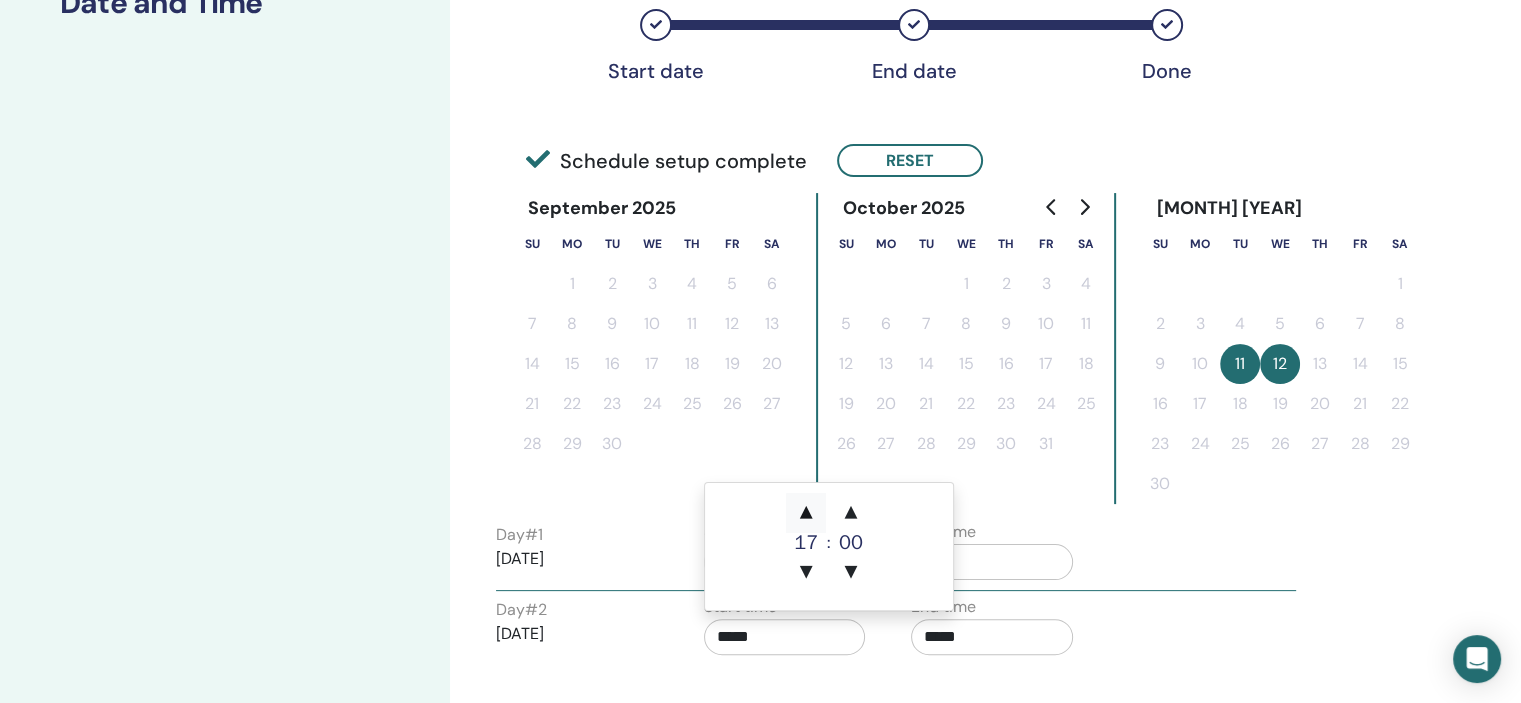 click on "▲" at bounding box center [806, 513] 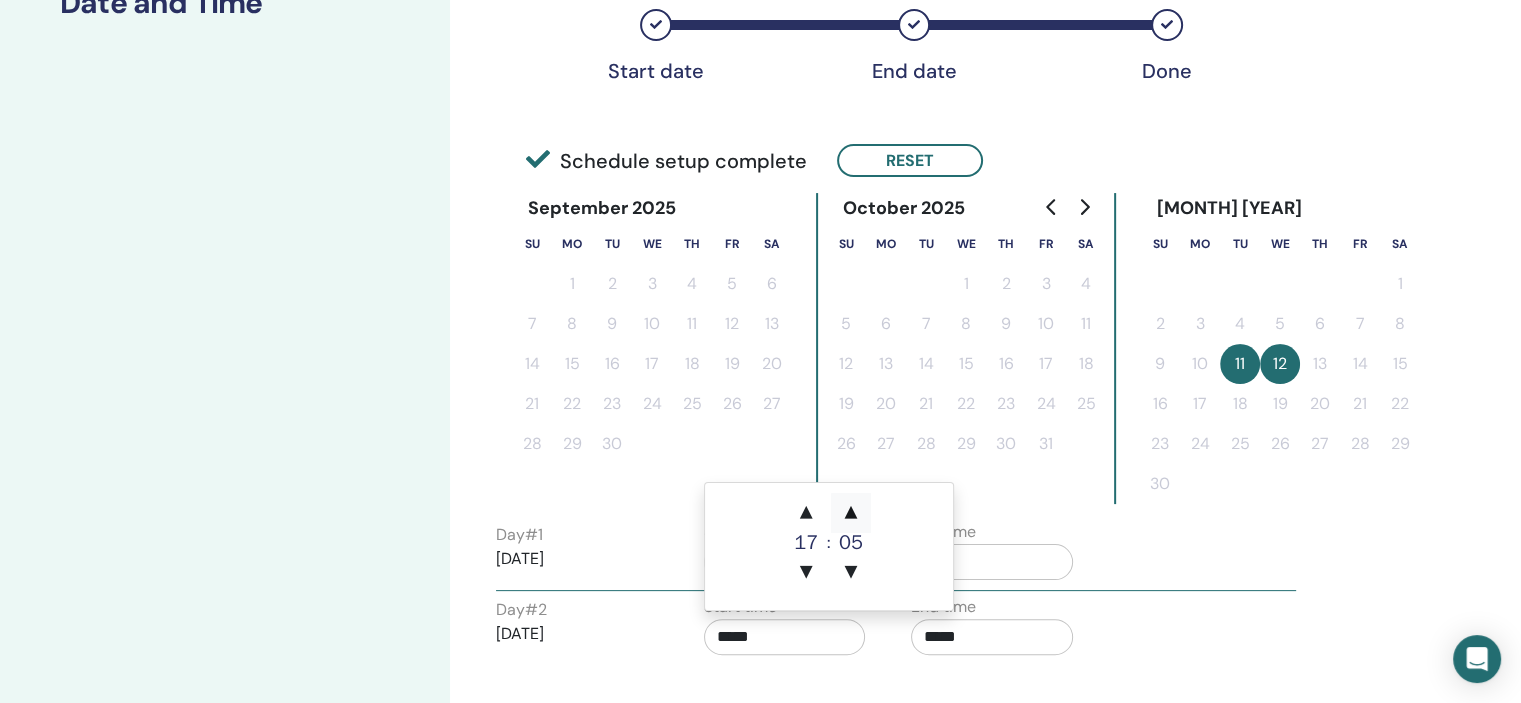 click on "▲" at bounding box center (851, 513) 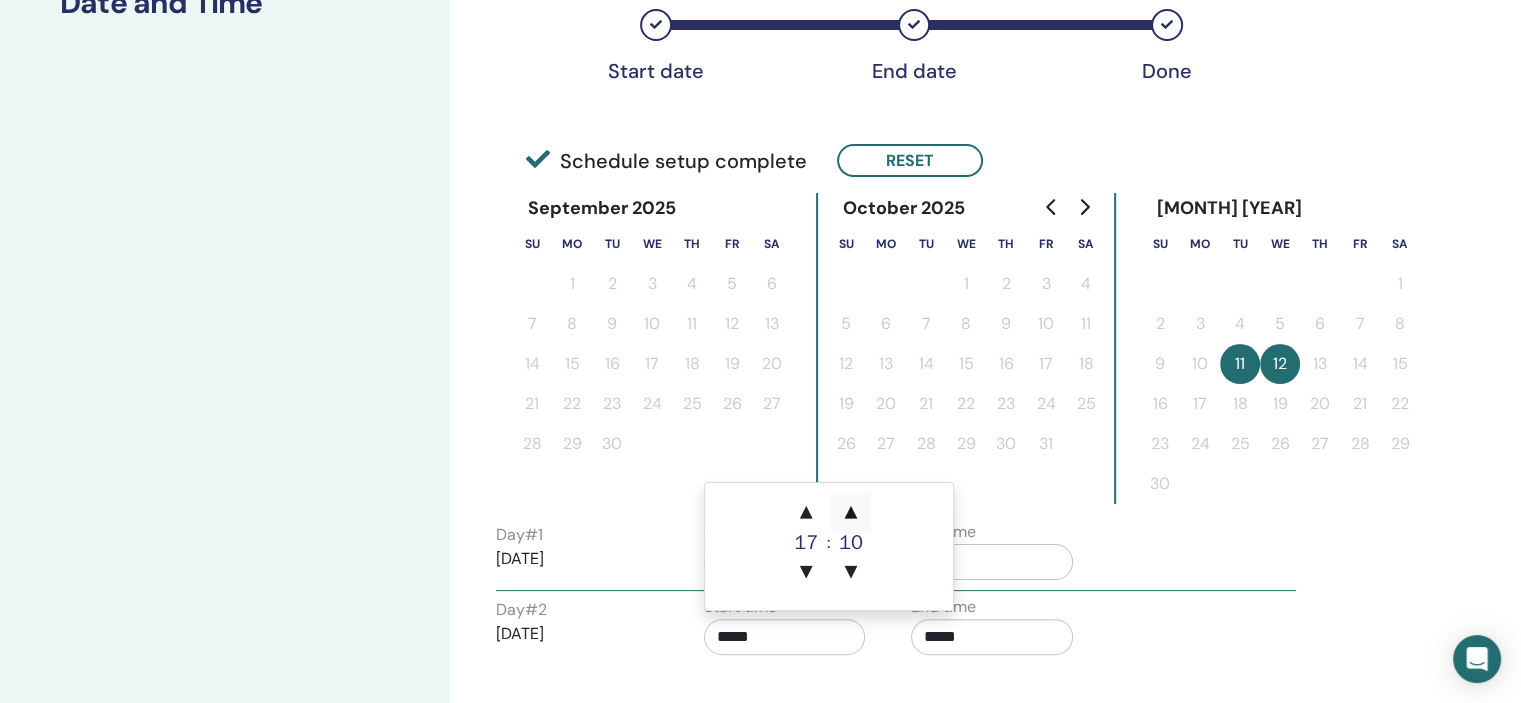 click on "▲" at bounding box center (851, 513) 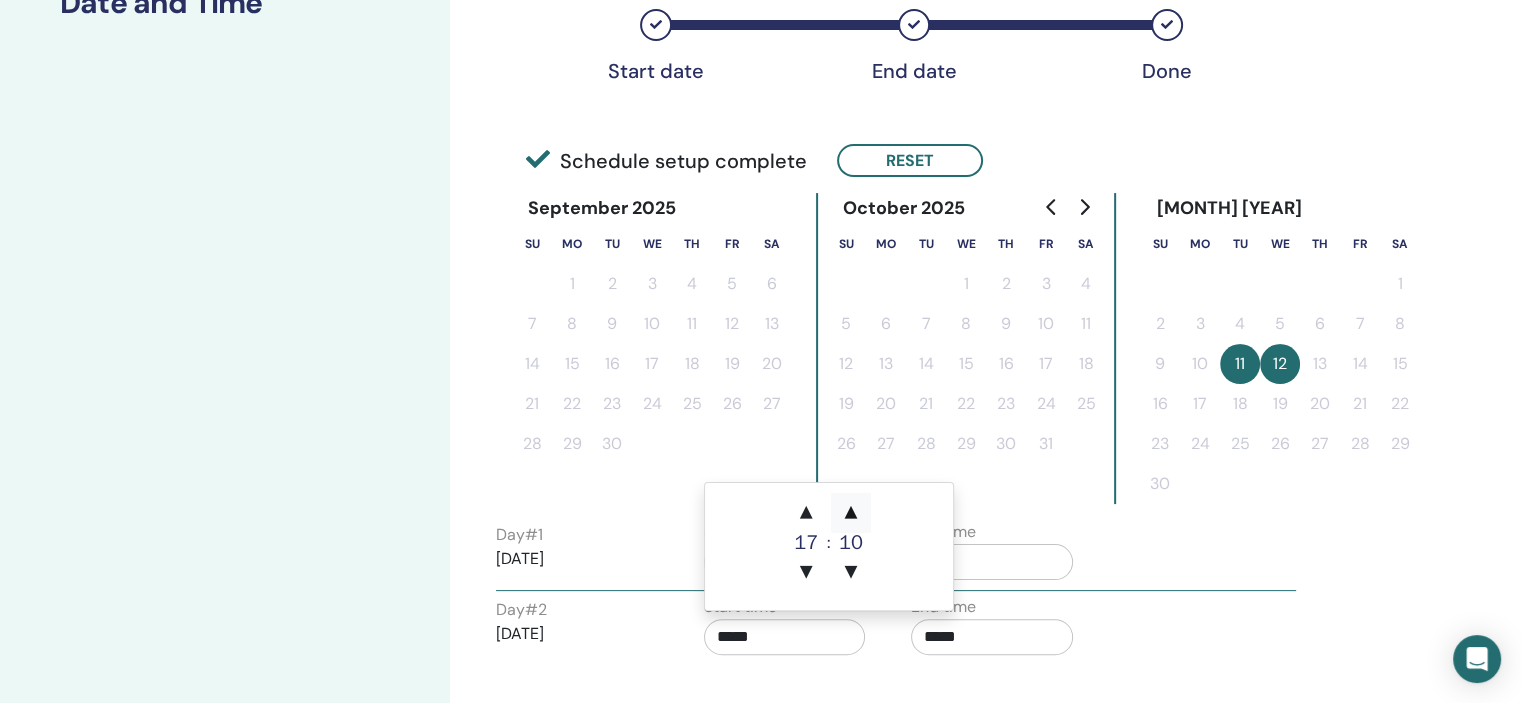 click on "▲" at bounding box center [851, 513] 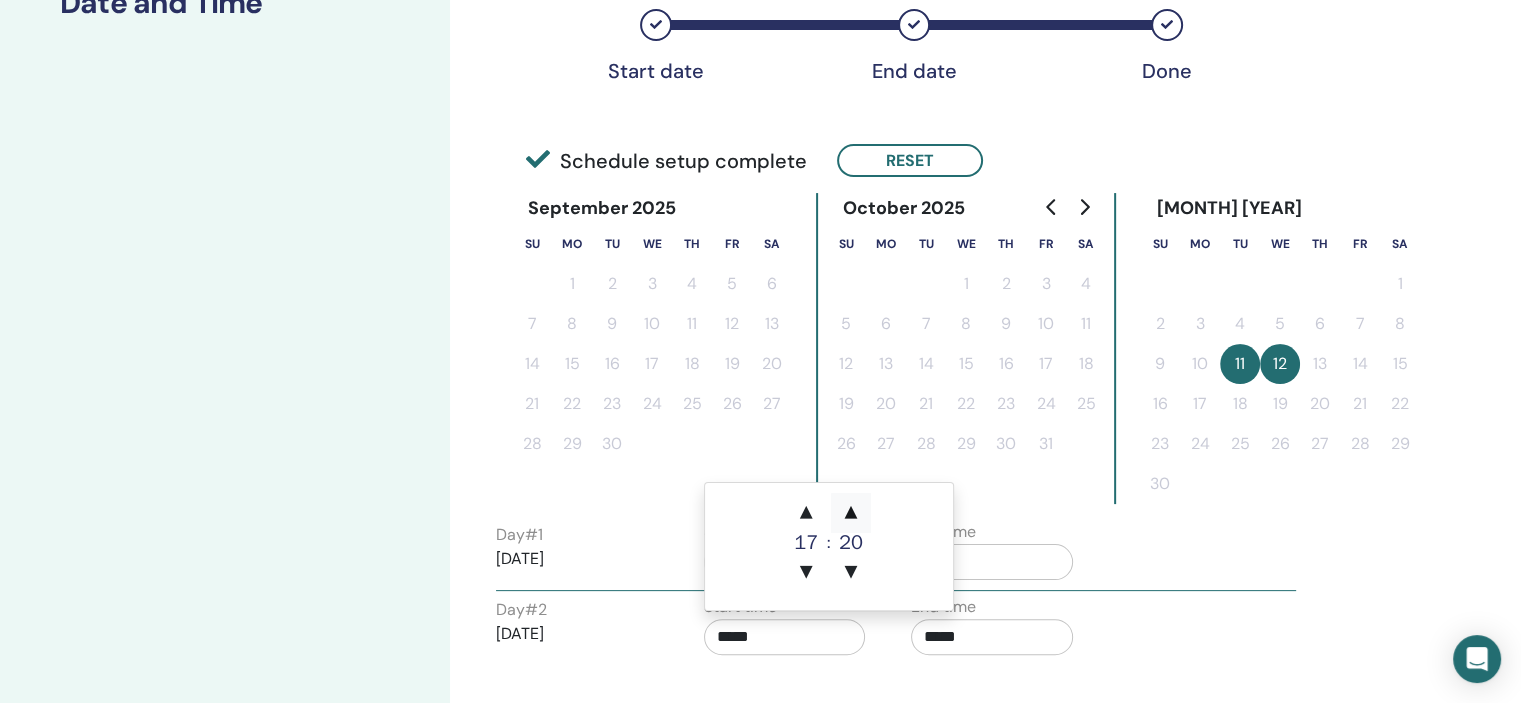 click on "▲" at bounding box center [851, 513] 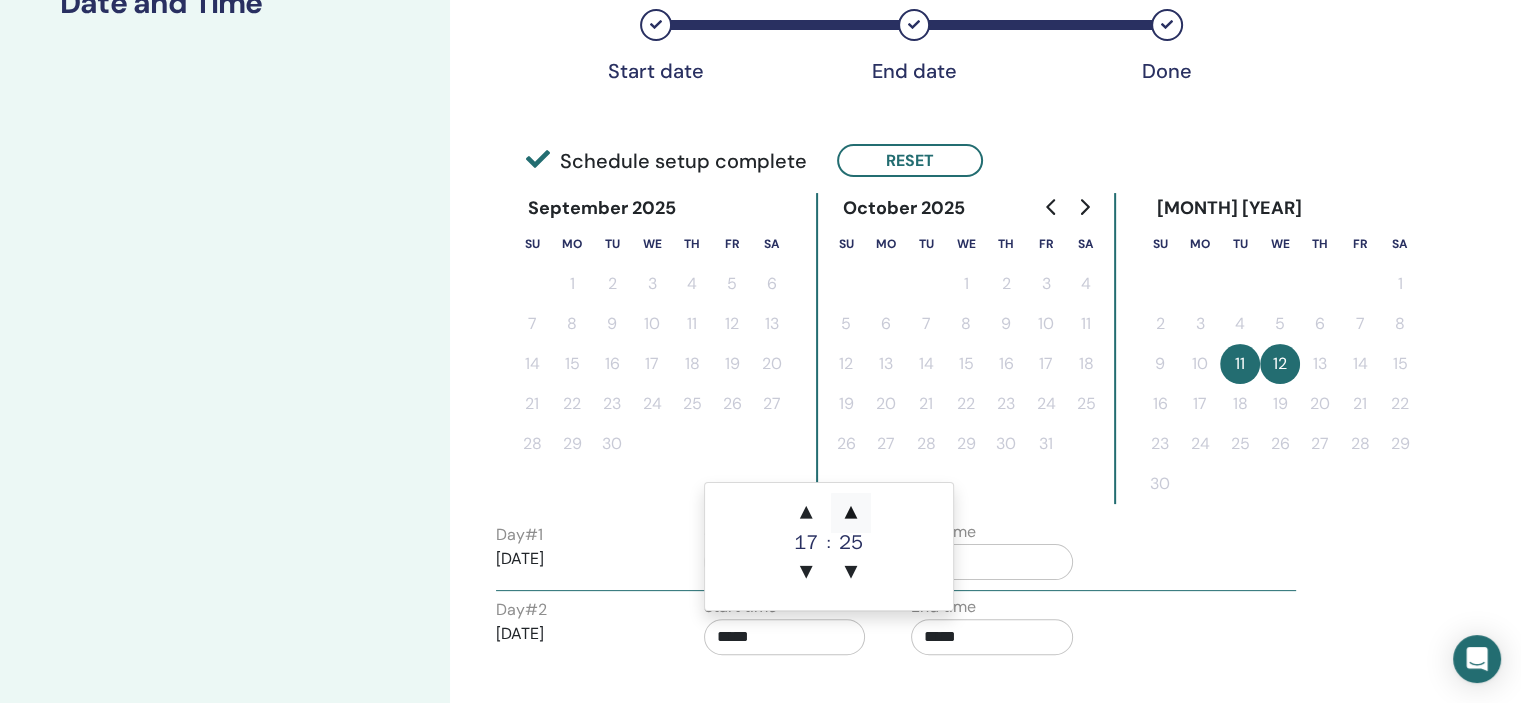 click on "▲" at bounding box center [851, 513] 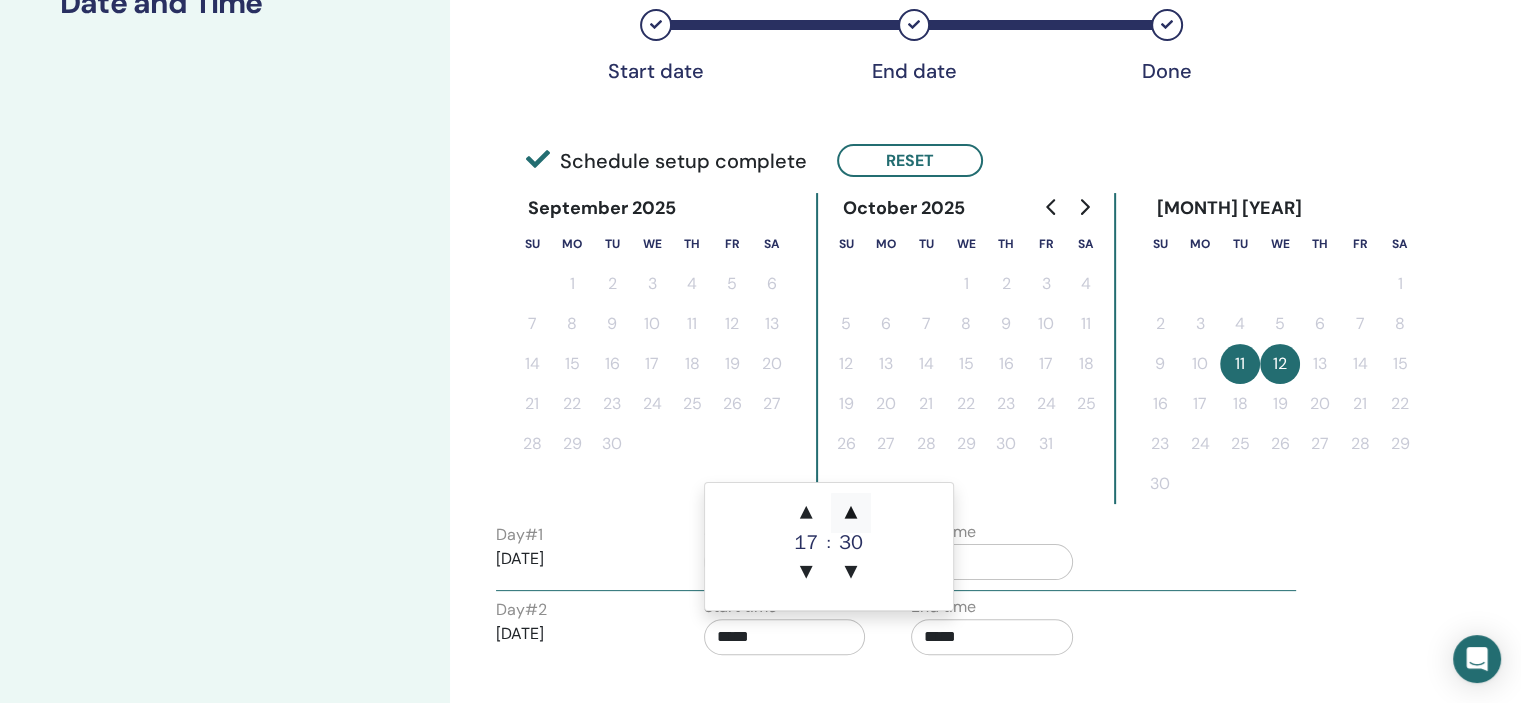 click on "▲" at bounding box center (851, 513) 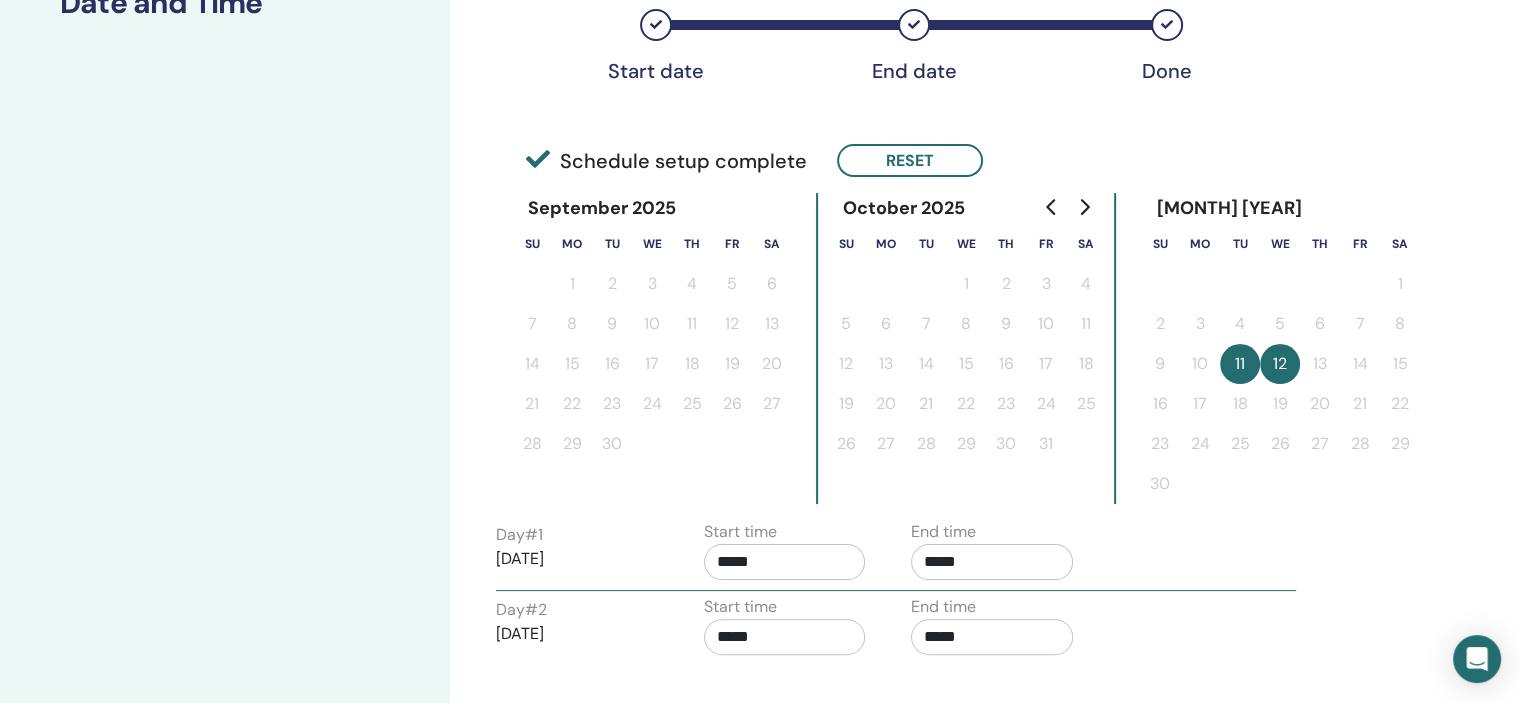 click on "End time *****" at bounding box center [992, 630] 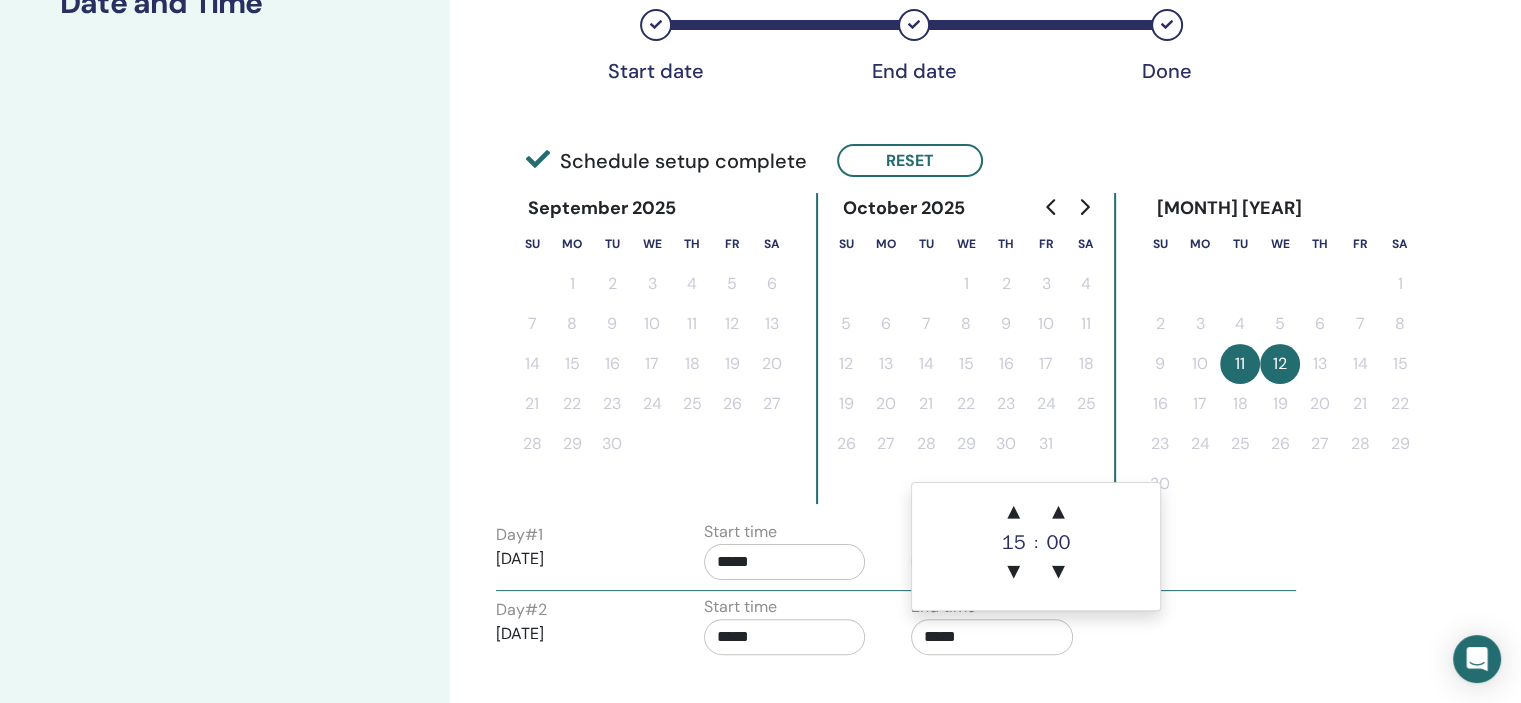 click on "*****" at bounding box center [992, 637] 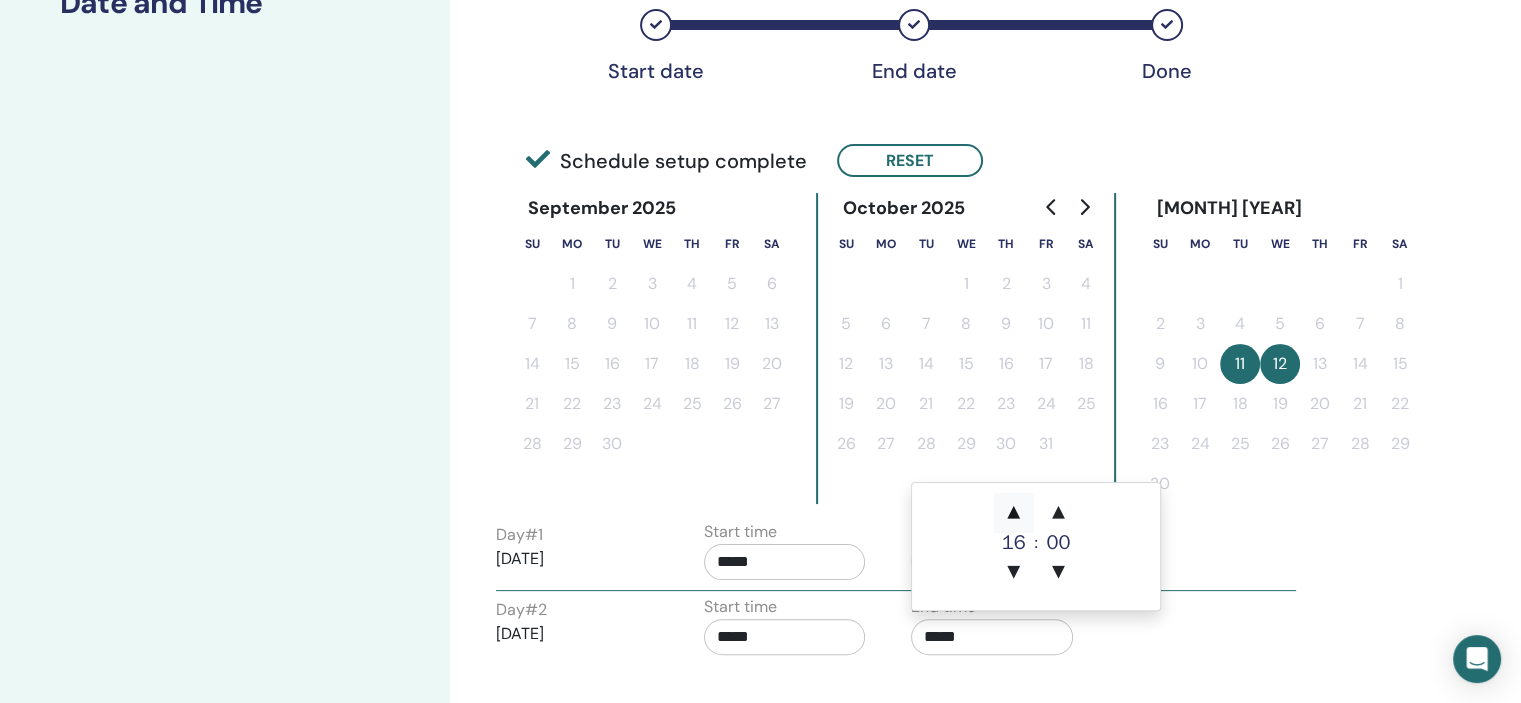 click on "▲" at bounding box center (1014, 513) 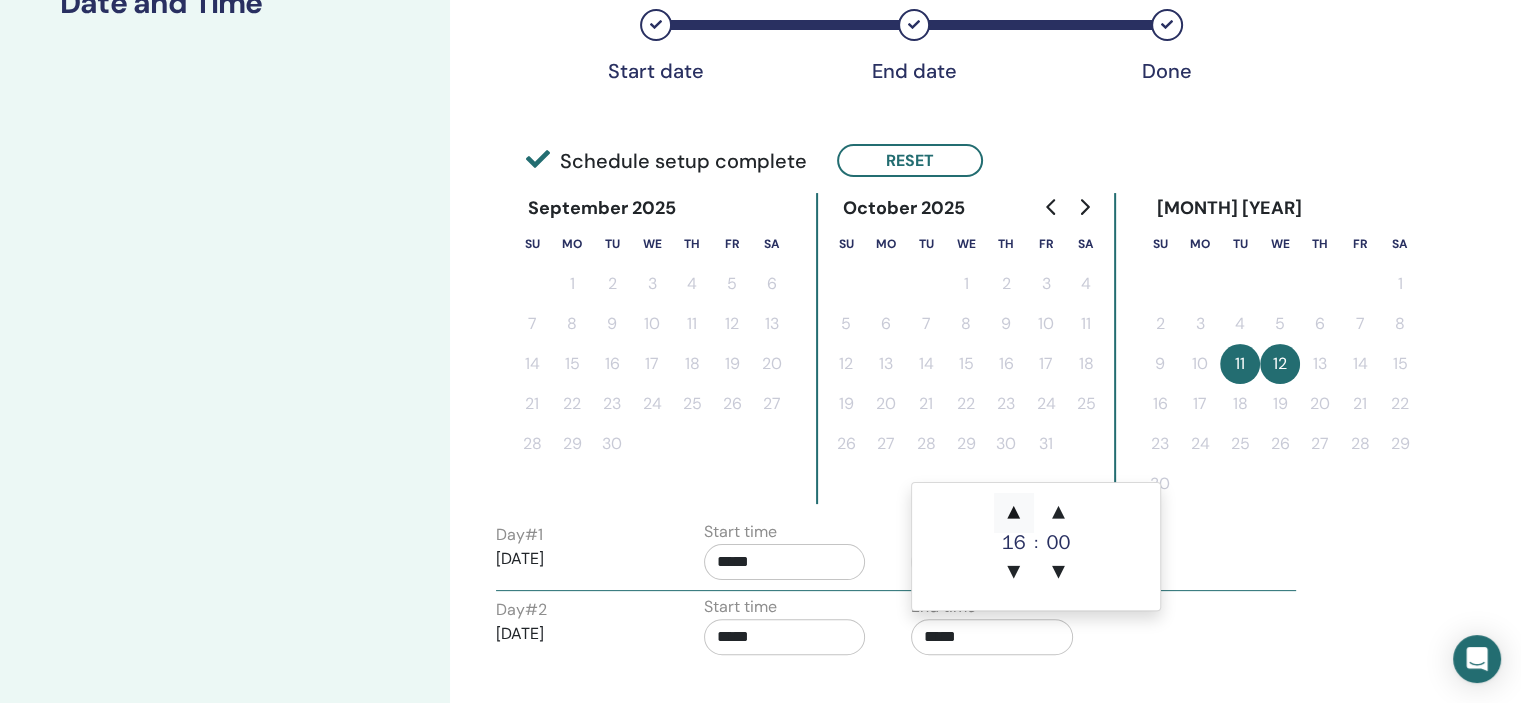 click on "▲" at bounding box center [1014, 513] 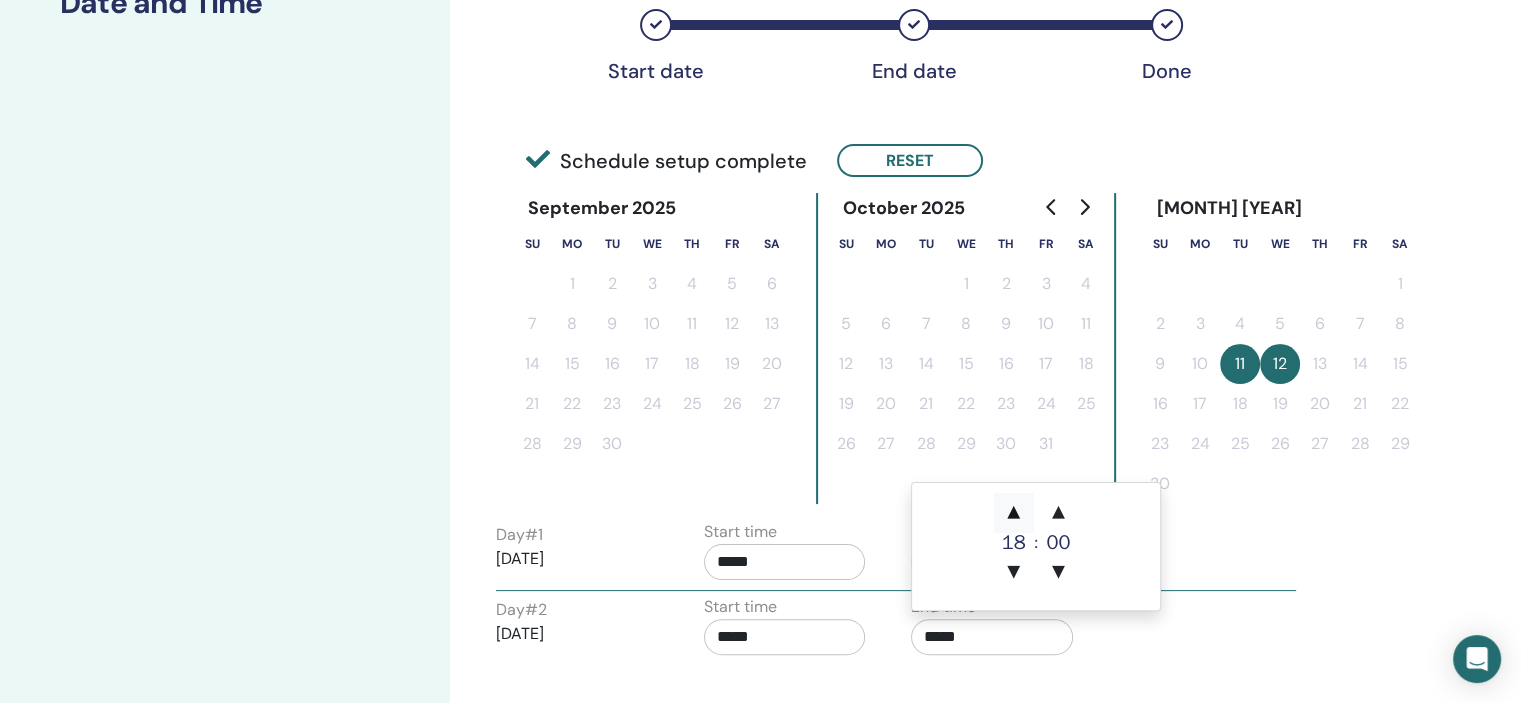 click on "▲" at bounding box center [1014, 513] 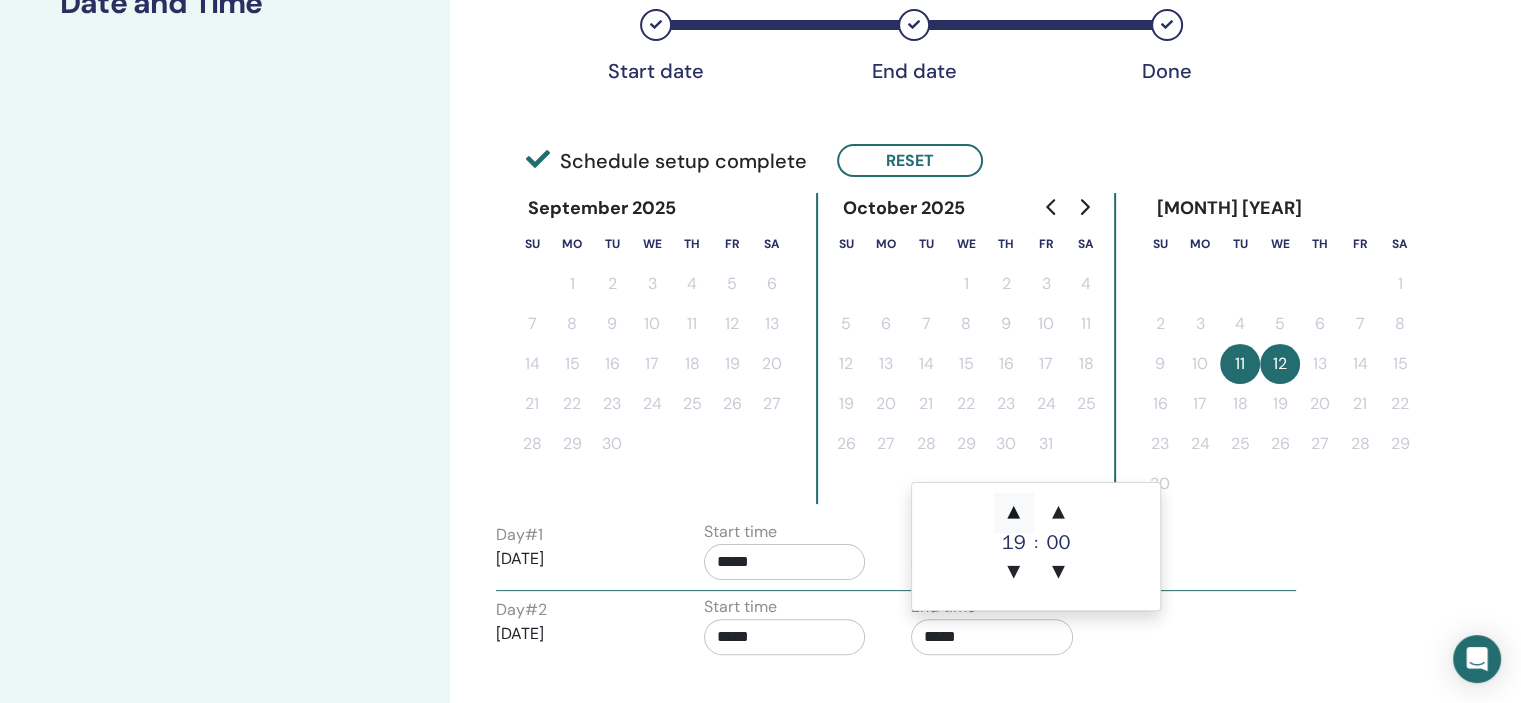 click on "▲" at bounding box center (1014, 513) 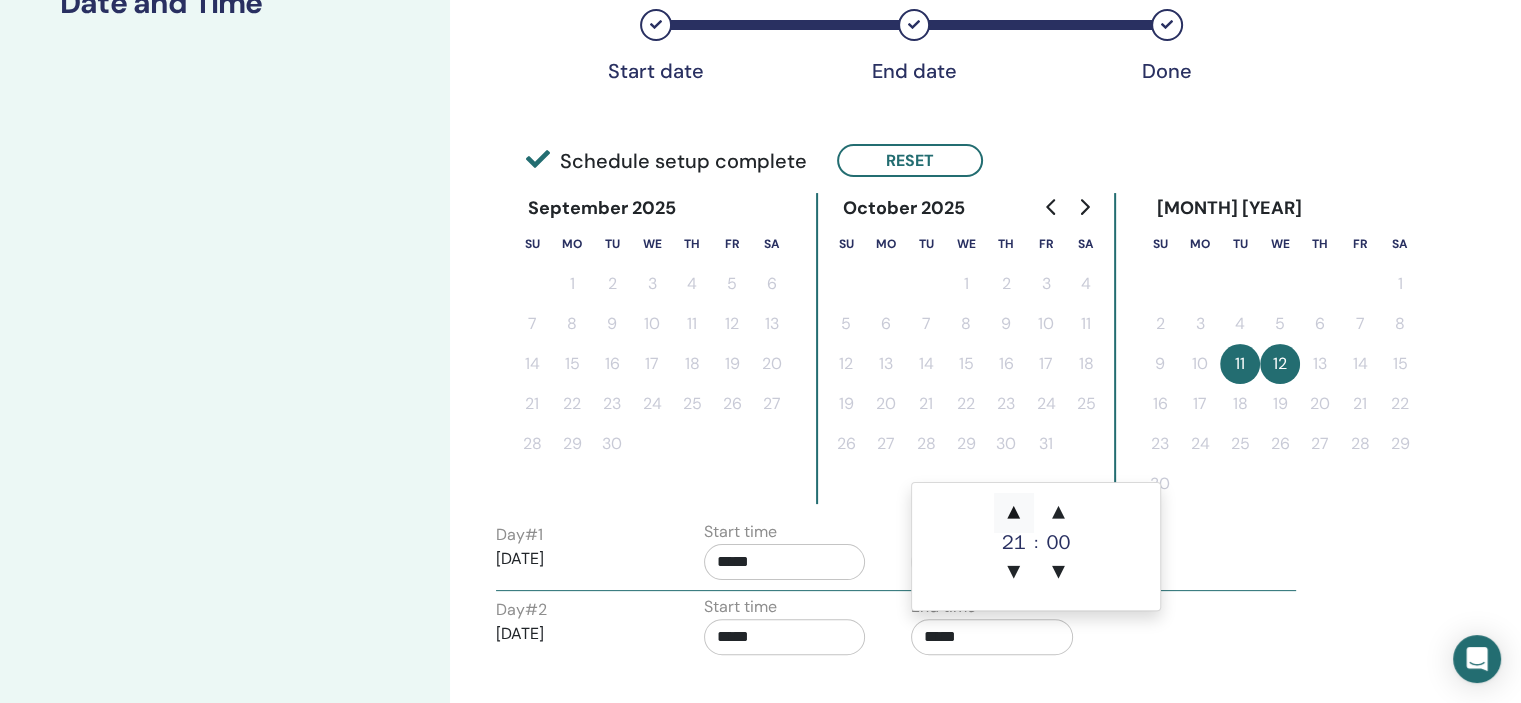 click on "▲" at bounding box center (1014, 513) 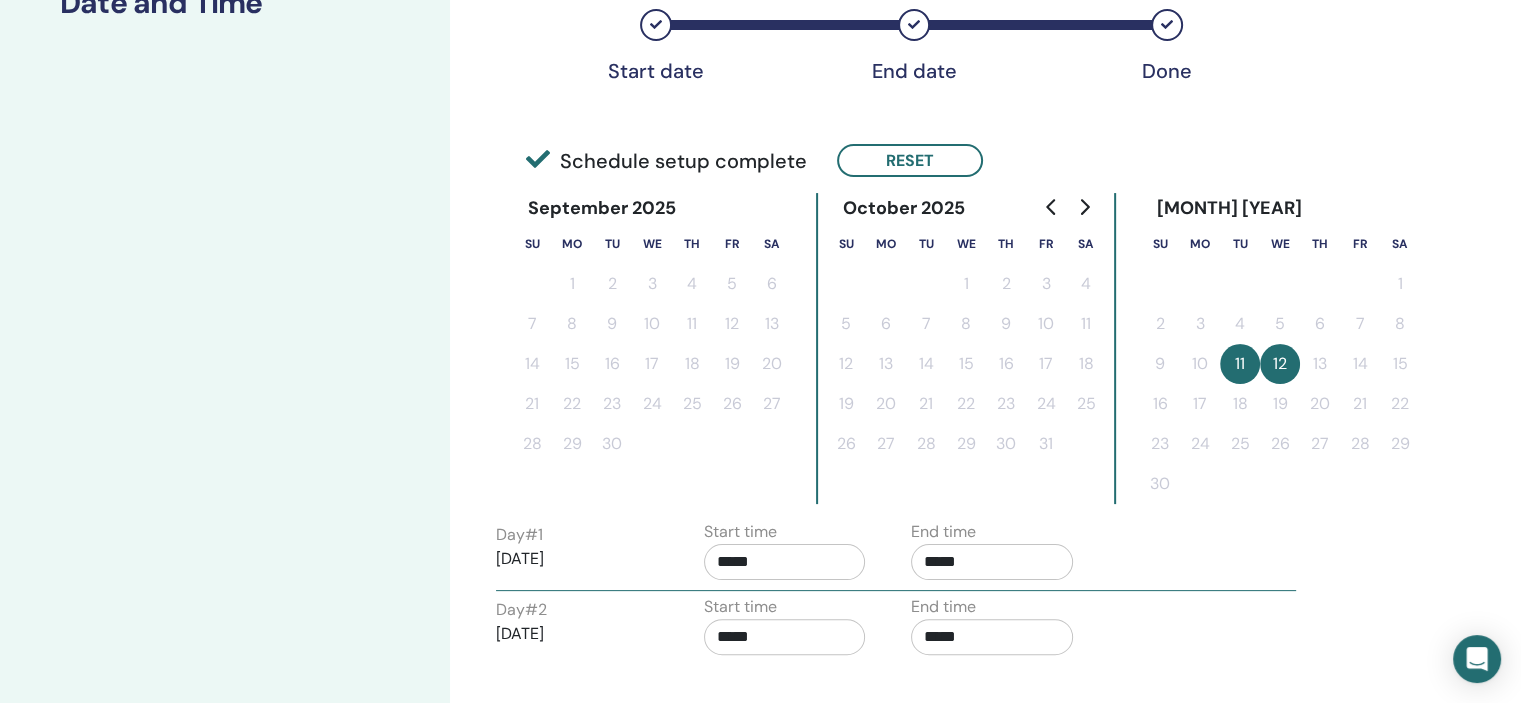 click on "Set up you seminar Step 3 of 4 : Date and Time Time Zone Time Zone (GMT+3) Europe/Sofia Seminar Date and Time Start date End date Done Schedule setup complete Reset September 2025 Su Mo Tu We Th Fr Sa 1 2 3 4 5 6 7 8 9 10 11 12 13 14 15 16 17 18 19 20 21 22 23 24 25 26 27 28 29 30 October 2025 Su Mo Tu We Th Fr Sa 1 2 3 4 5 6 7 8 9 10 11 12 13 14 15 16 17 18 19 20 21 22 23 24 25 26 27 28 29 30 31 November 2025 Su Mo Tu We Th Fr Sa 1 2 3 4 5 6 7 8 9 10 11 12 13 14 15 16 17 18 19 20 21 22 23 24 25 26 27 28 29 30 Day  # 1 2025/11/11 Start time ***** End time ***** Day  # 2 2025/11/12 Start time ***** End time ***** Back Next" at bounding box center (760, 379) 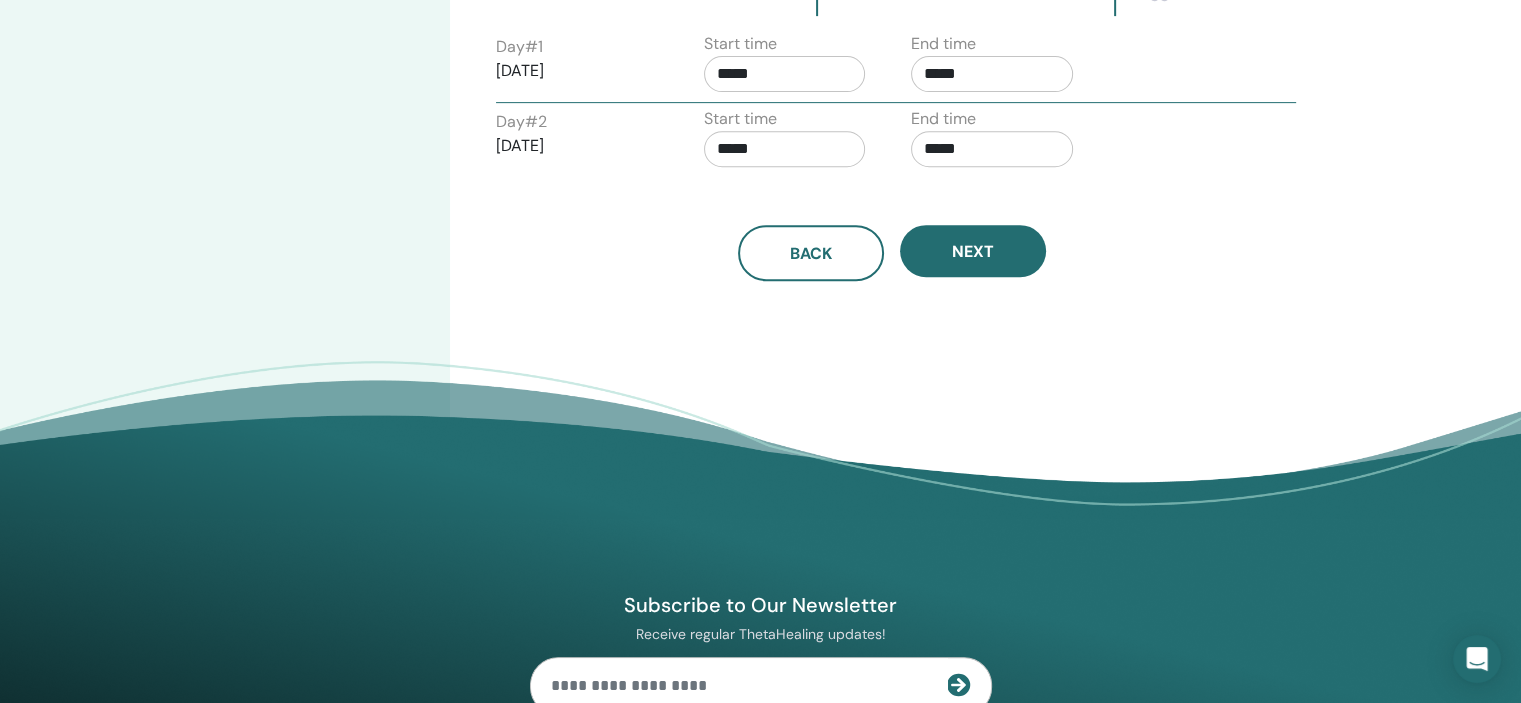 scroll, scrollTop: 844, scrollLeft: 0, axis: vertical 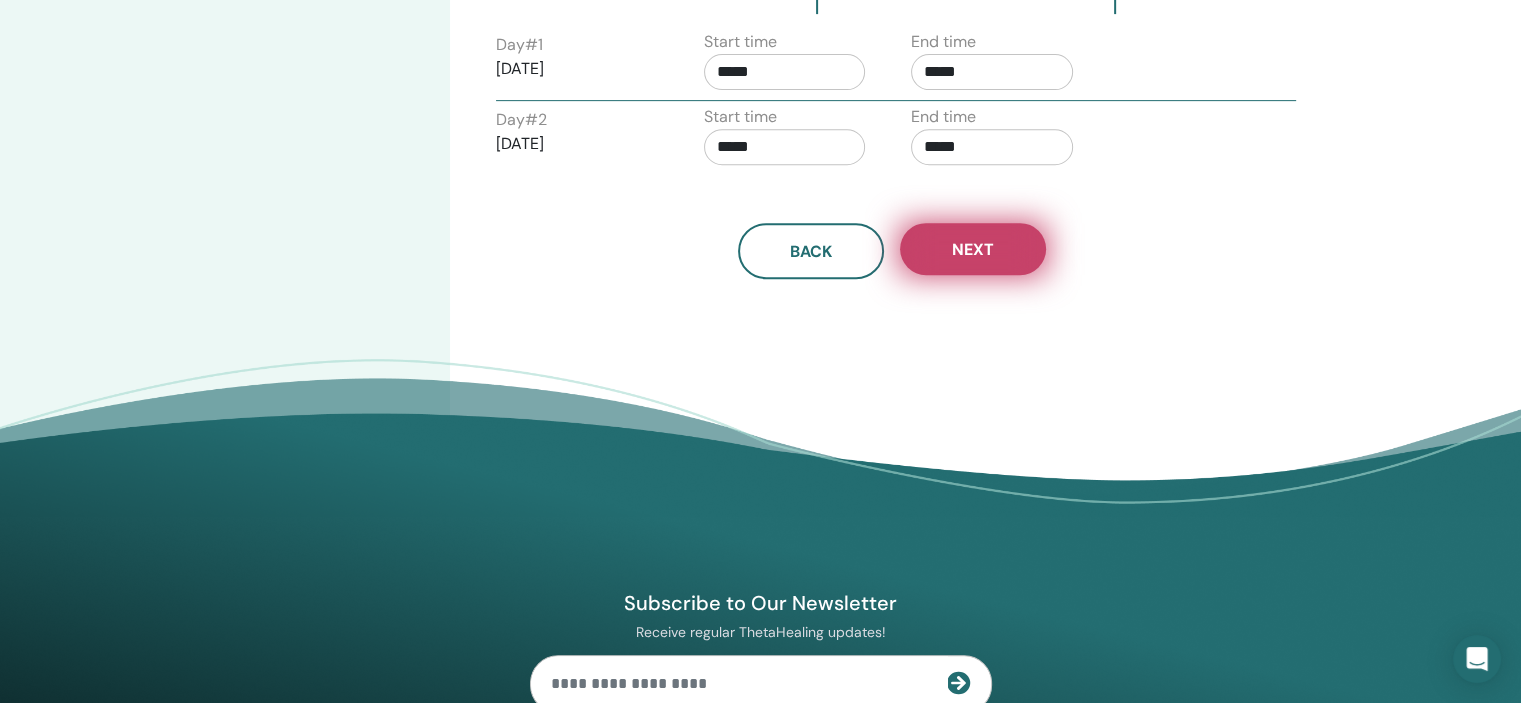 click on "Next" at bounding box center [973, 249] 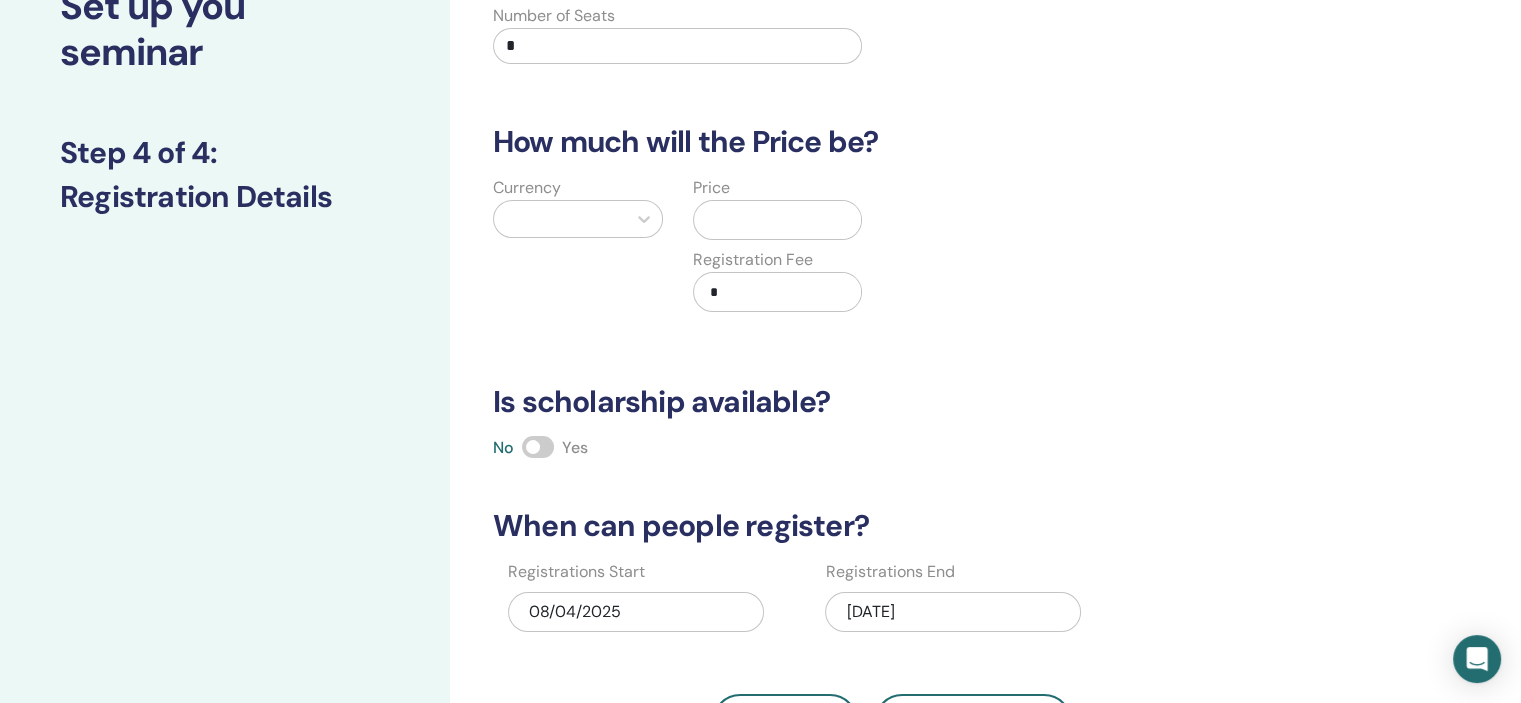 scroll, scrollTop: 95, scrollLeft: 0, axis: vertical 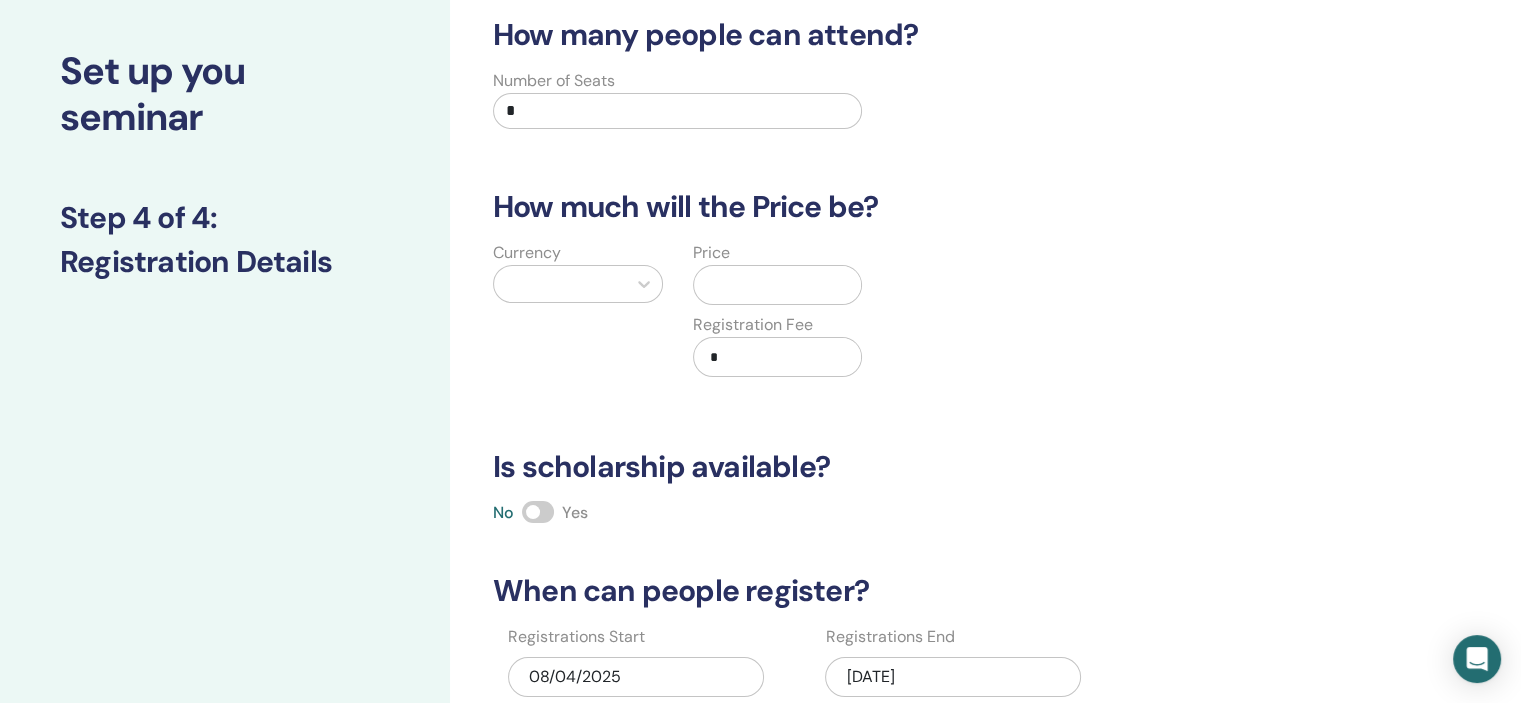 click on "*" at bounding box center [677, 111] 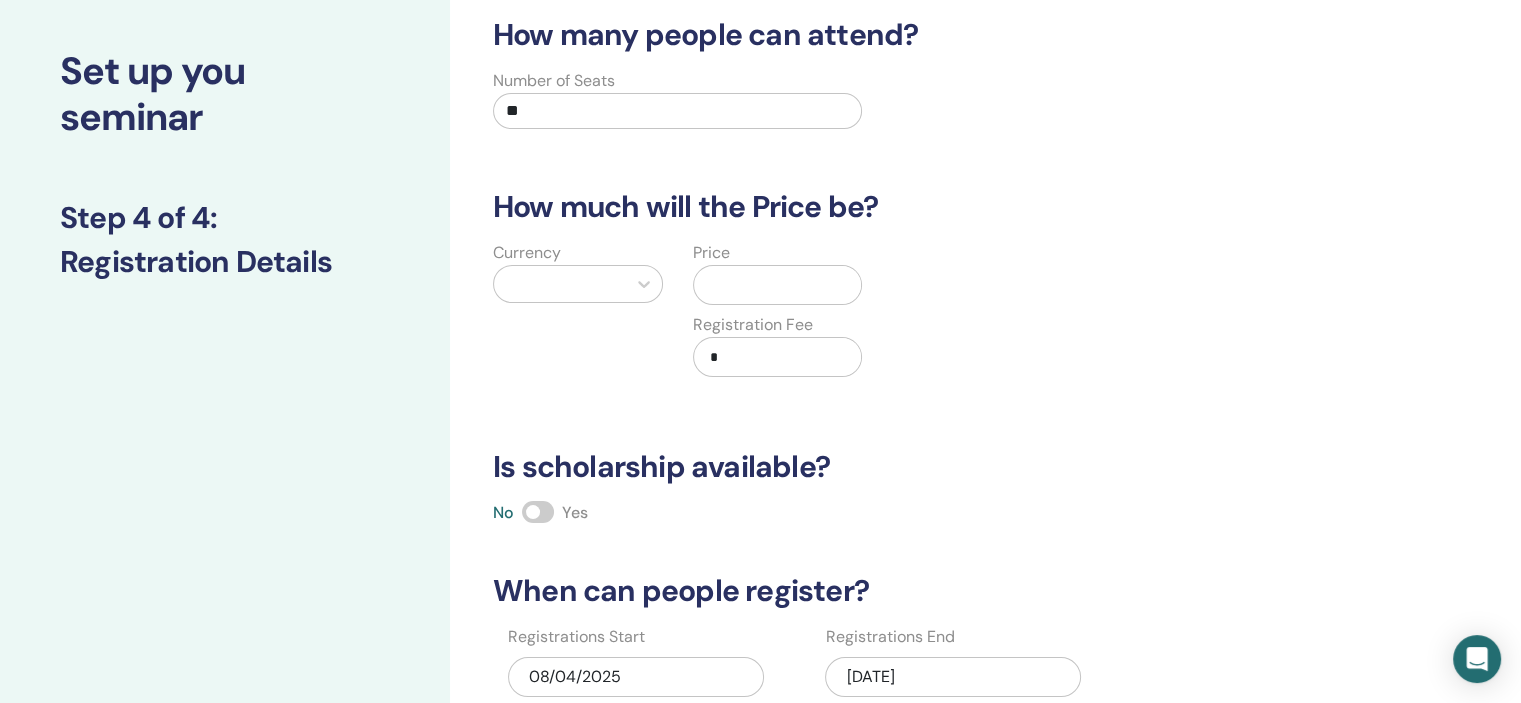 type on "**" 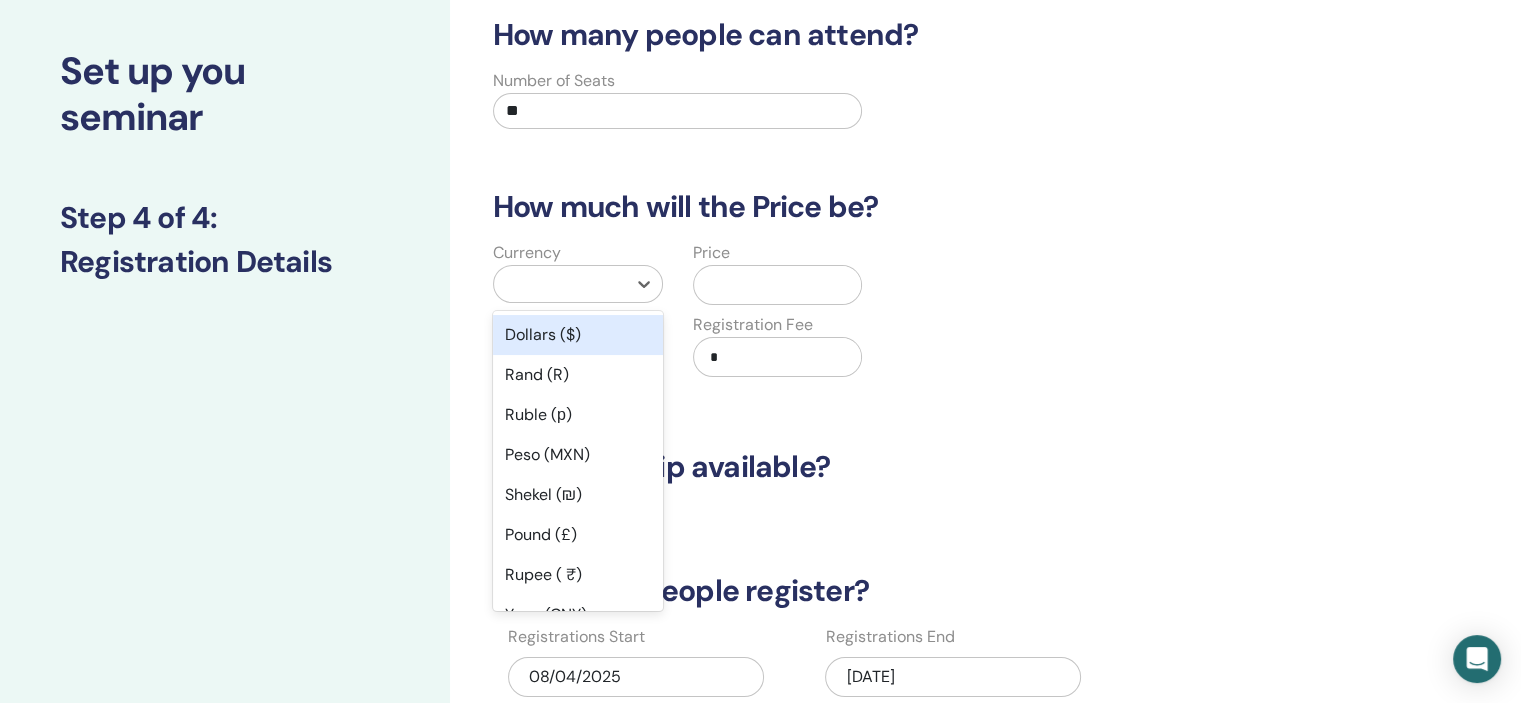 click at bounding box center (560, 284) 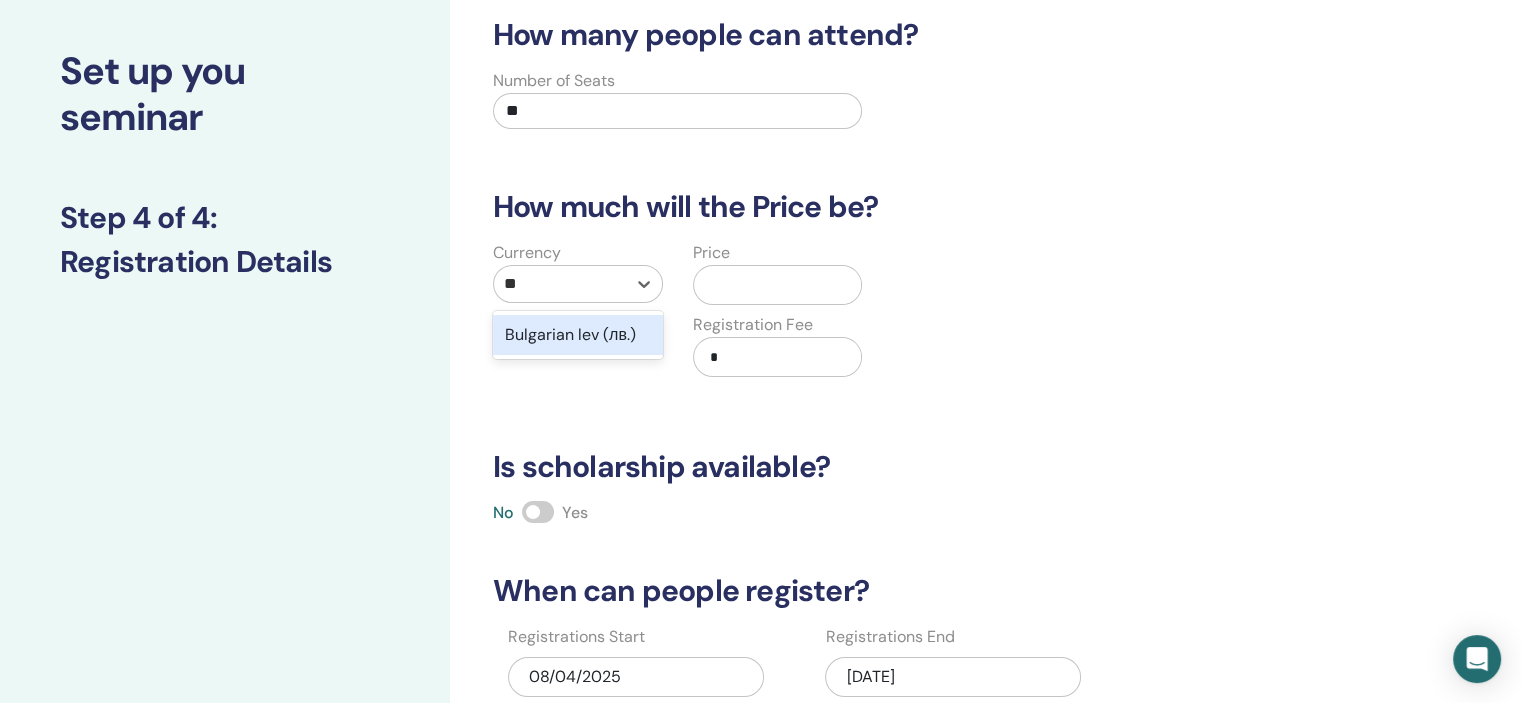 type on "***" 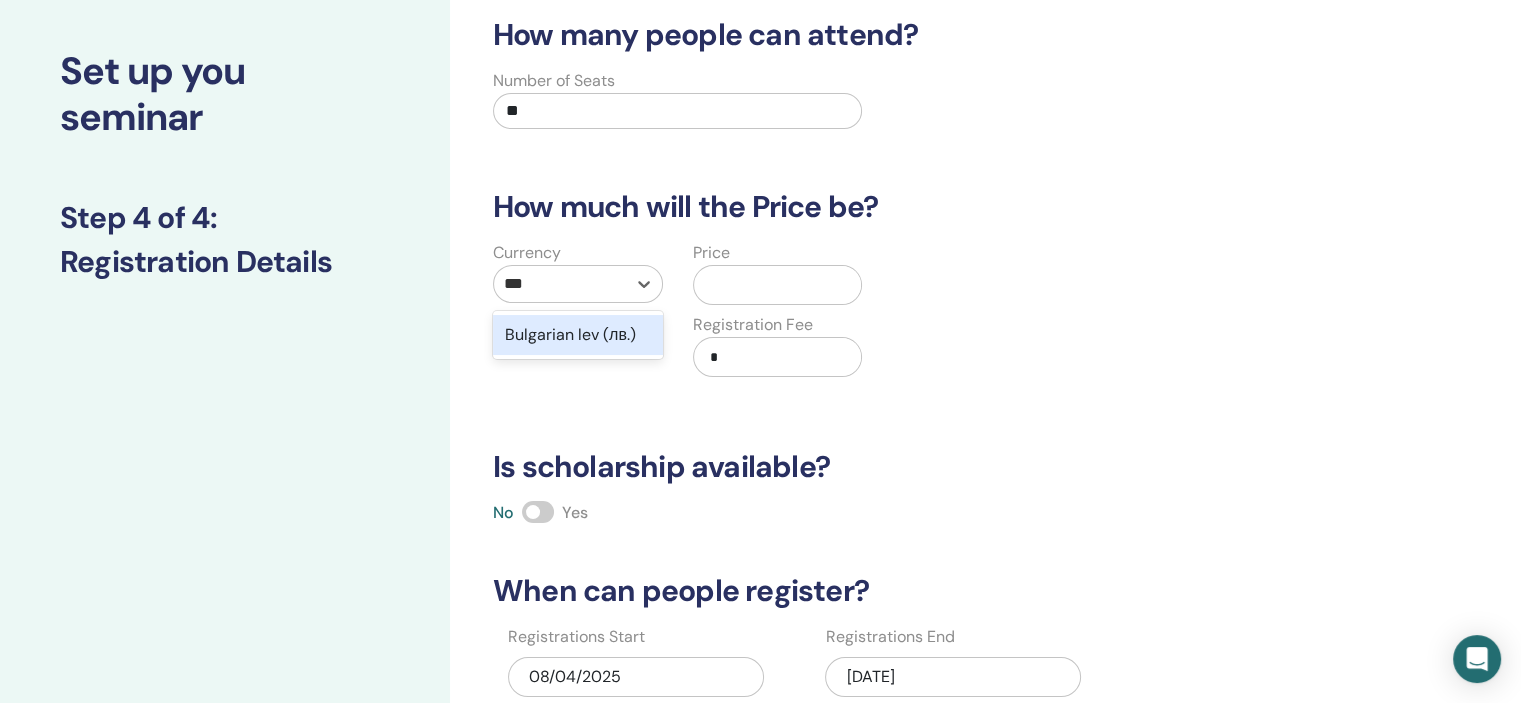 click on "Bulgarian lev (лв.)" at bounding box center [578, 335] 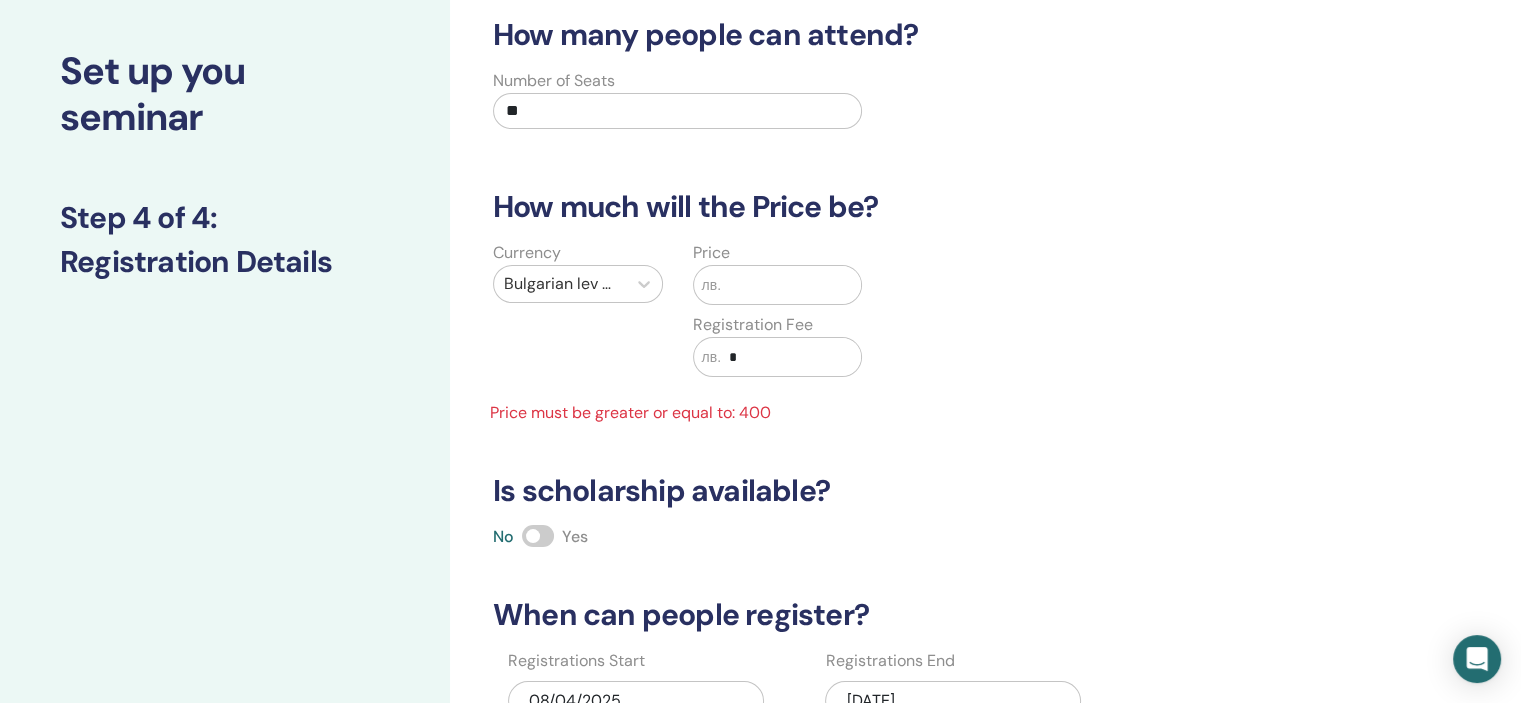 click at bounding box center [791, 285] 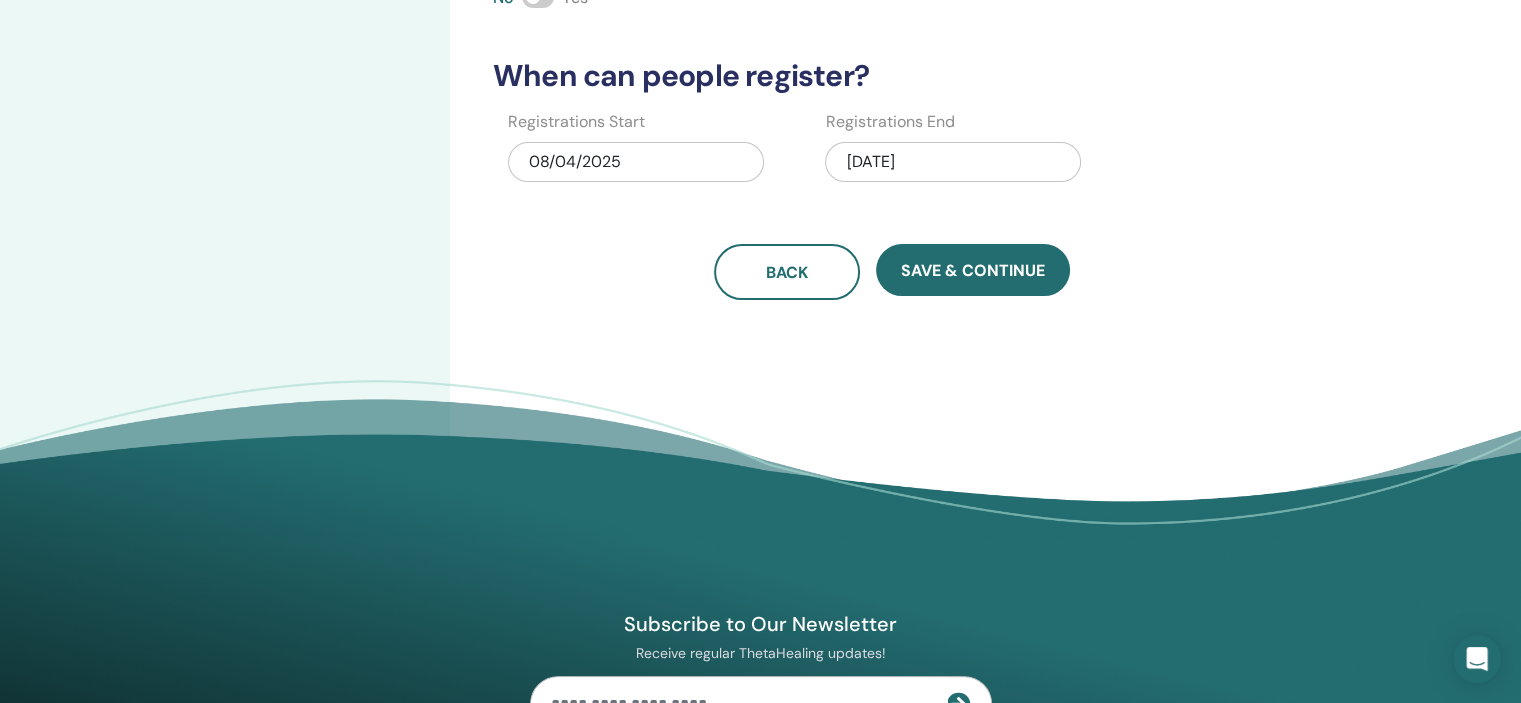 scroll, scrollTop: 620, scrollLeft: 0, axis: vertical 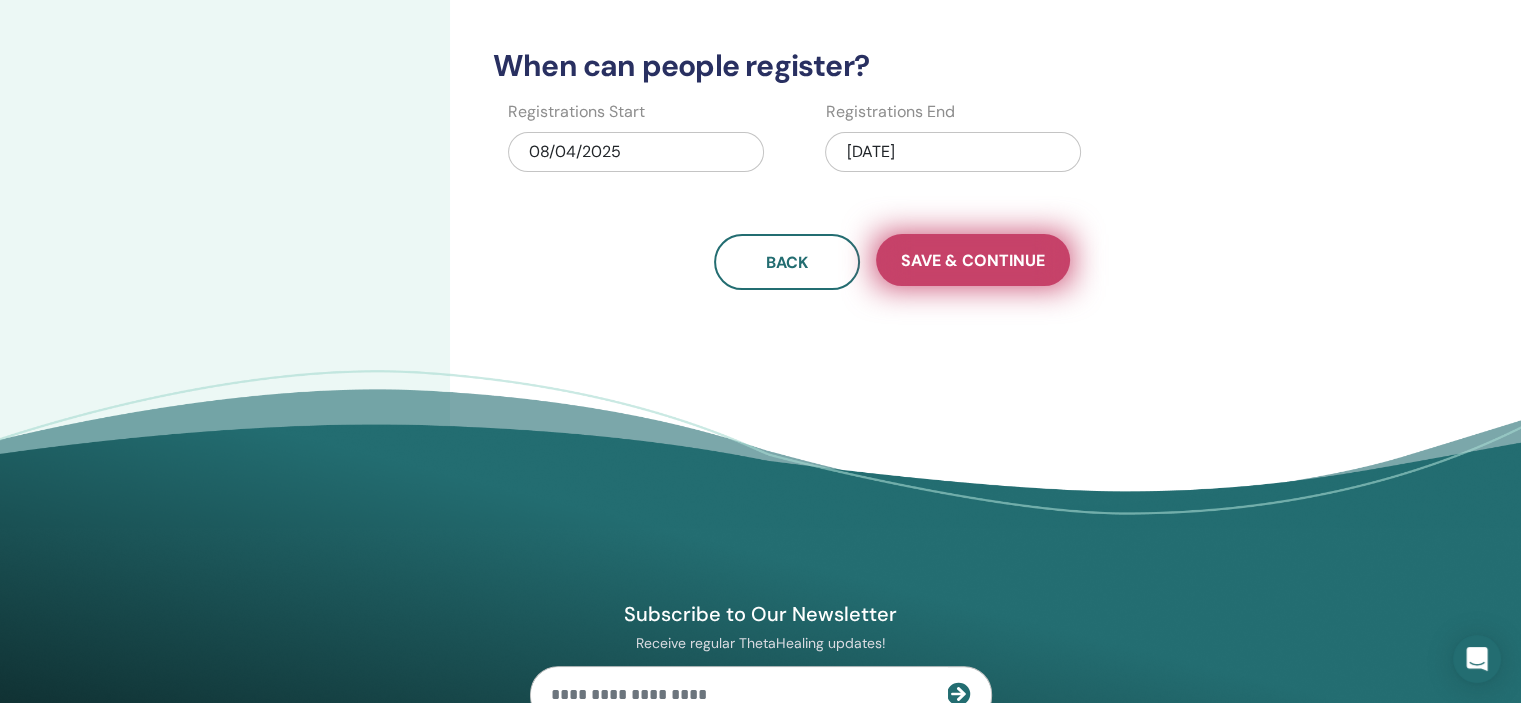 type on "***" 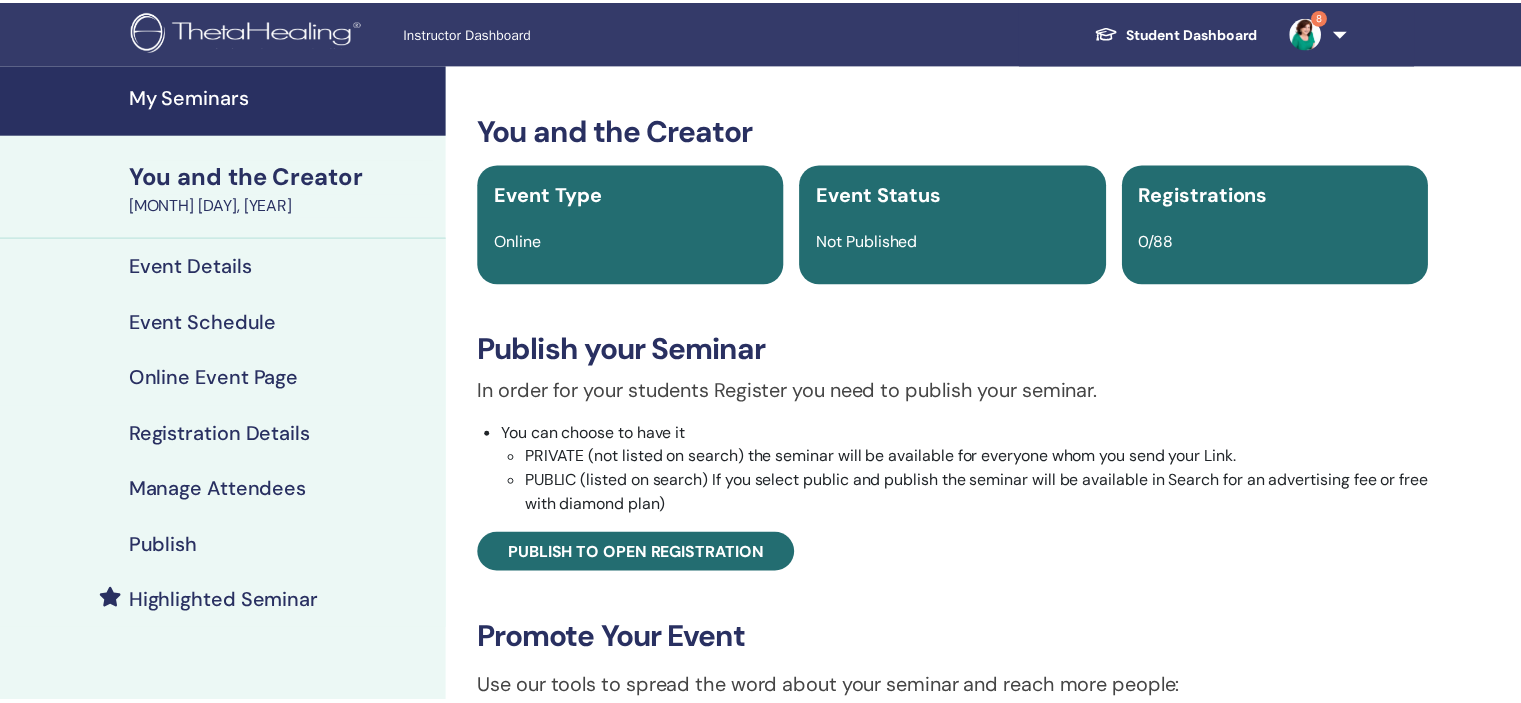 scroll, scrollTop: 0, scrollLeft: 0, axis: both 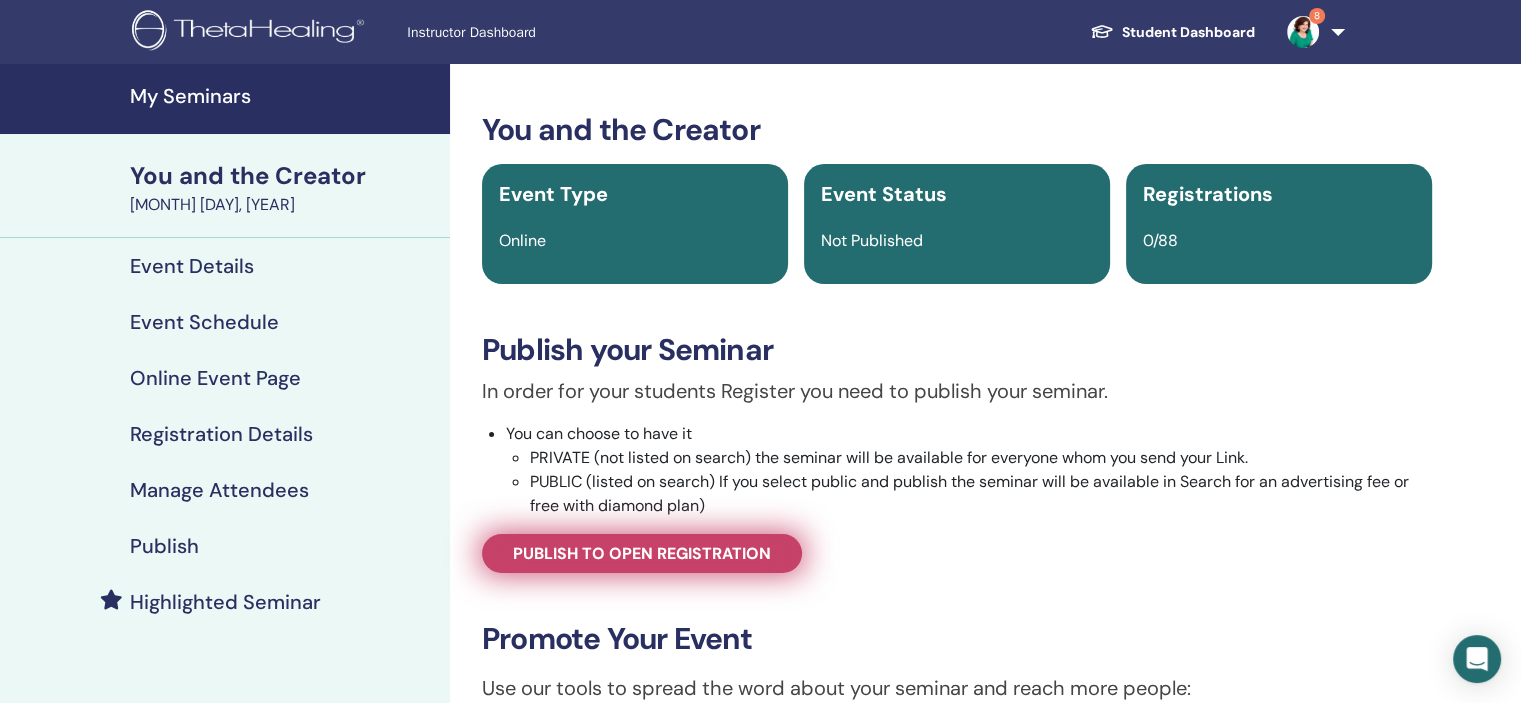 click on "Publish to open registration" at bounding box center (642, 553) 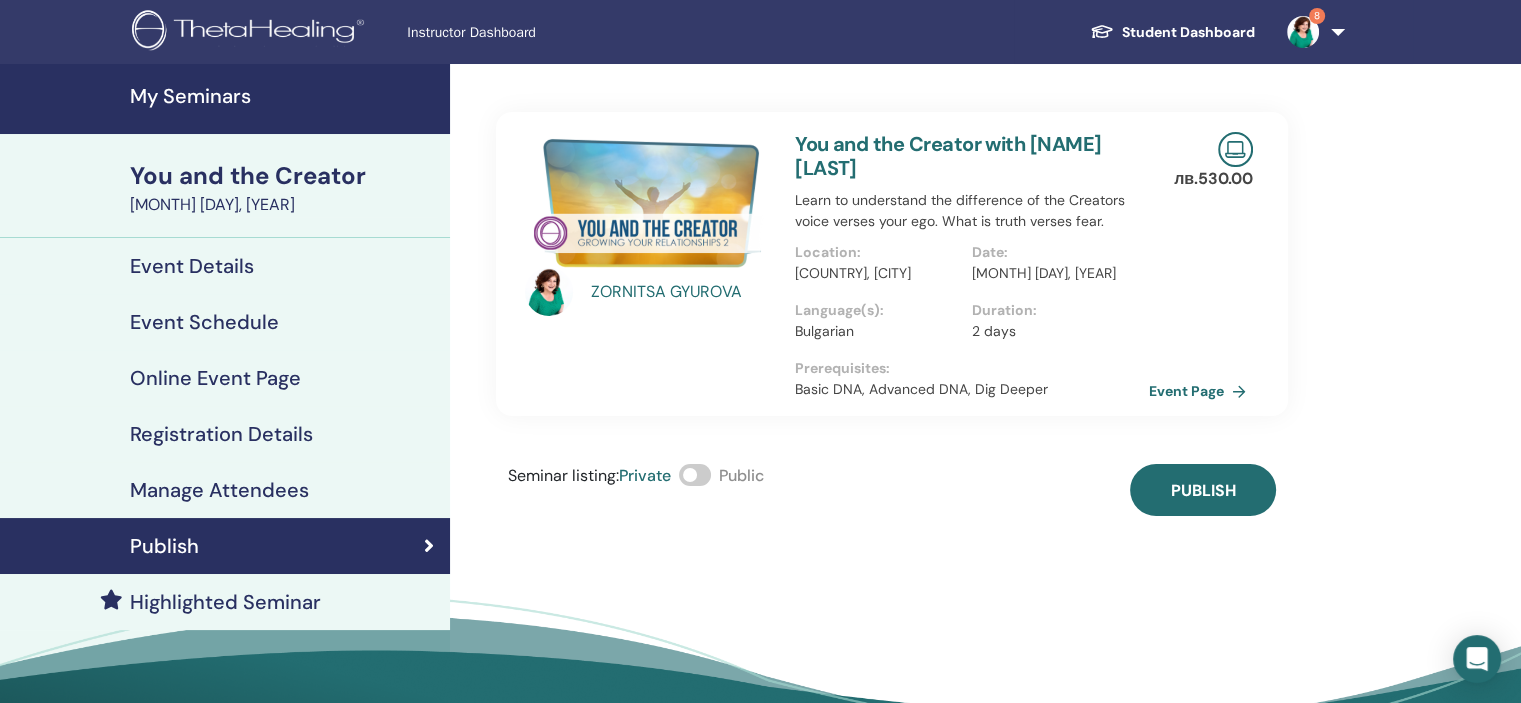 click at bounding box center (695, 475) 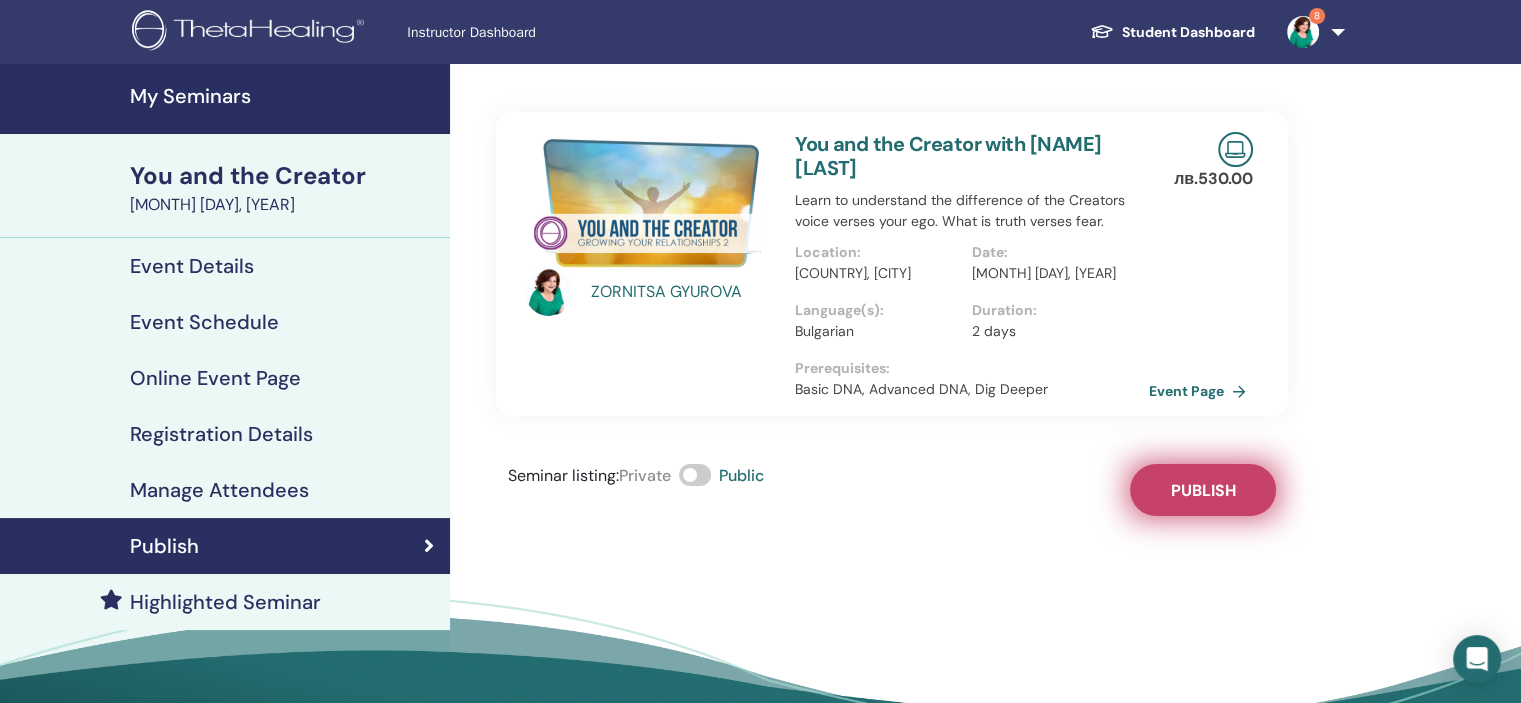 click on "Publish" at bounding box center (1203, 490) 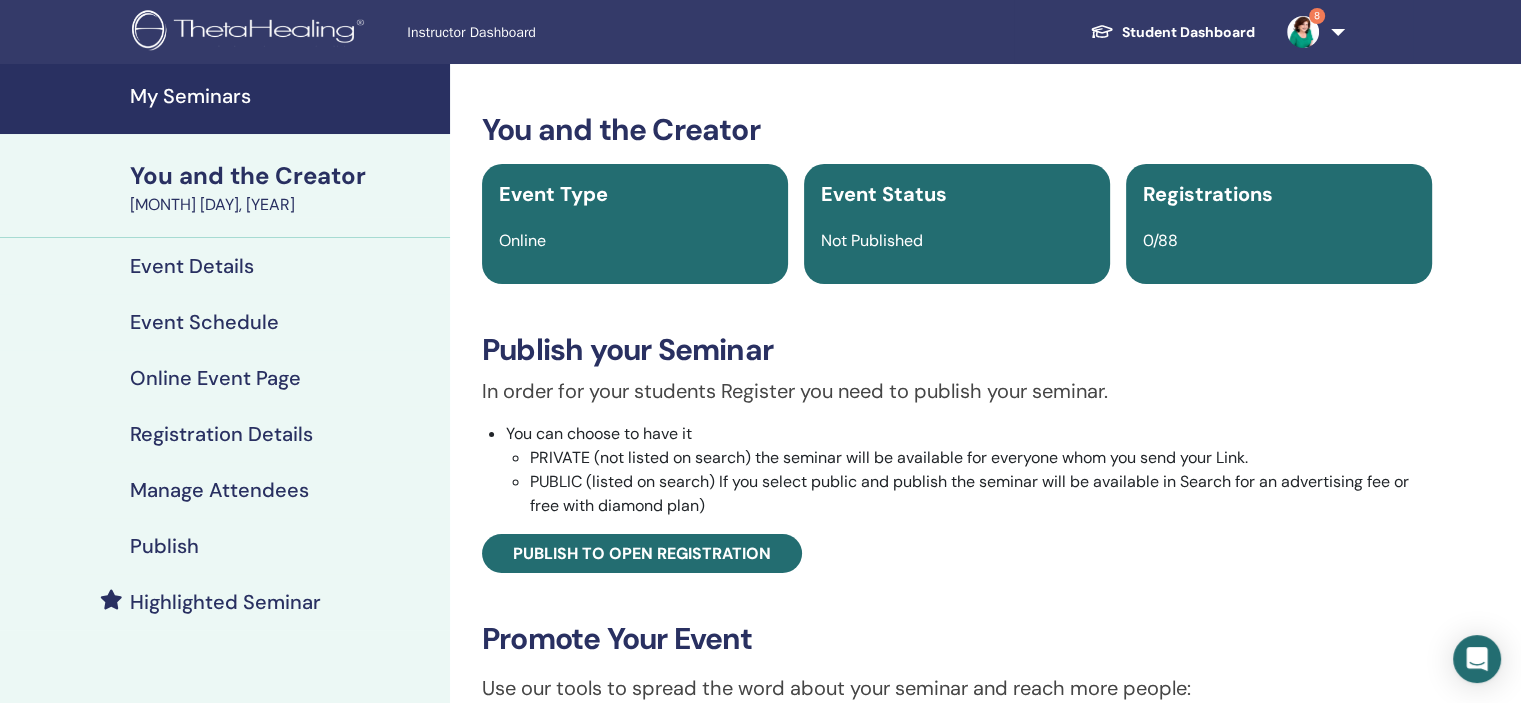 click on "My Seminars" at bounding box center (284, 96) 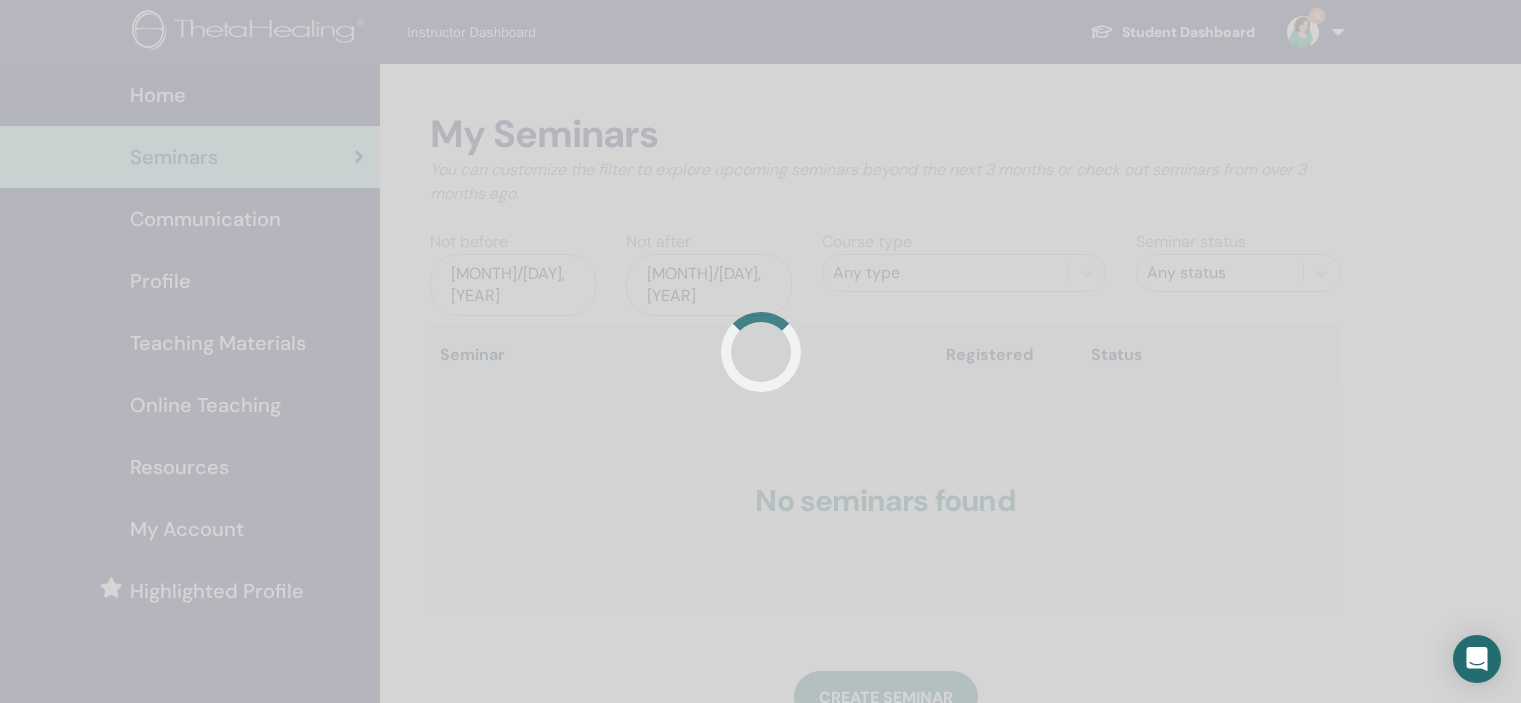 scroll, scrollTop: 0, scrollLeft: 0, axis: both 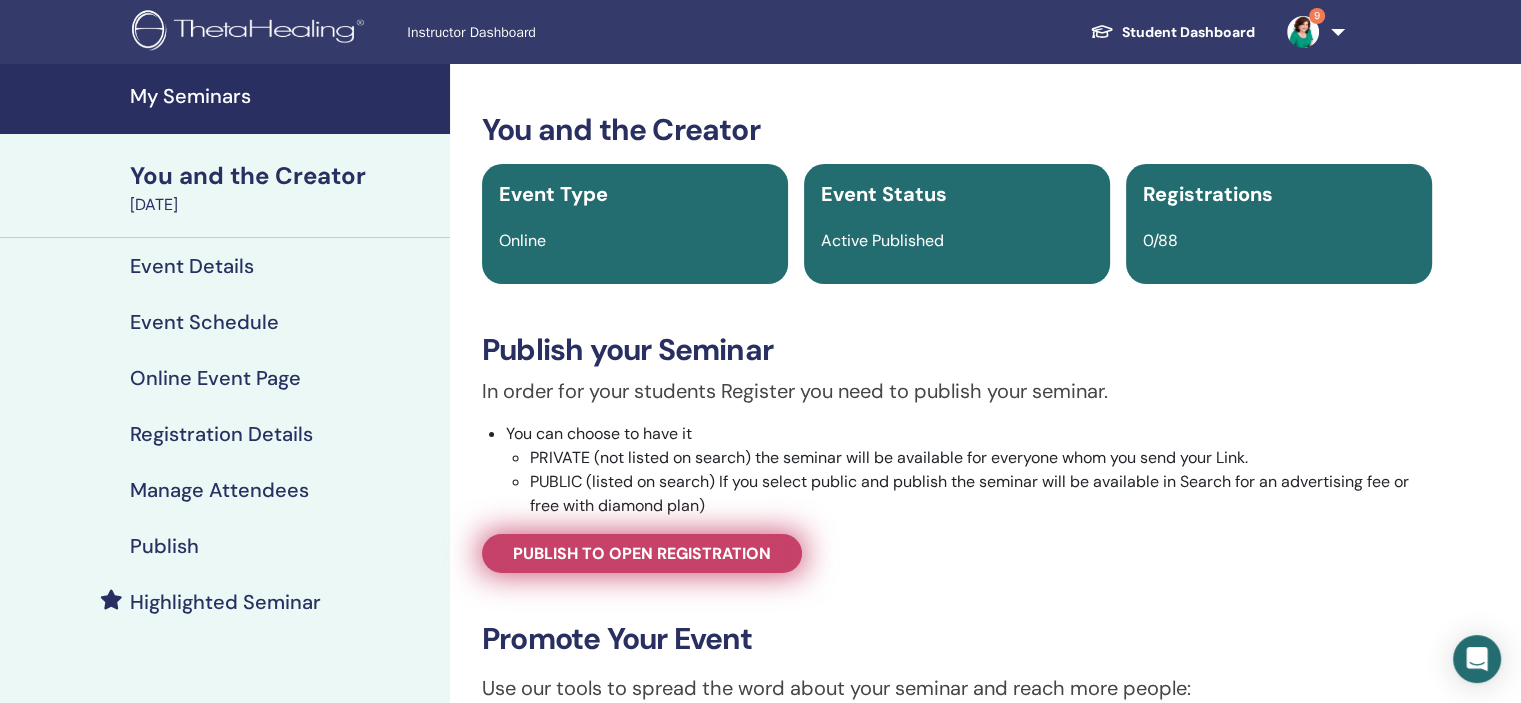 click on "Publish to open registration" at bounding box center [642, 553] 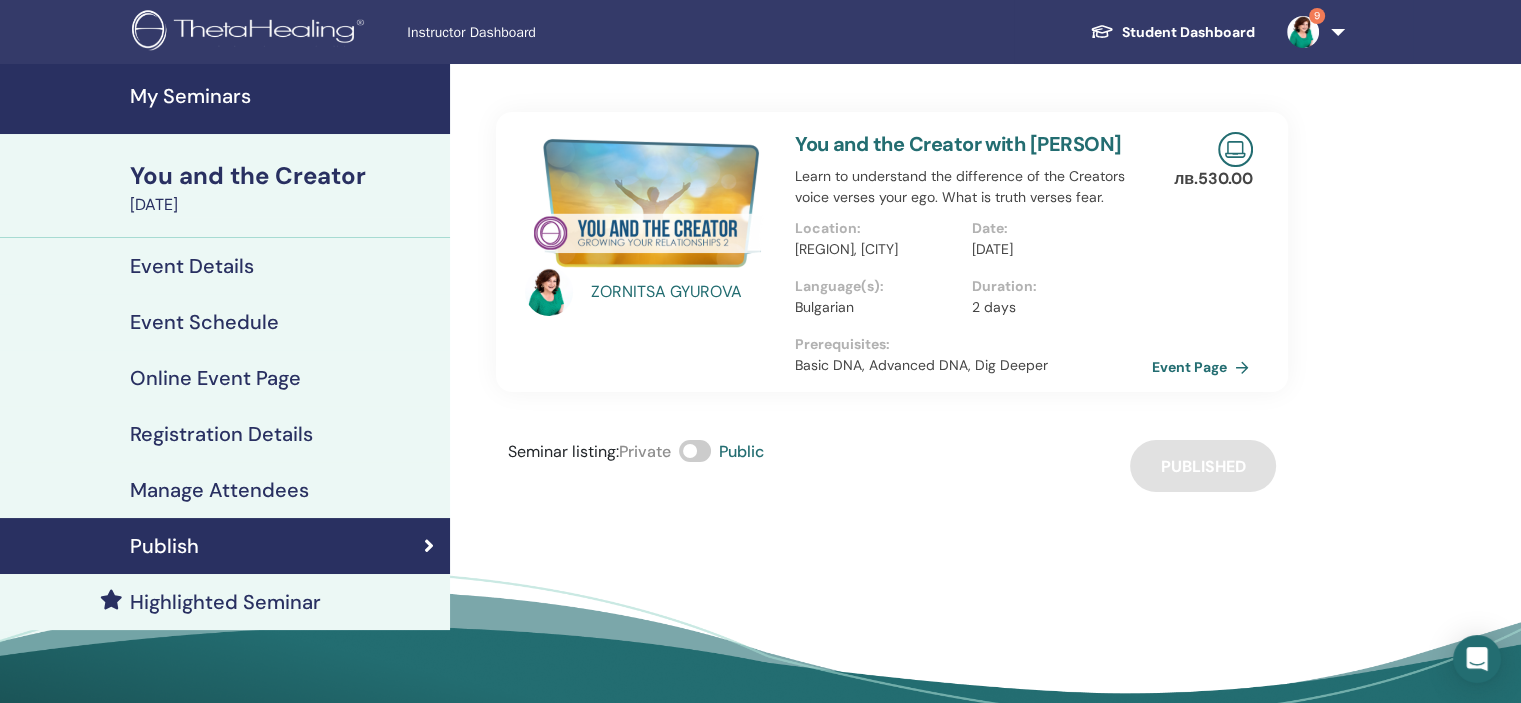 click on "Event Page" at bounding box center (1204, 367) 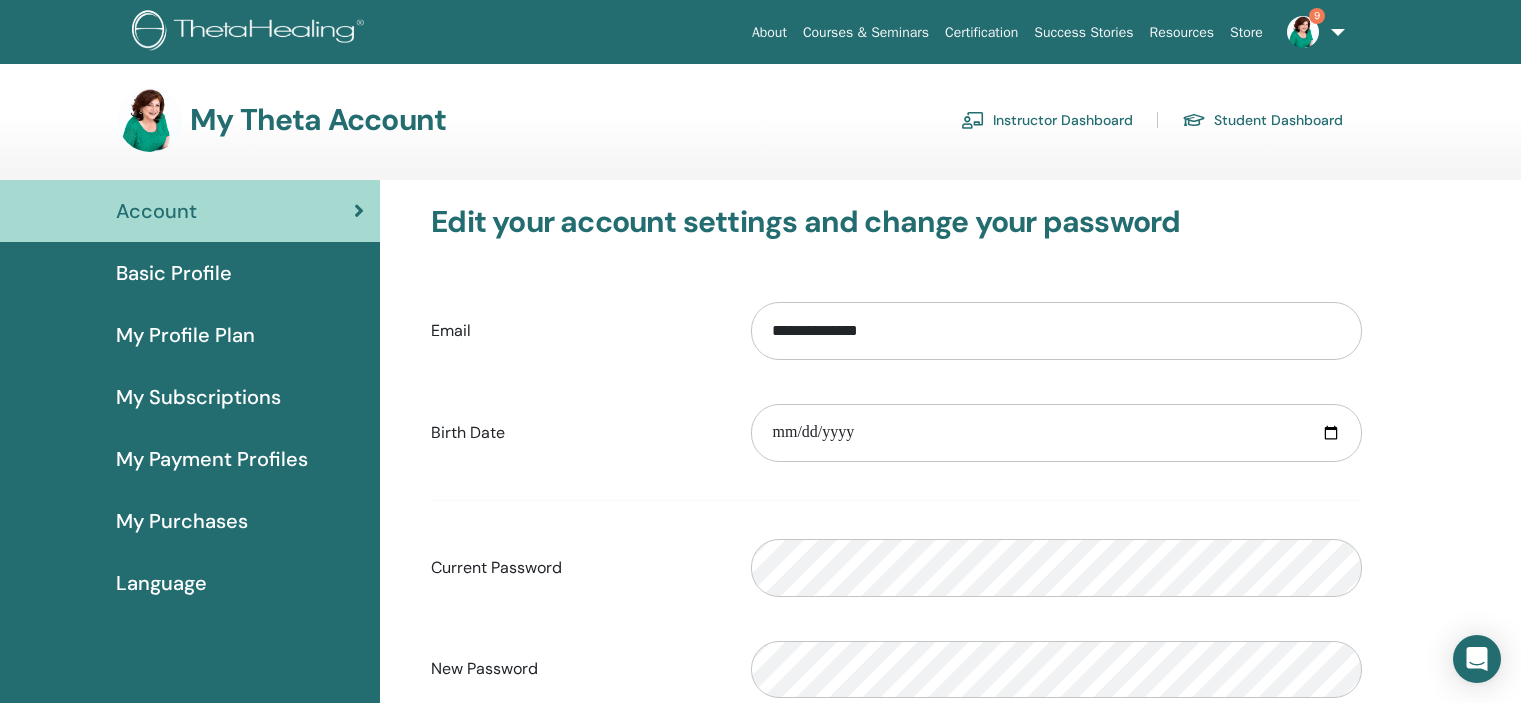 scroll, scrollTop: 0, scrollLeft: 0, axis: both 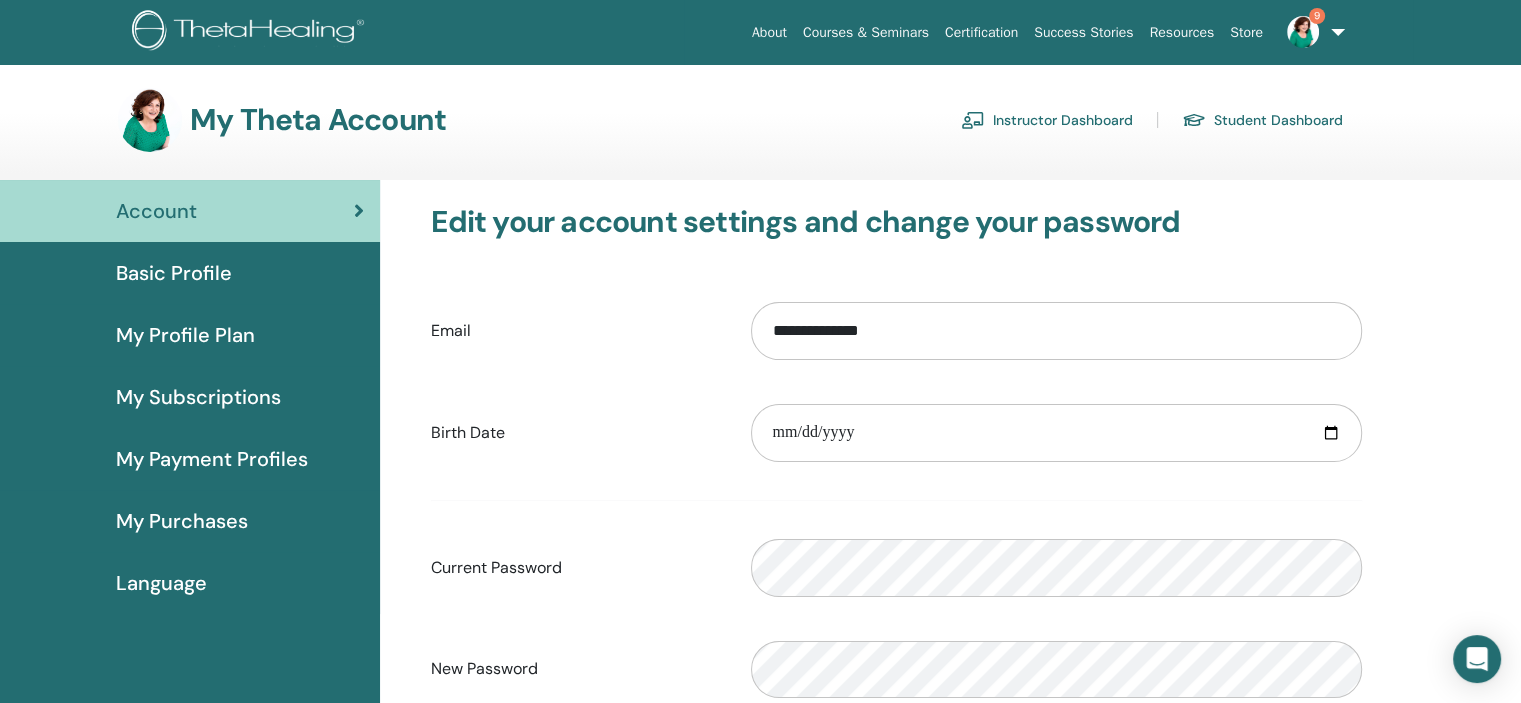 click on "Instructor Dashboard" at bounding box center [1047, 120] 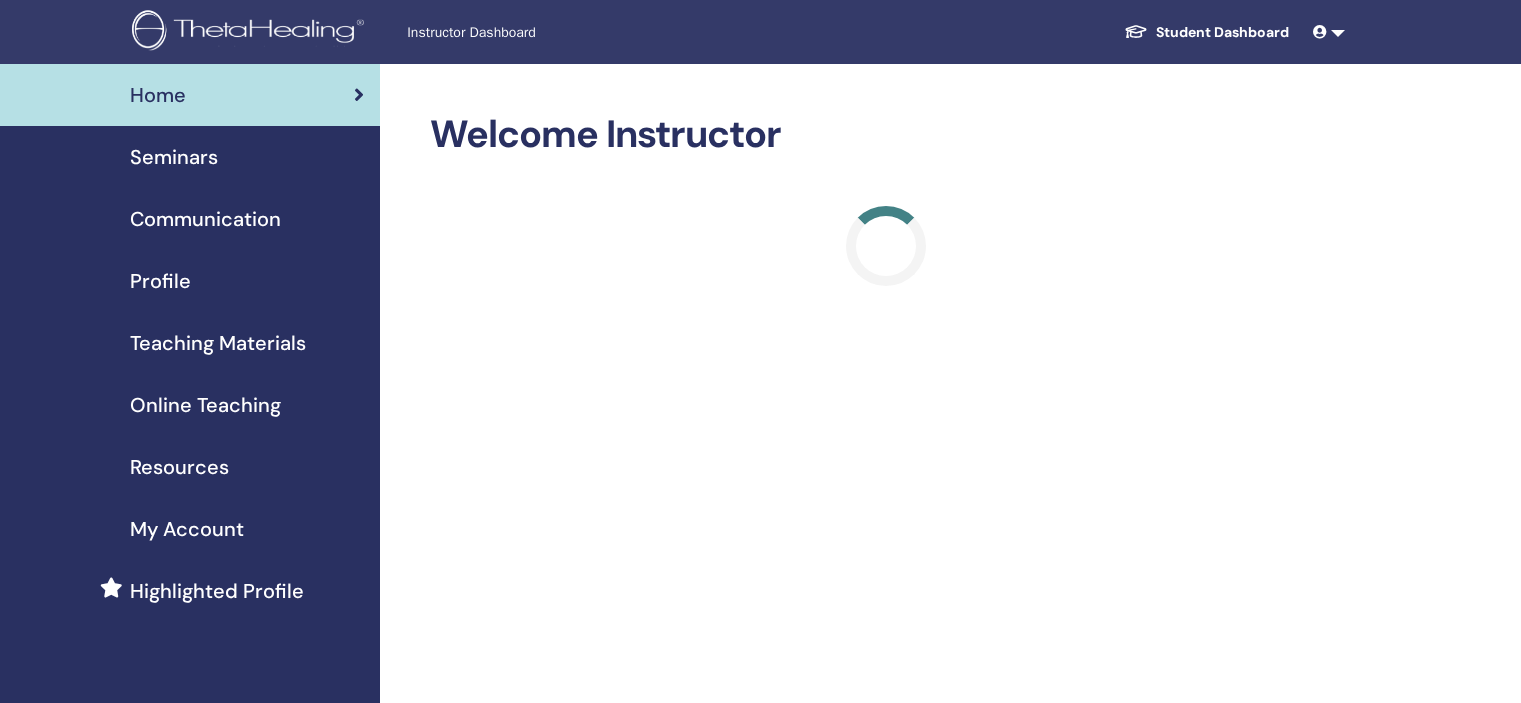 scroll, scrollTop: 0, scrollLeft: 0, axis: both 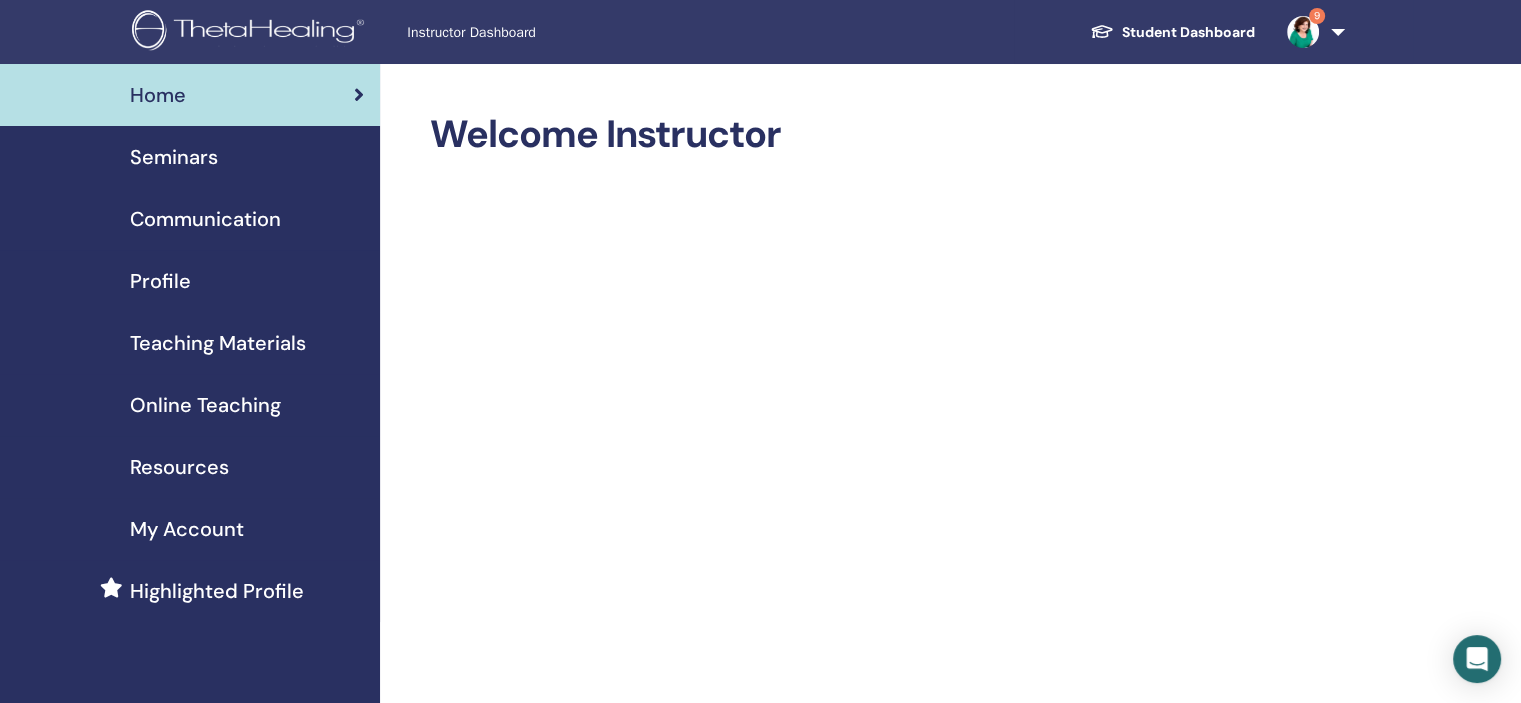 click on "Seminars" at bounding box center (174, 157) 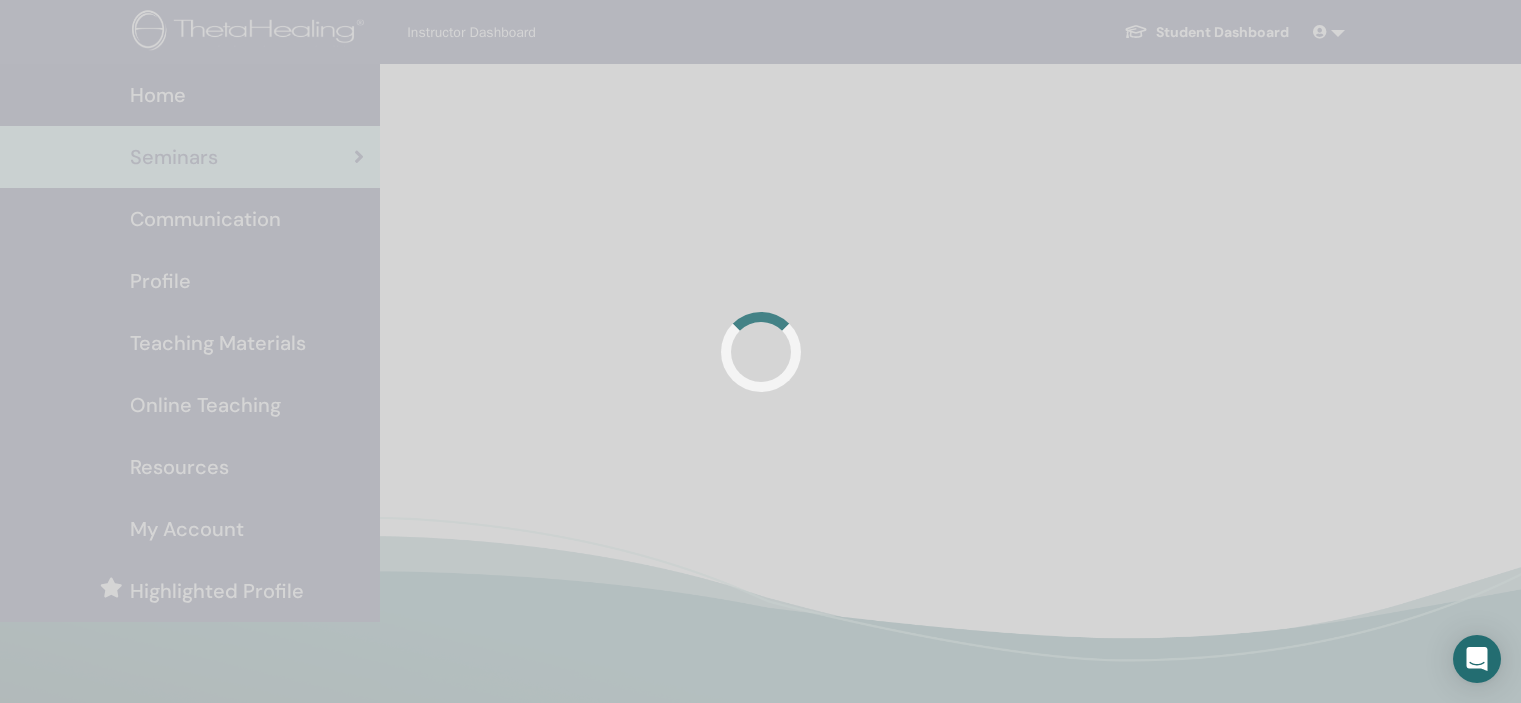scroll, scrollTop: 0, scrollLeft: 0, axis: both 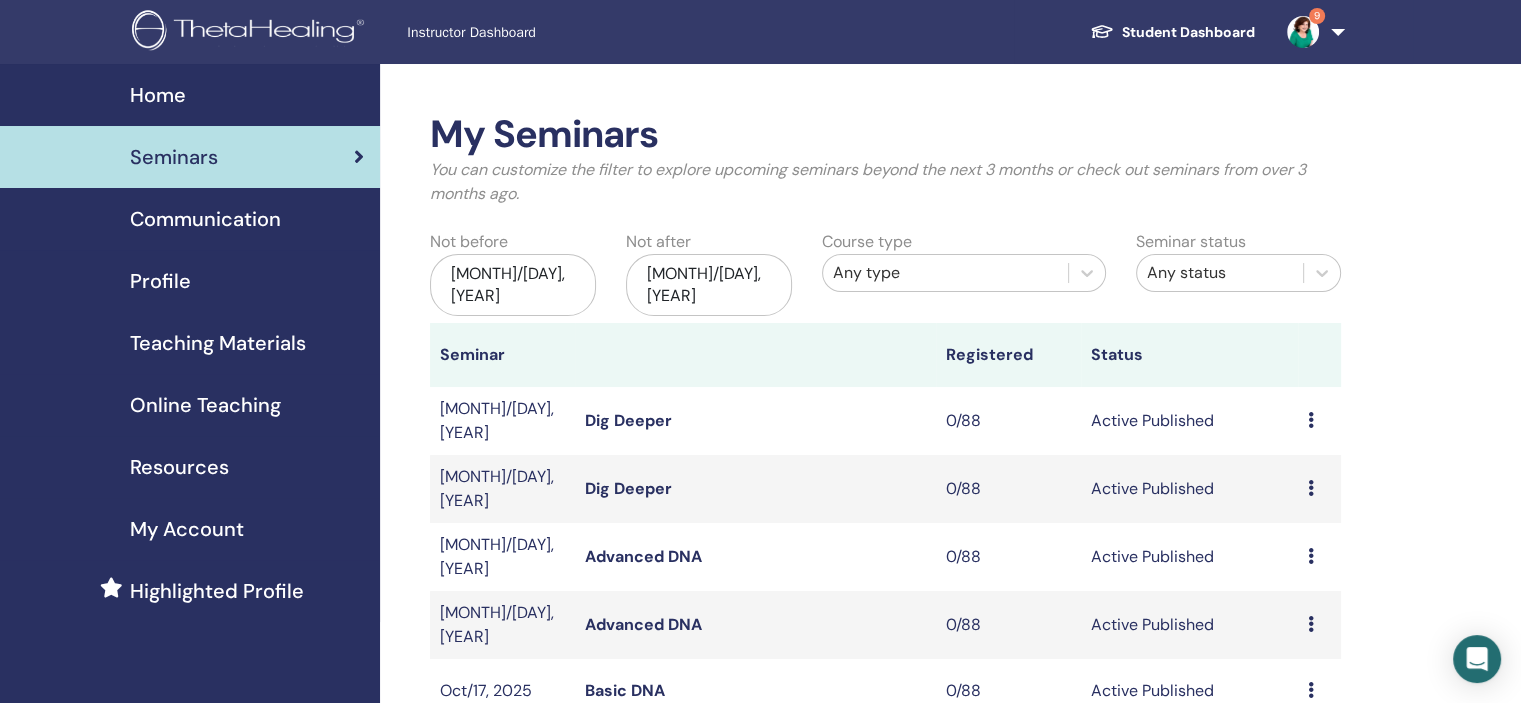 click on "[MONTH]/[DAY], [YEAR]" at bounding box center [709, 285] 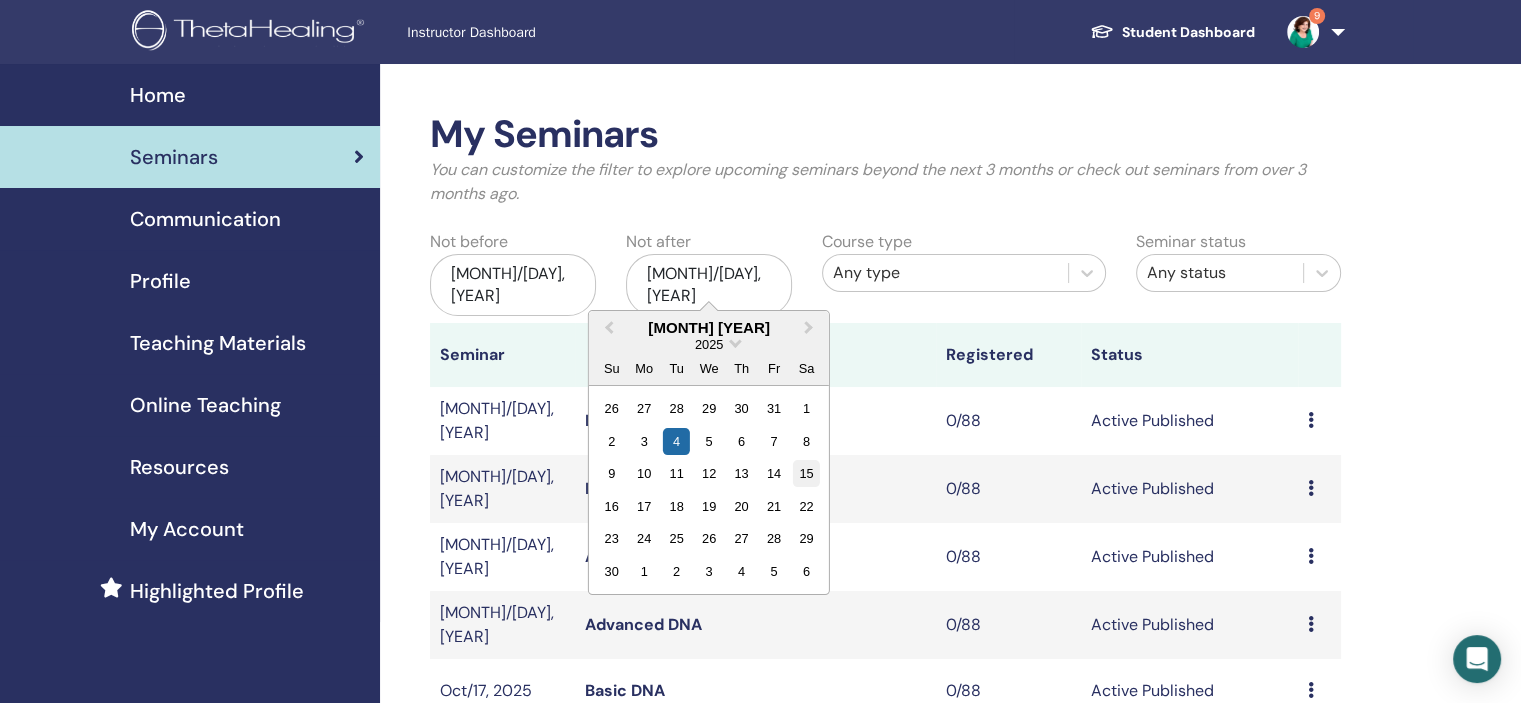 click on "15" at bounding box center [806, 473] 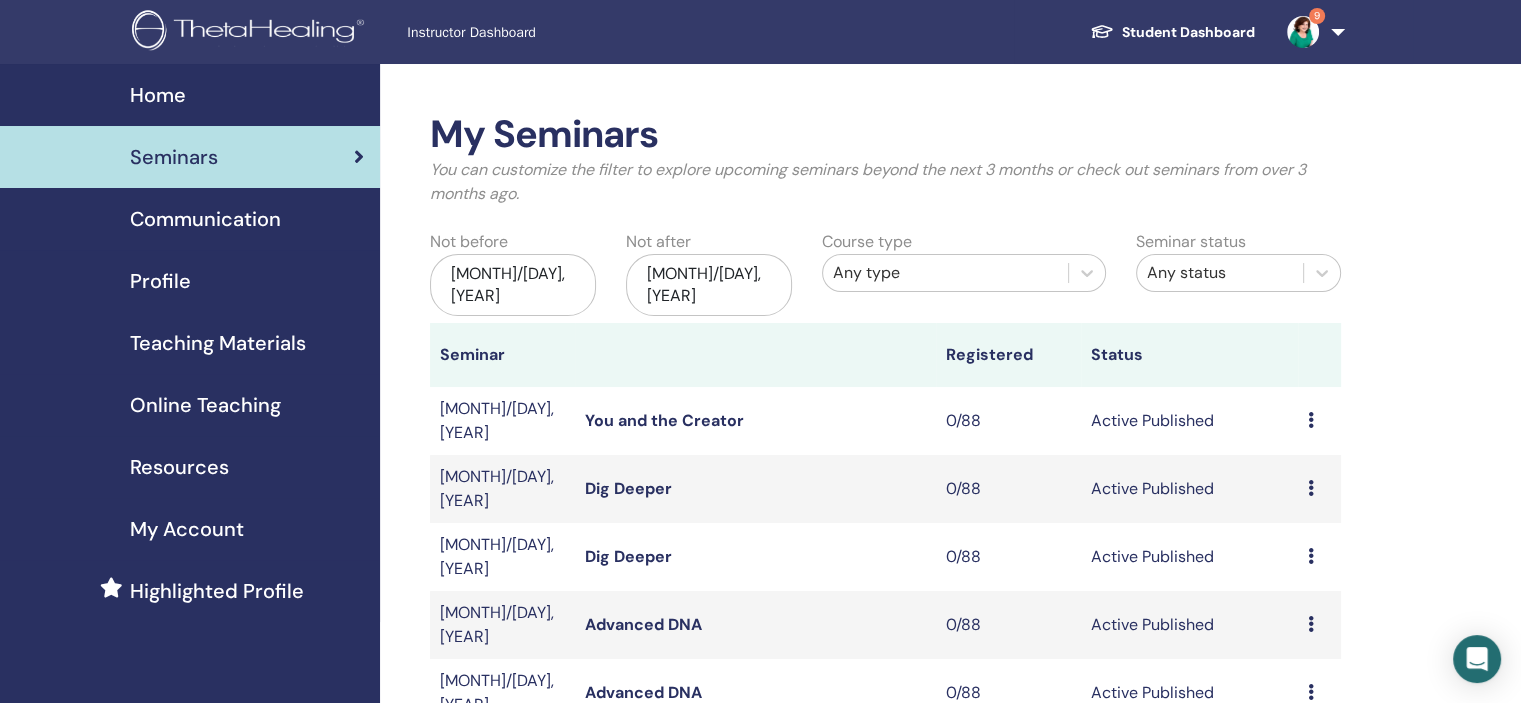 click at bounding box center [1311, 420] 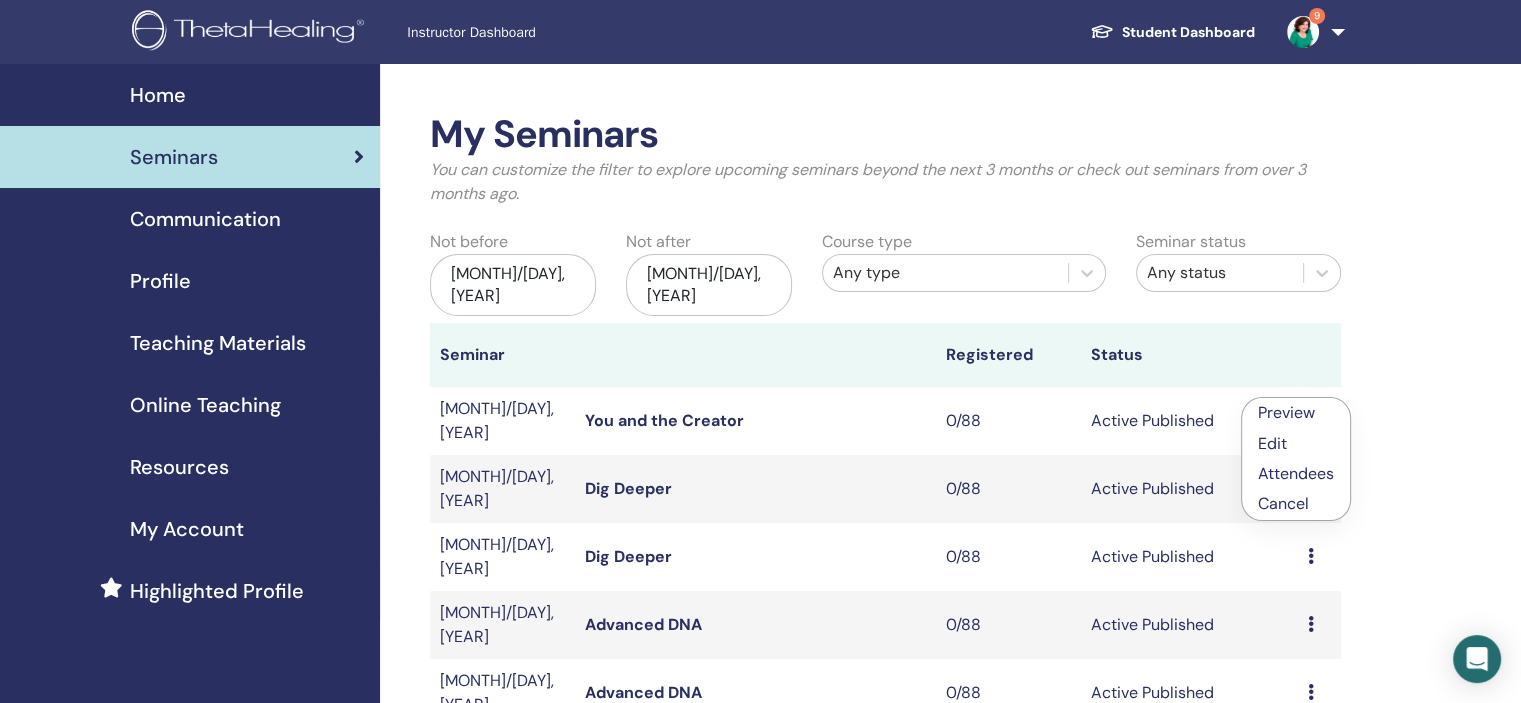 click on "Edit" at bounding box center [1272, 443] 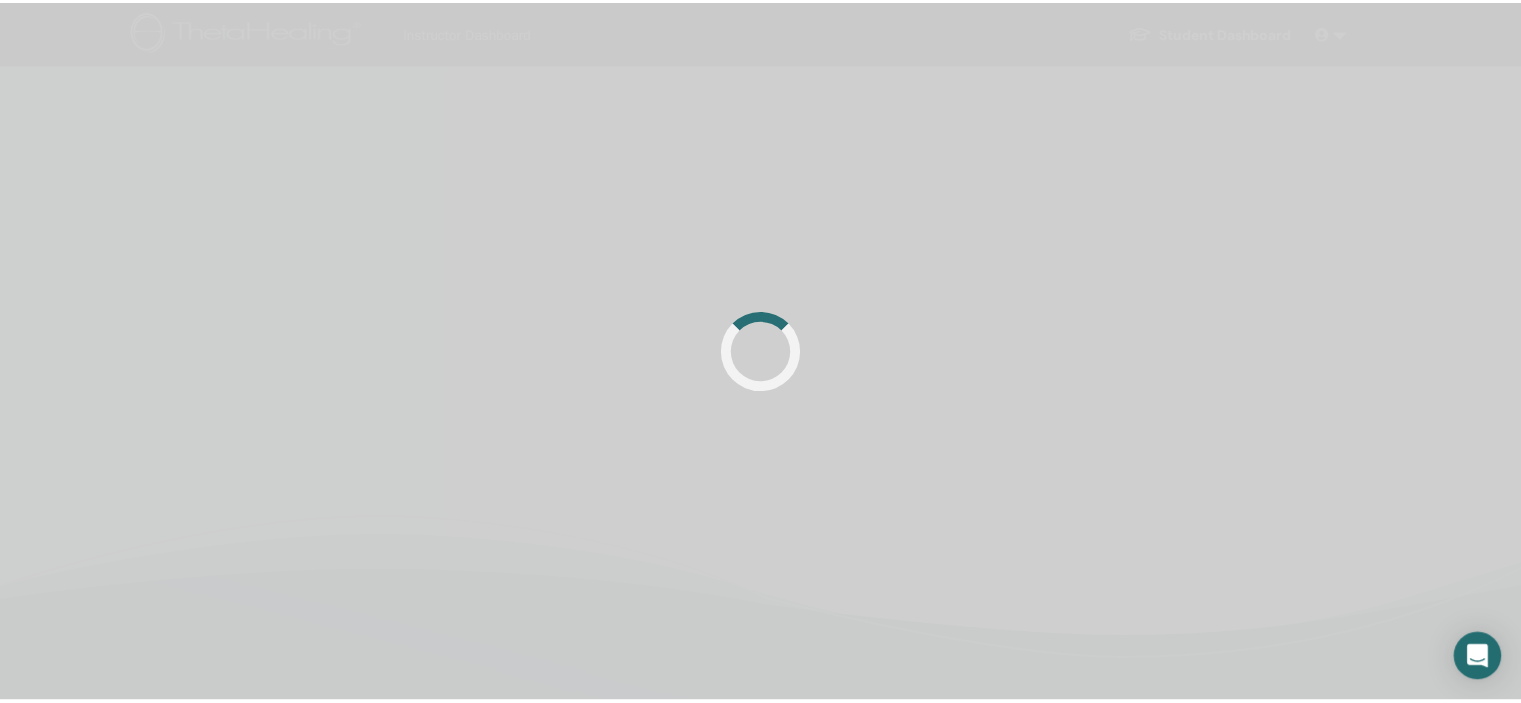 scroll, scrollTop: 0, scrollLeft: 0, axis: both 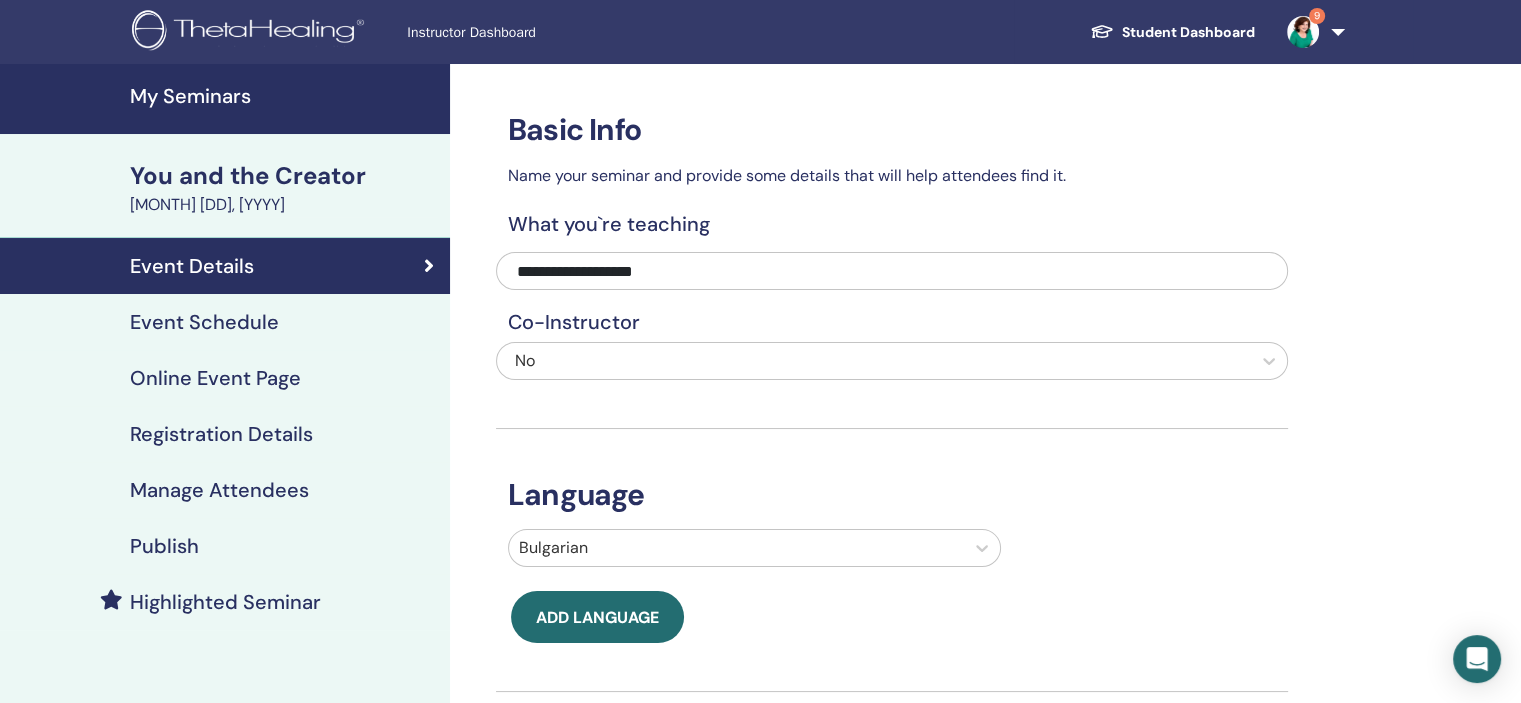 click on "Online Event Page" at bounding box center (215, 378) 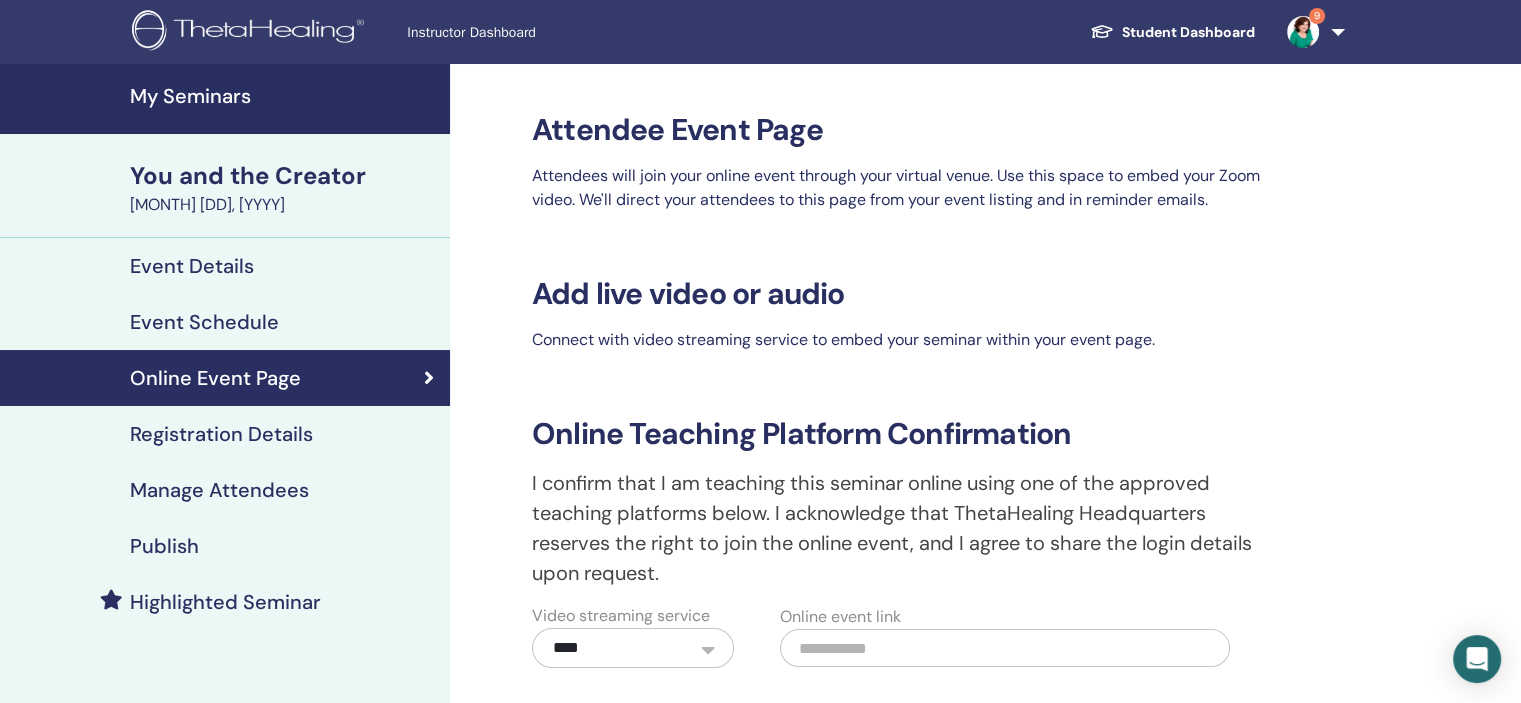 click on "Registration Details" at bounding box center (221, 434) 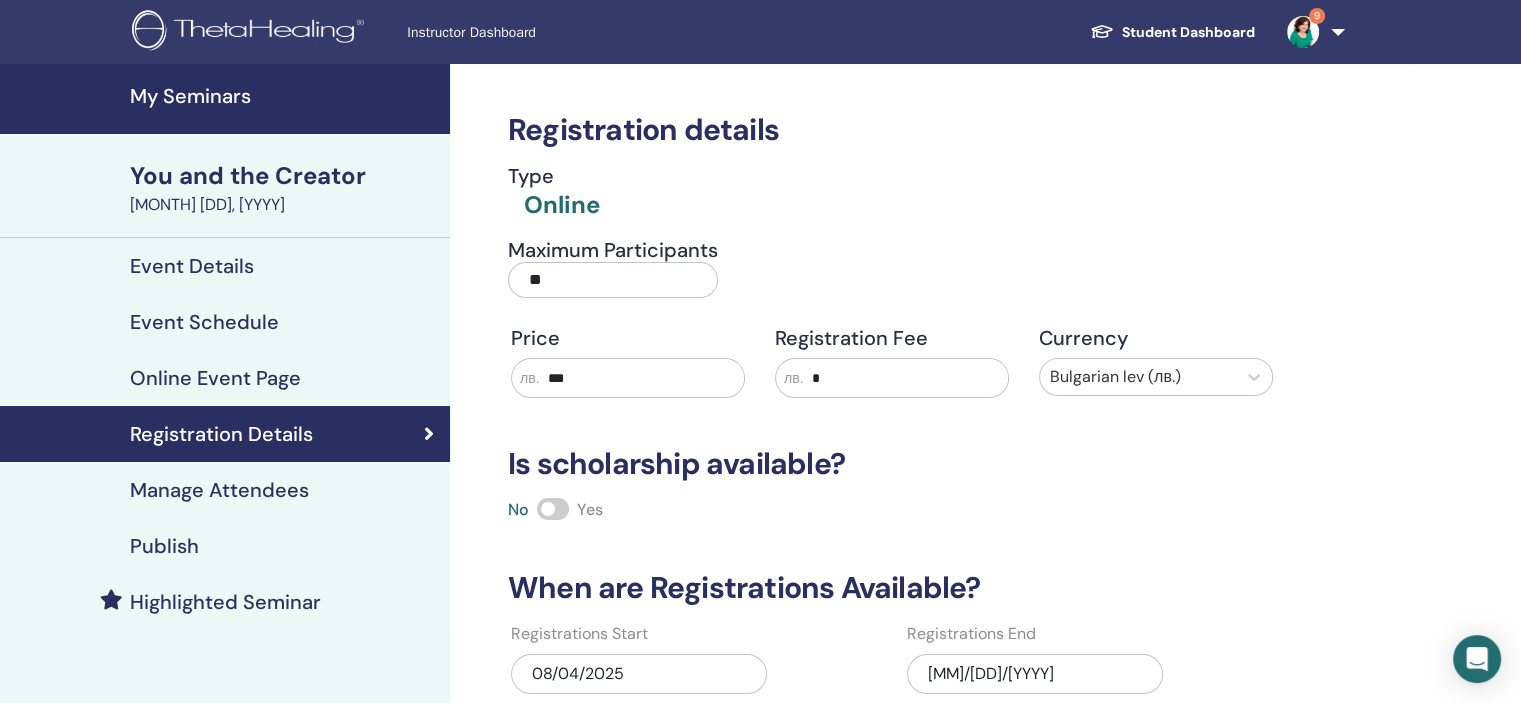 click on "***" at bounding box center (642, 378) 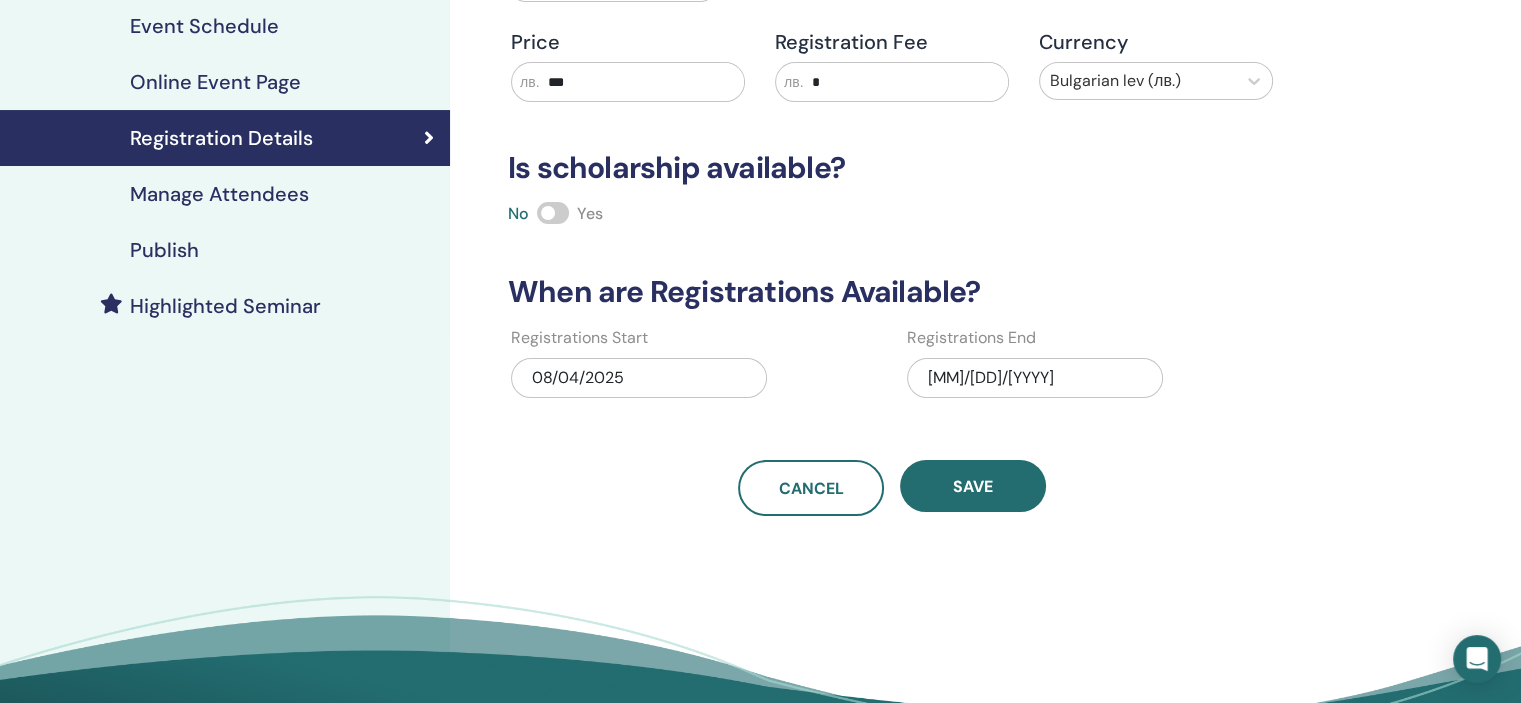 scroll, scrollTop: 452, scrollLeft: 0, axis: vertical 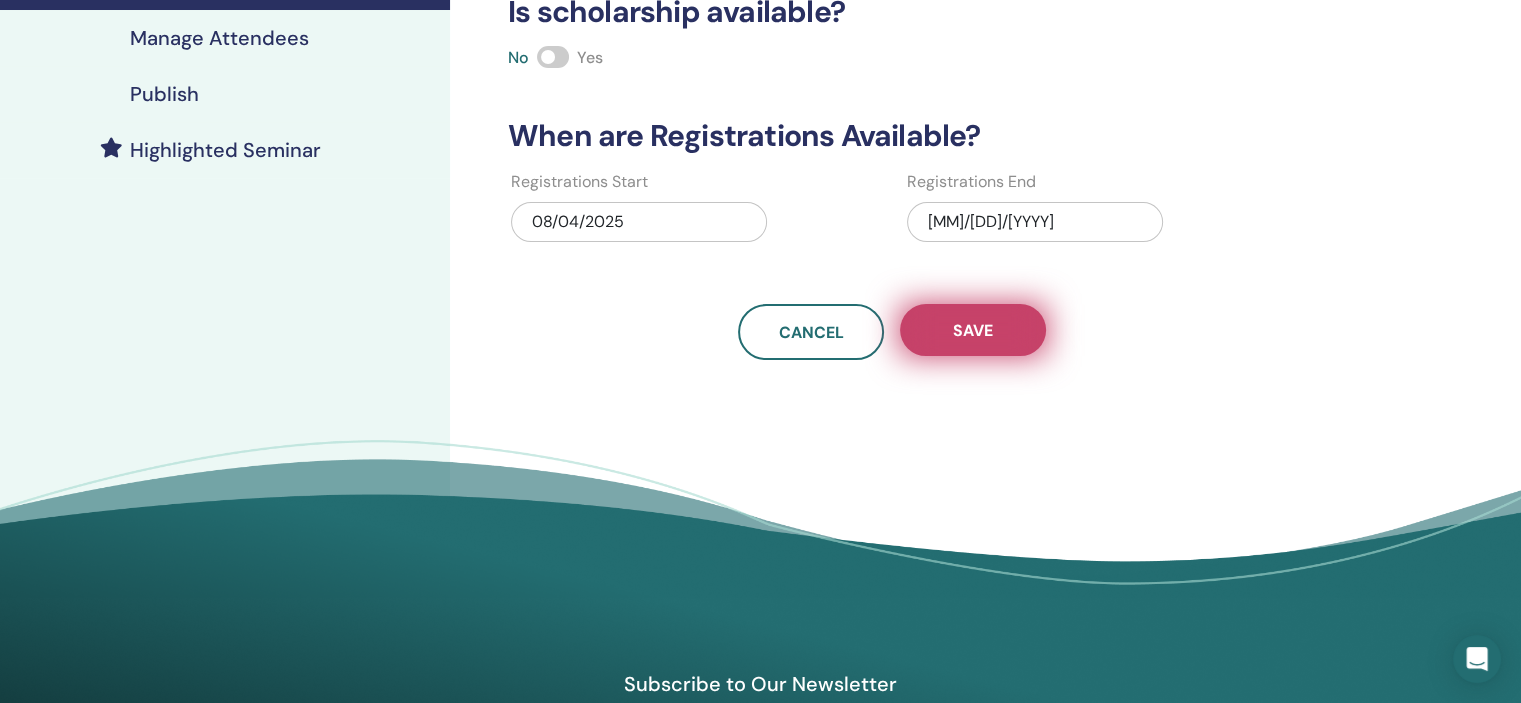 type on "***" 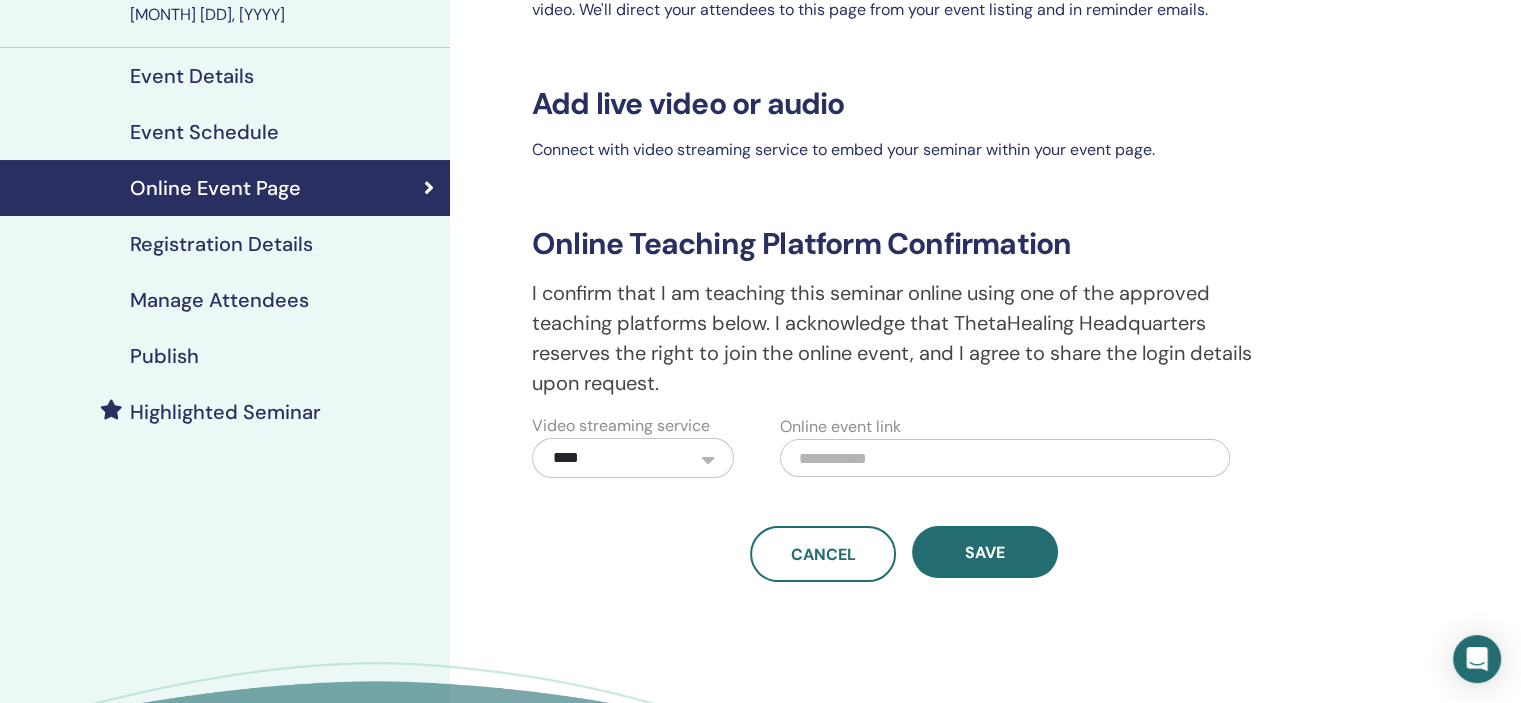 scroll, scrollTop: 0, scrollLeft: 0, axis: both 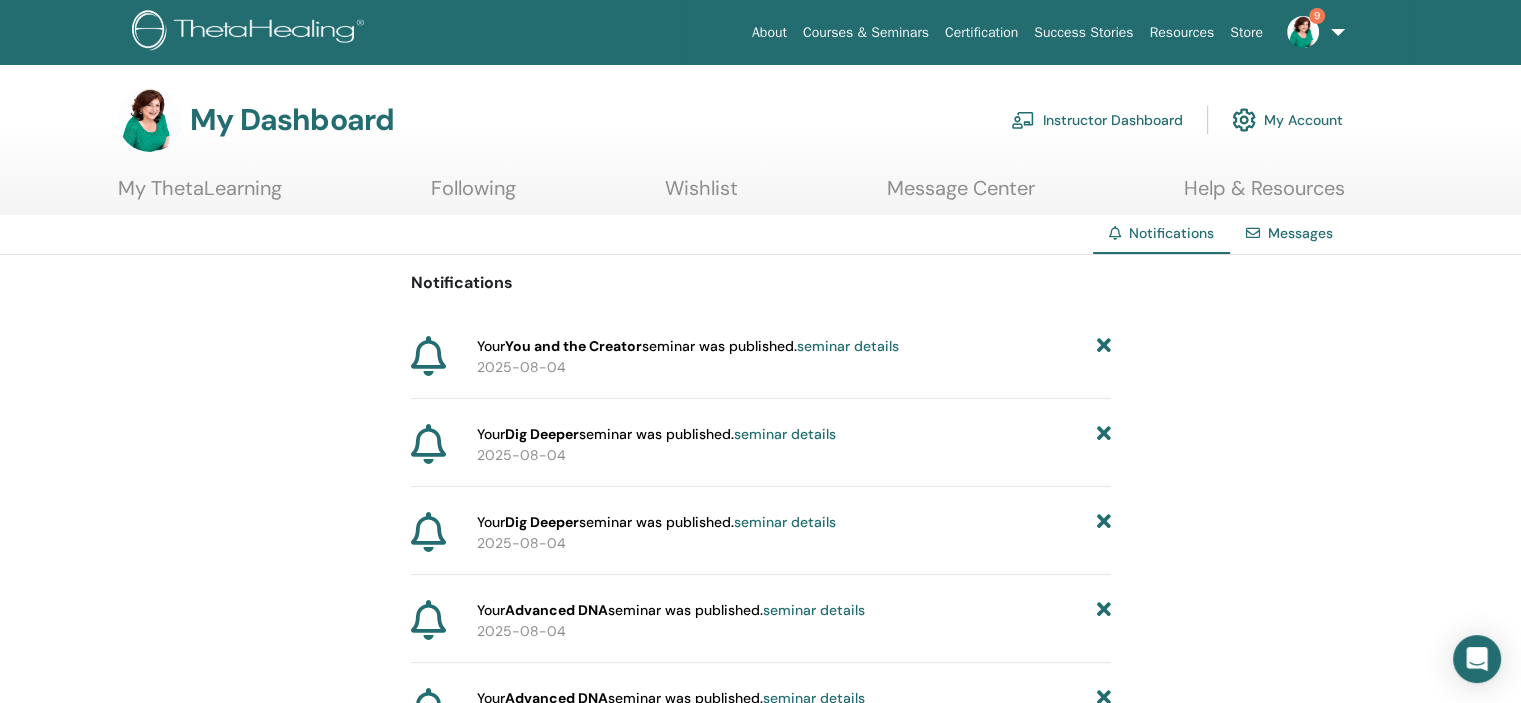 click at bounding box center (1103, 346) 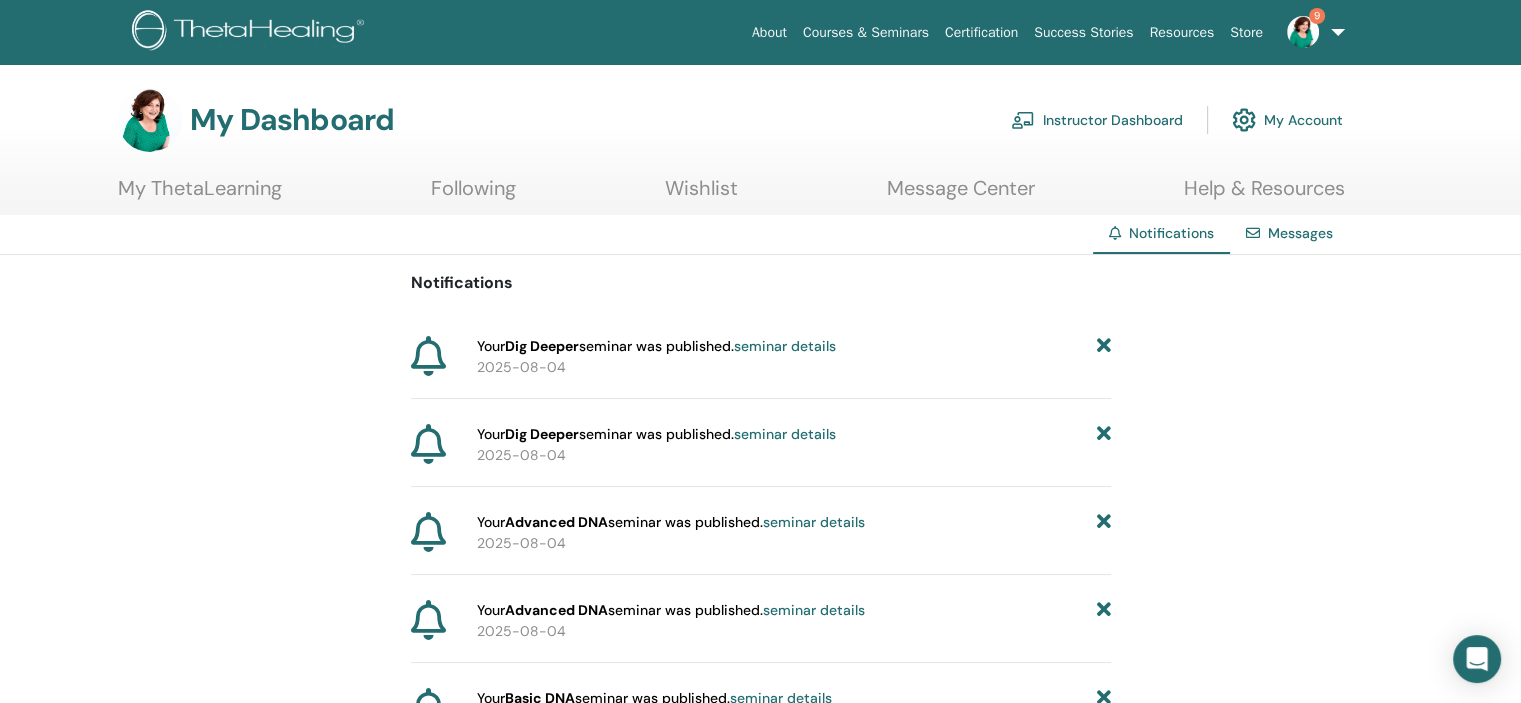 click at bounding box center (1103, 346) 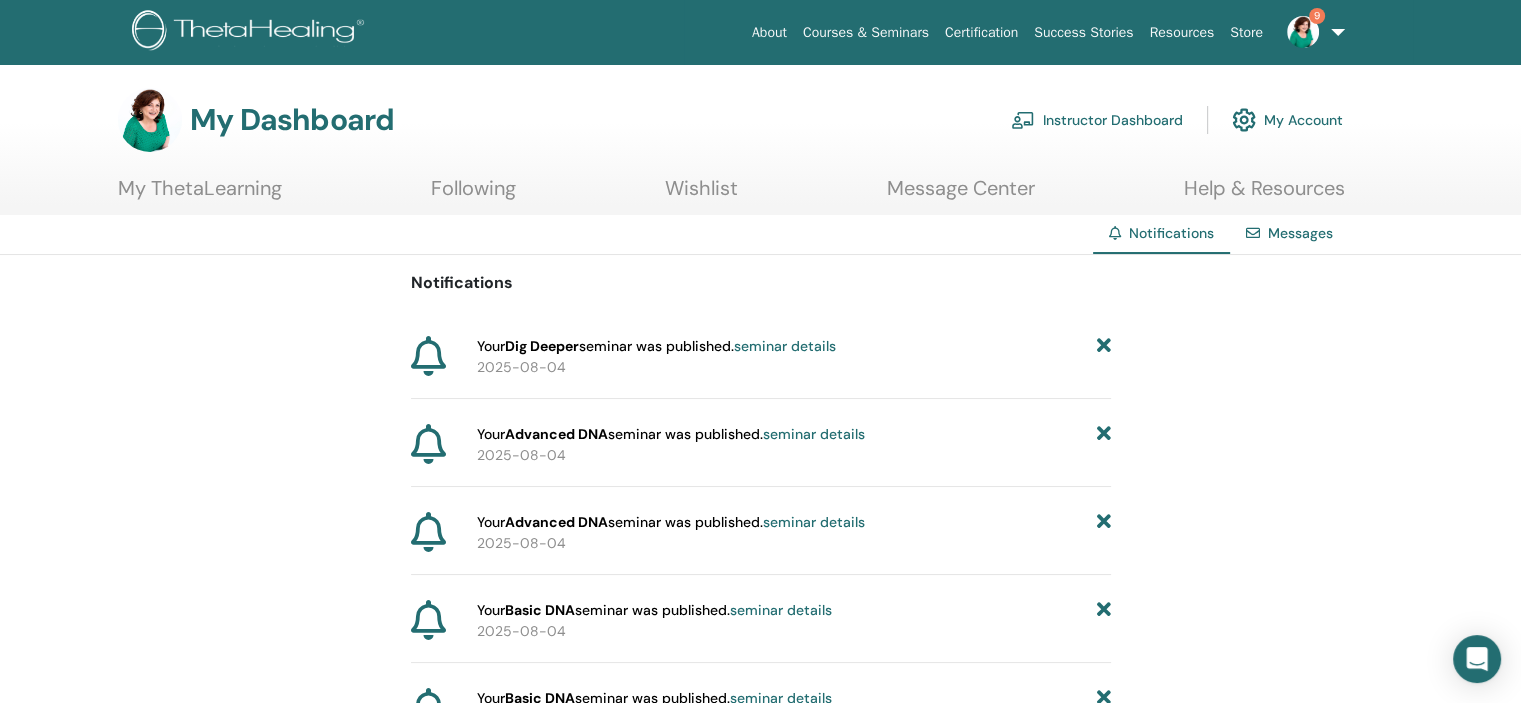 click at bounding box center [1103, 346] 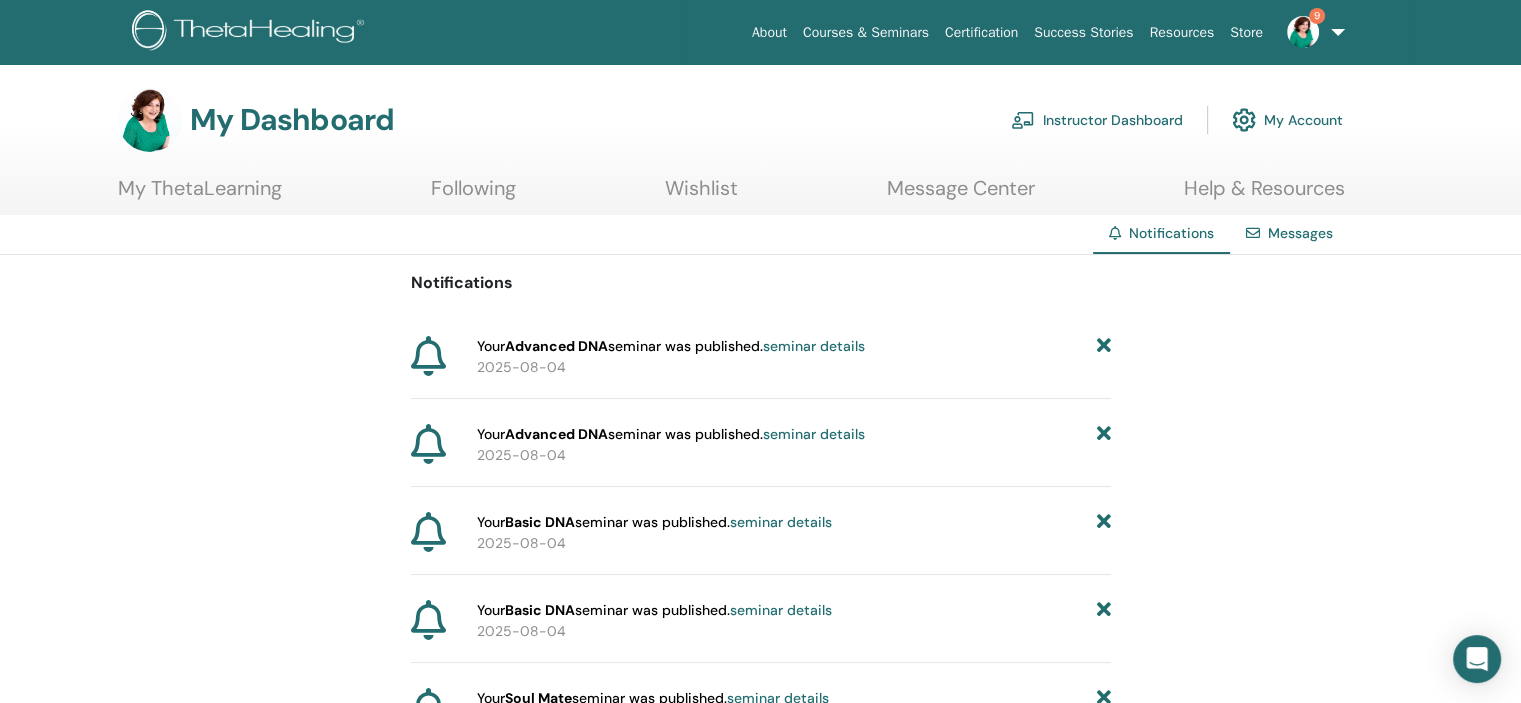 click at bounding box center (1103, 346) 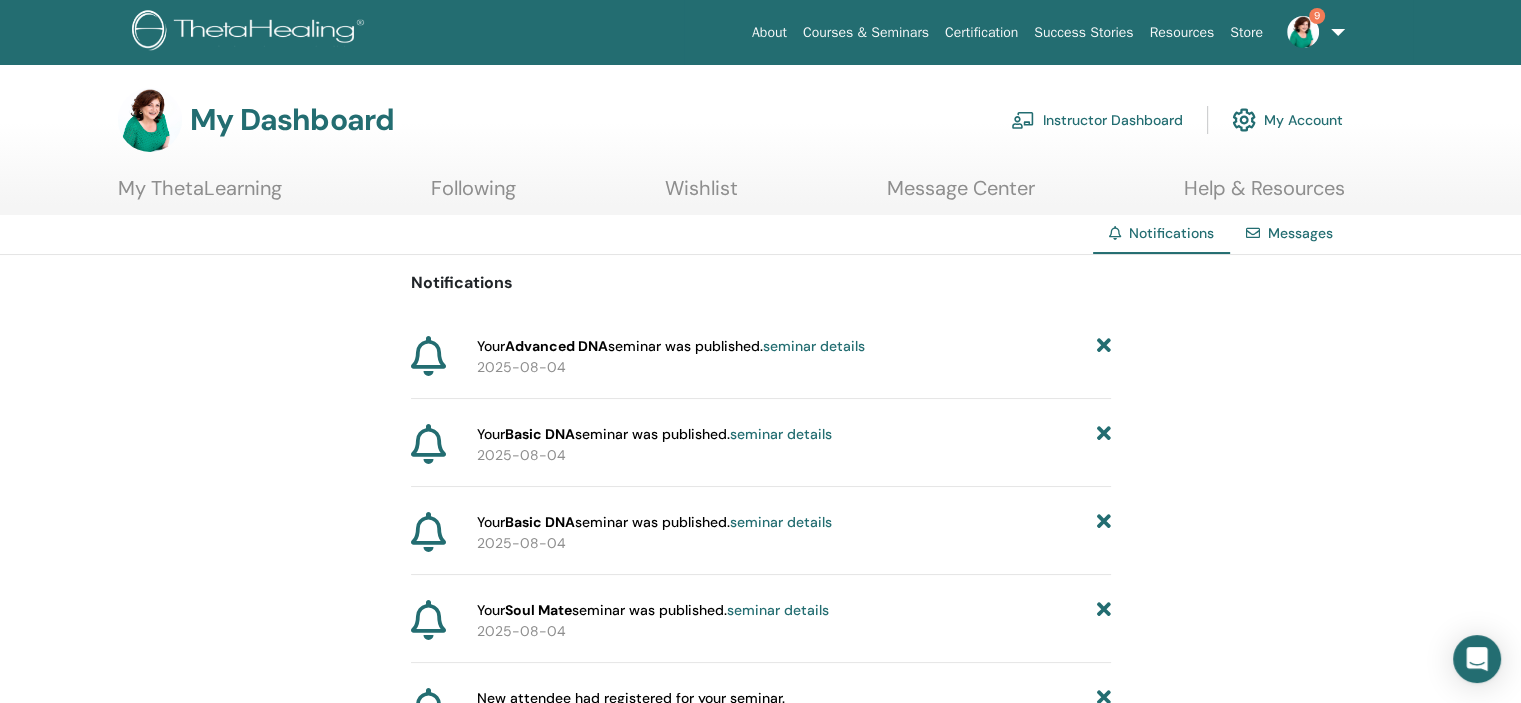 click at bounding box center (1103, 346) 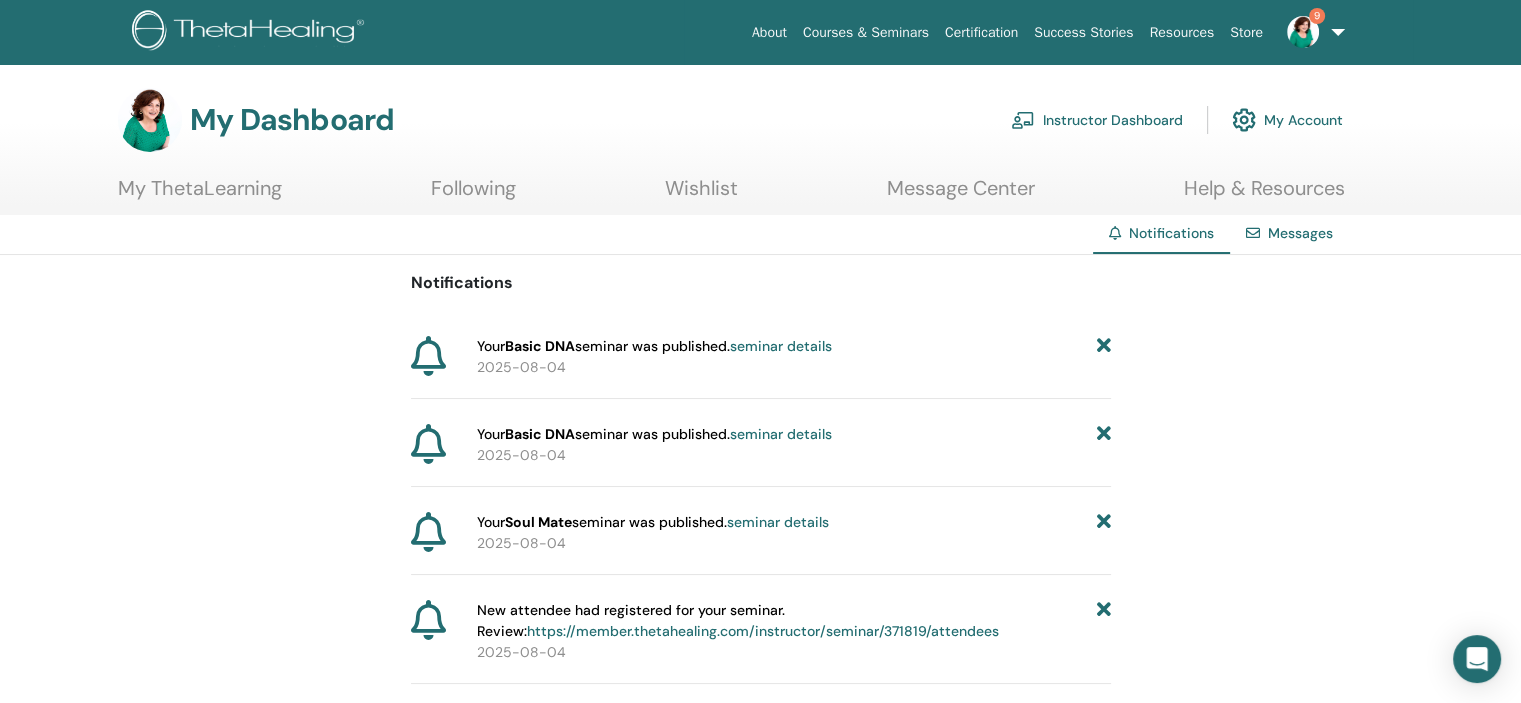 click at bounding box center [1103, 346] 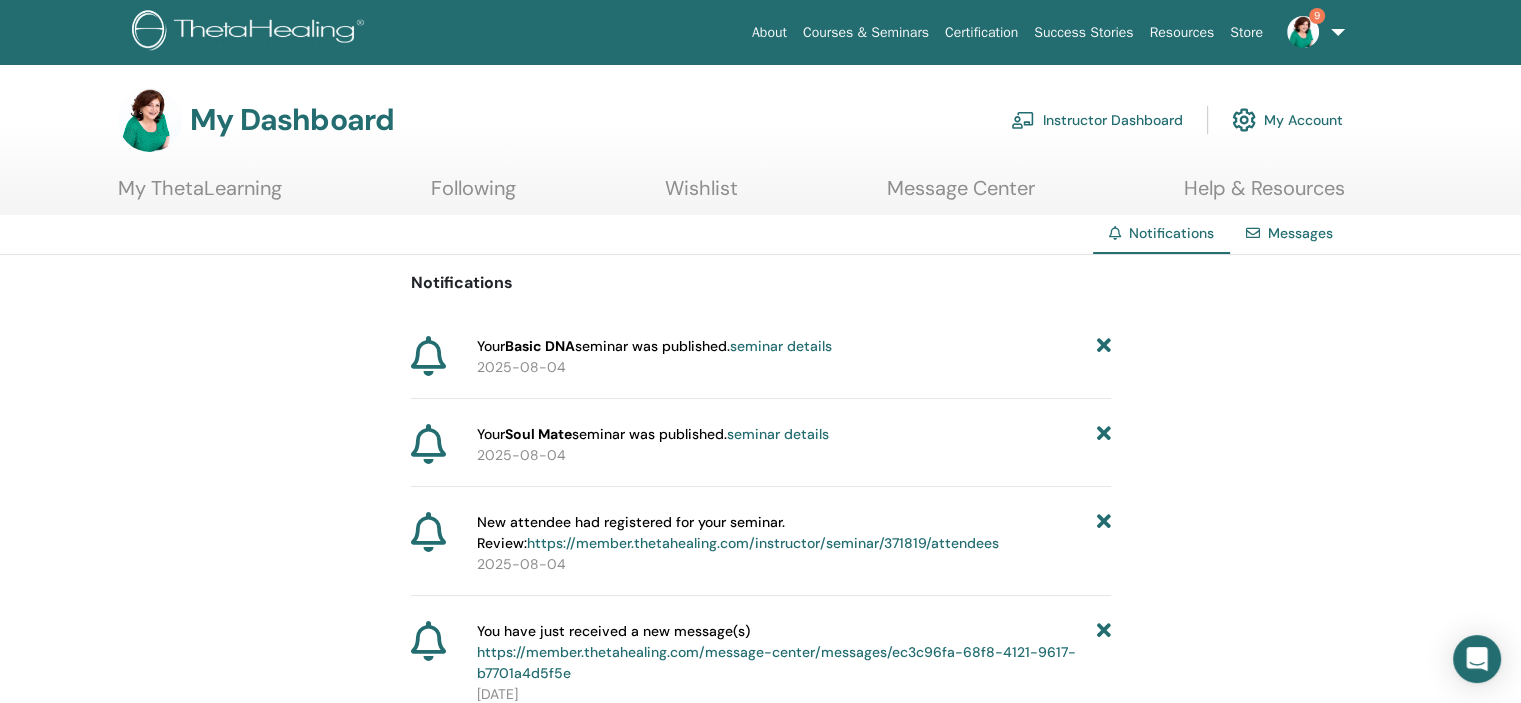click at bounding box center (1103, 346) 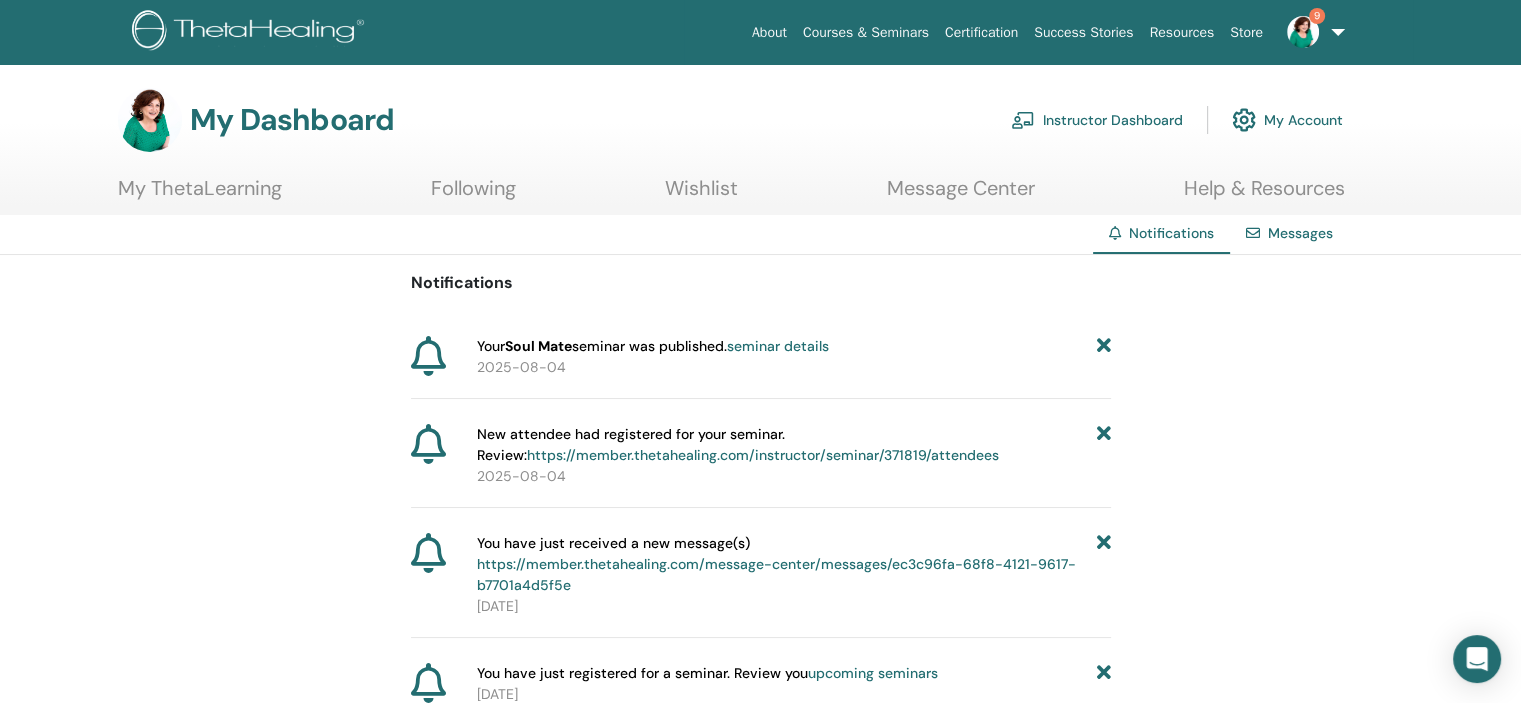 click at bounding box center [1103, 346] 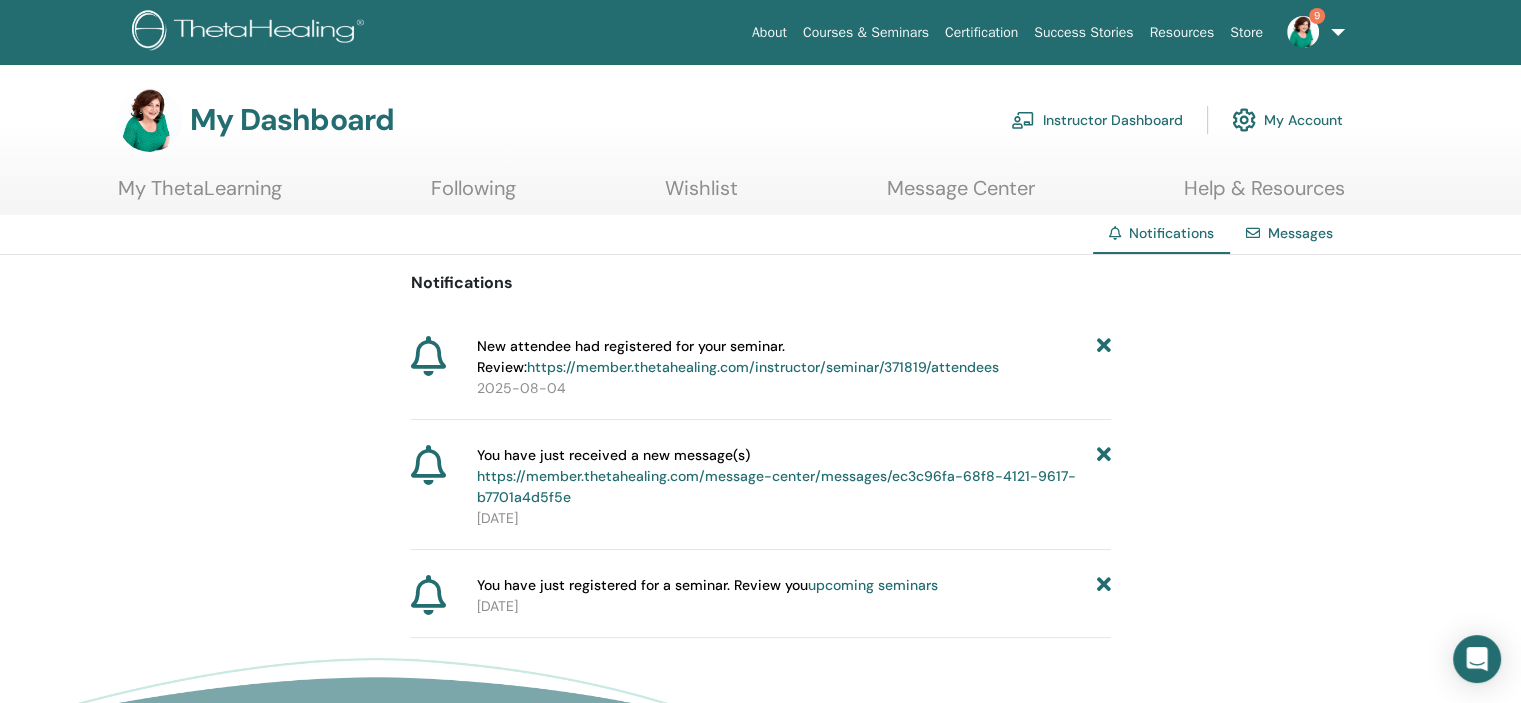 click on "https://member.thetahealing.com/instructor/seminar/371819/attendees" at bounding box center [763, 367] 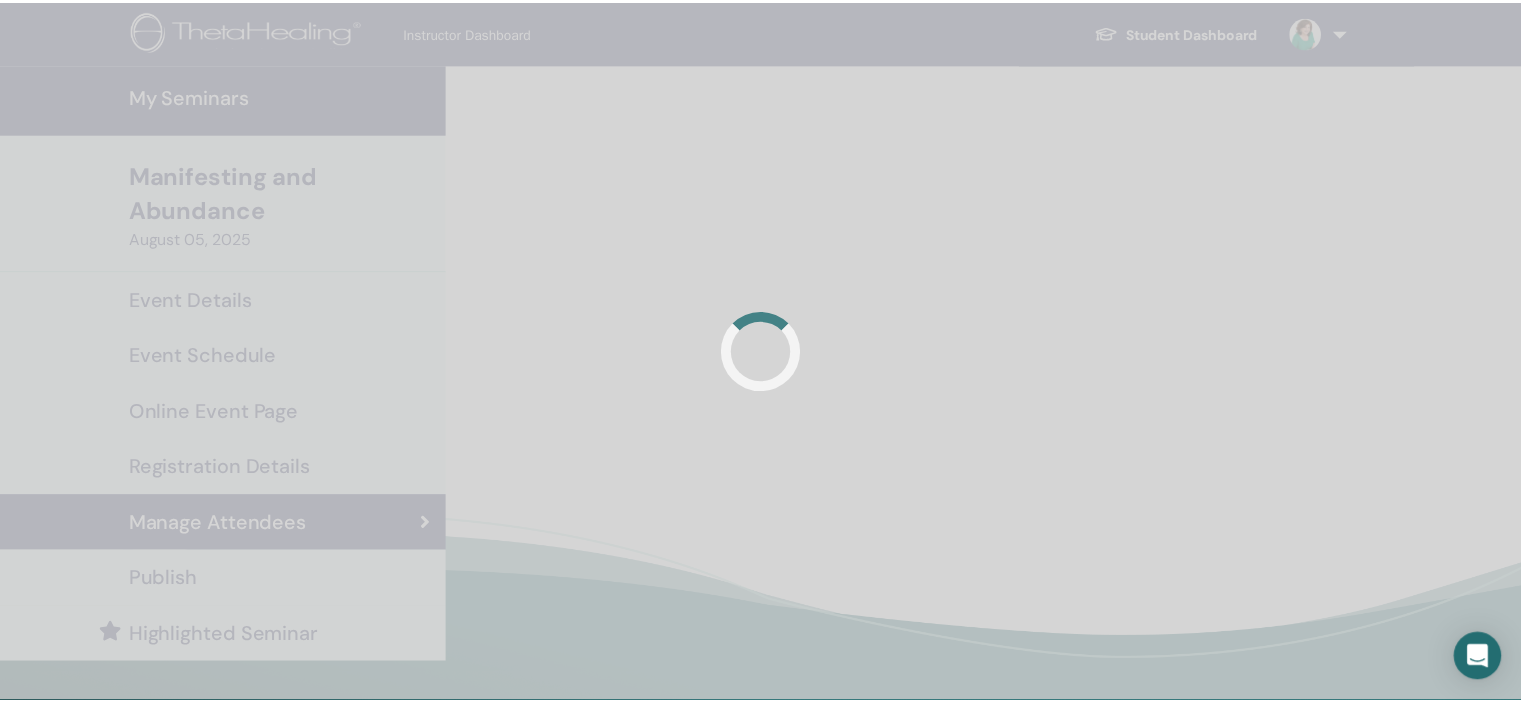 scroll, scrollTop: 0, scrollLeft: 0, axis: both 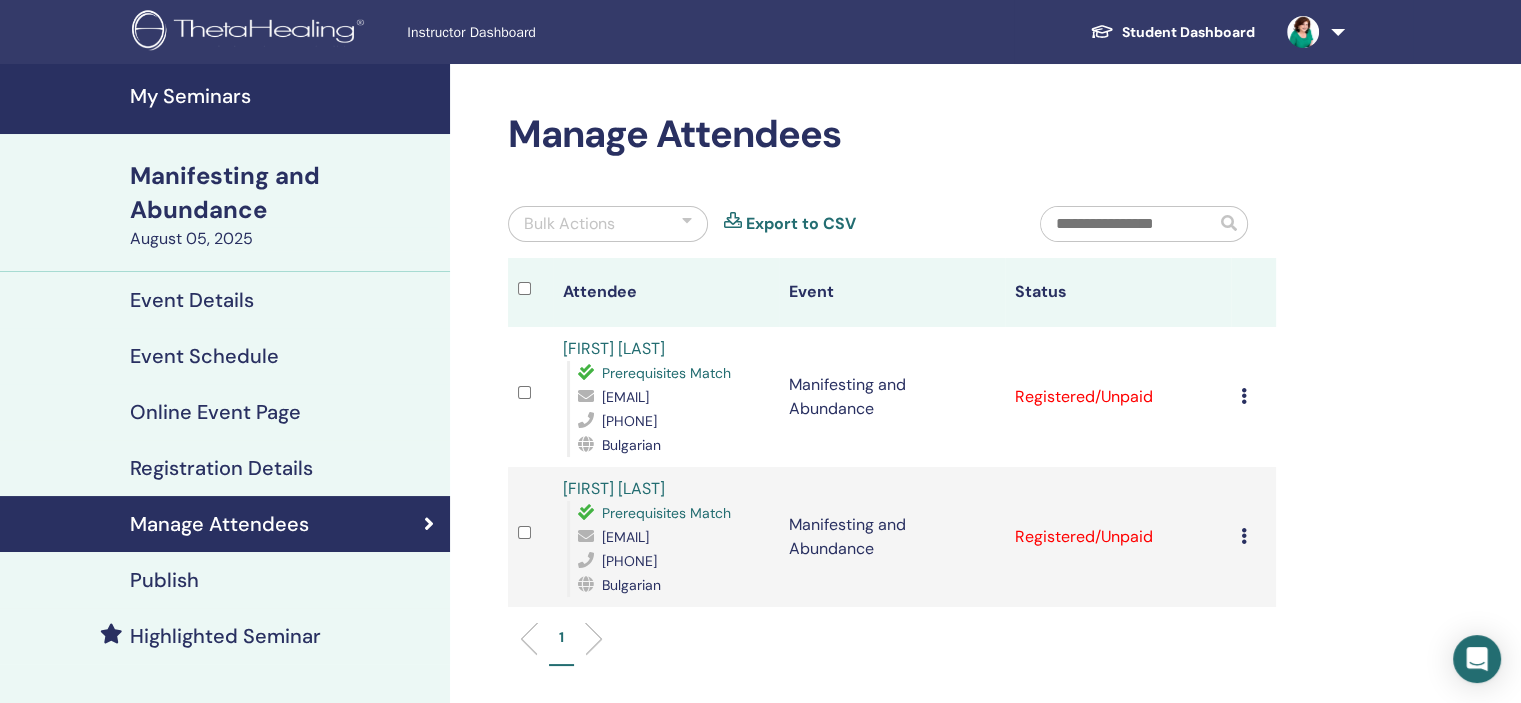 click on "My Seminars" at bounding box center (284, 96) 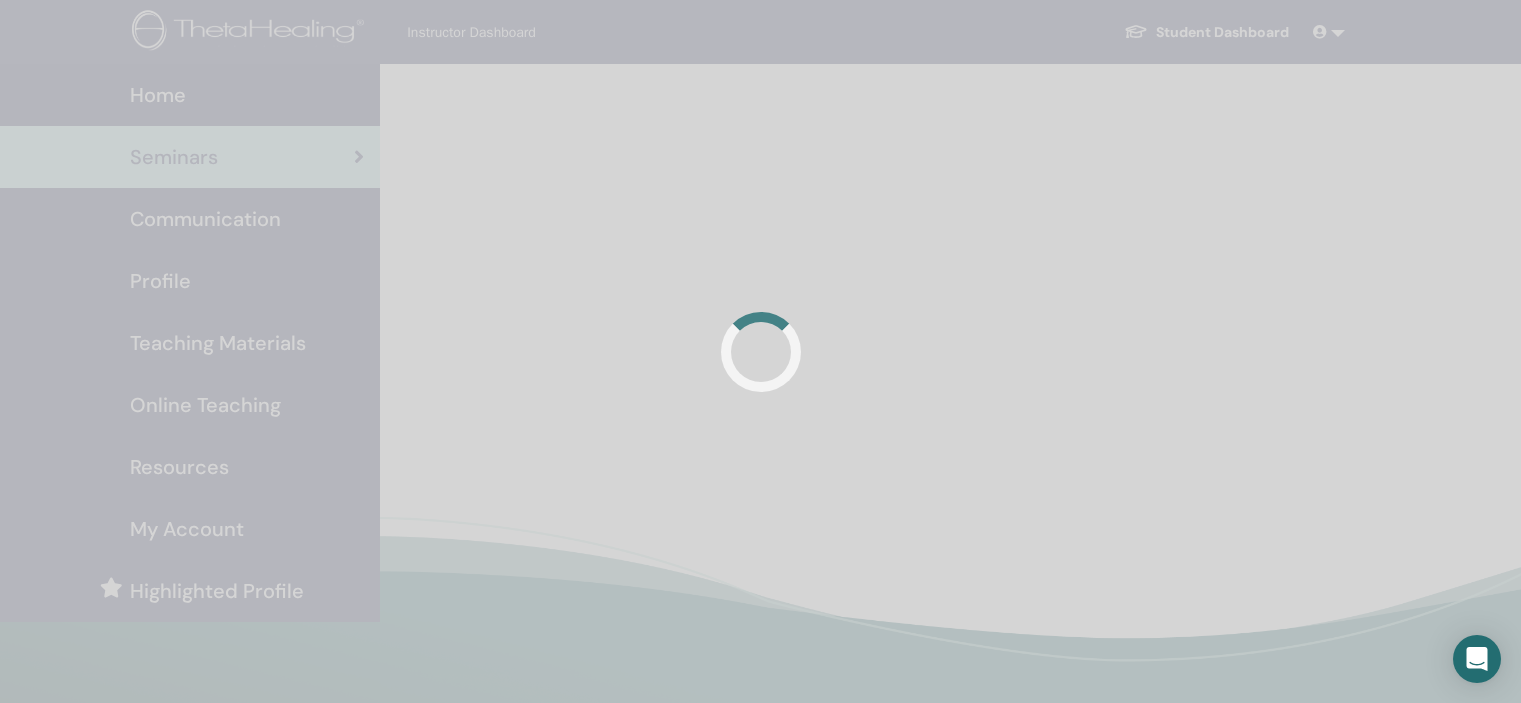scroll, scrollTop: 0, scrollLeft: 0, axis: both 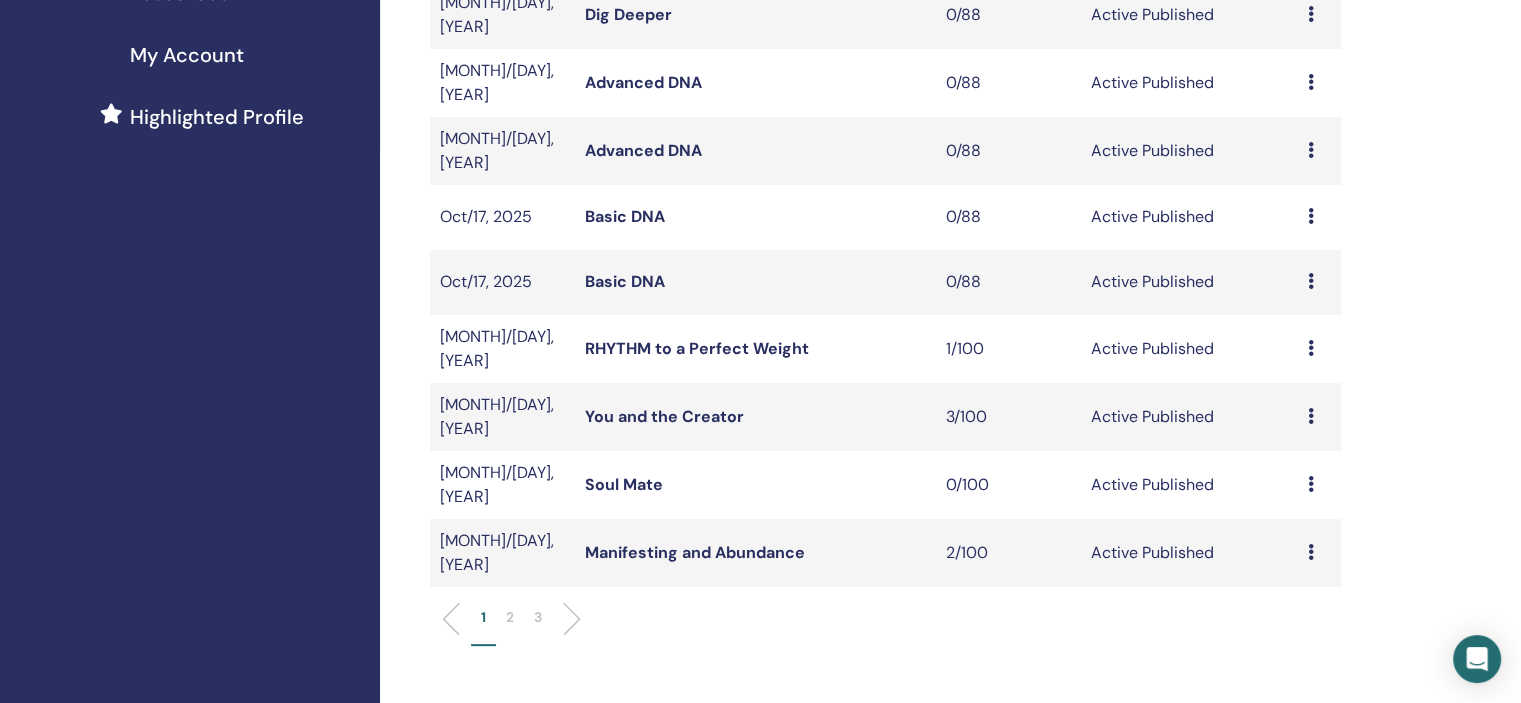 click on "2" at bounding box center (510, 626) 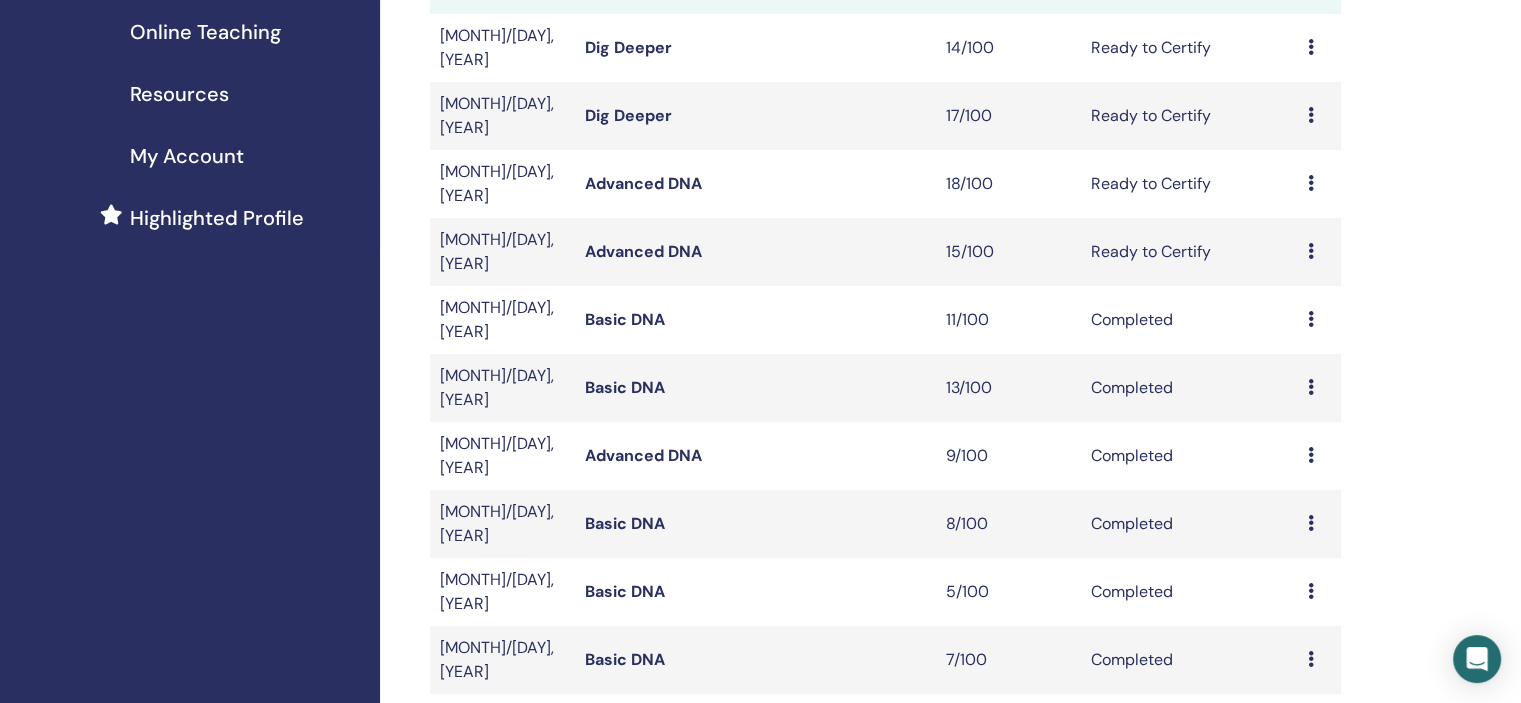 scroll, scrollTop: 431, scrollLeft: 0, axis: vertical 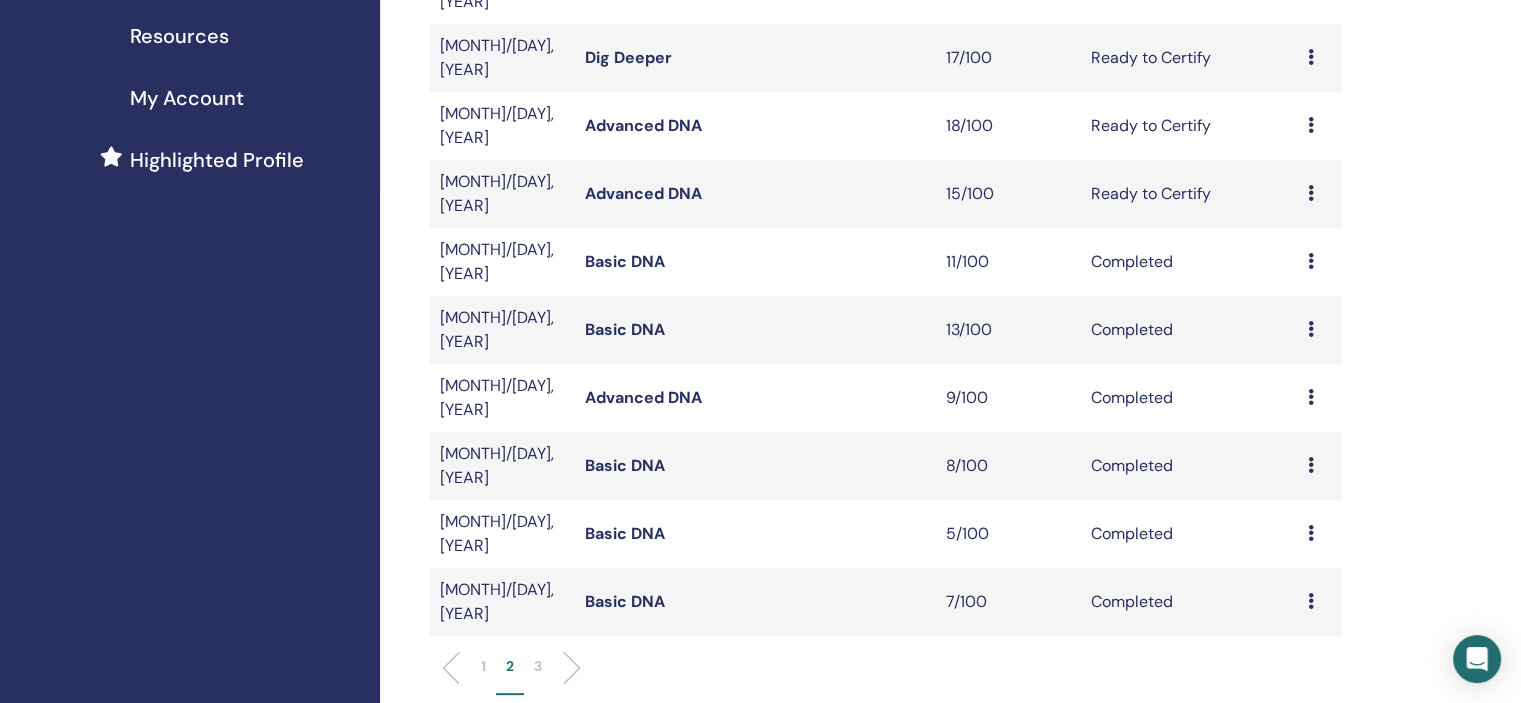 click on "3" at bounding box center (538, 666) 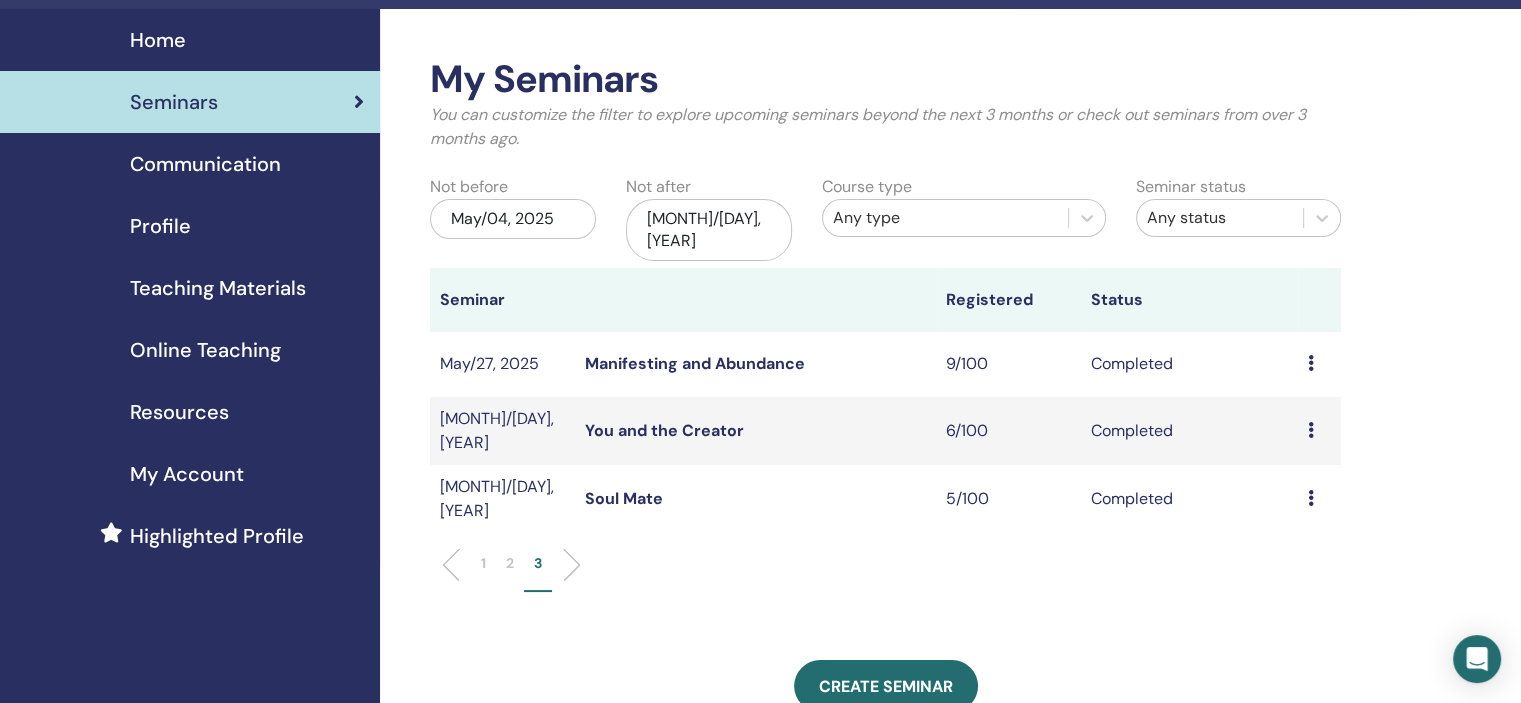 scroll, scrollTop: 48, scrollLeft: 0, axis: vertical 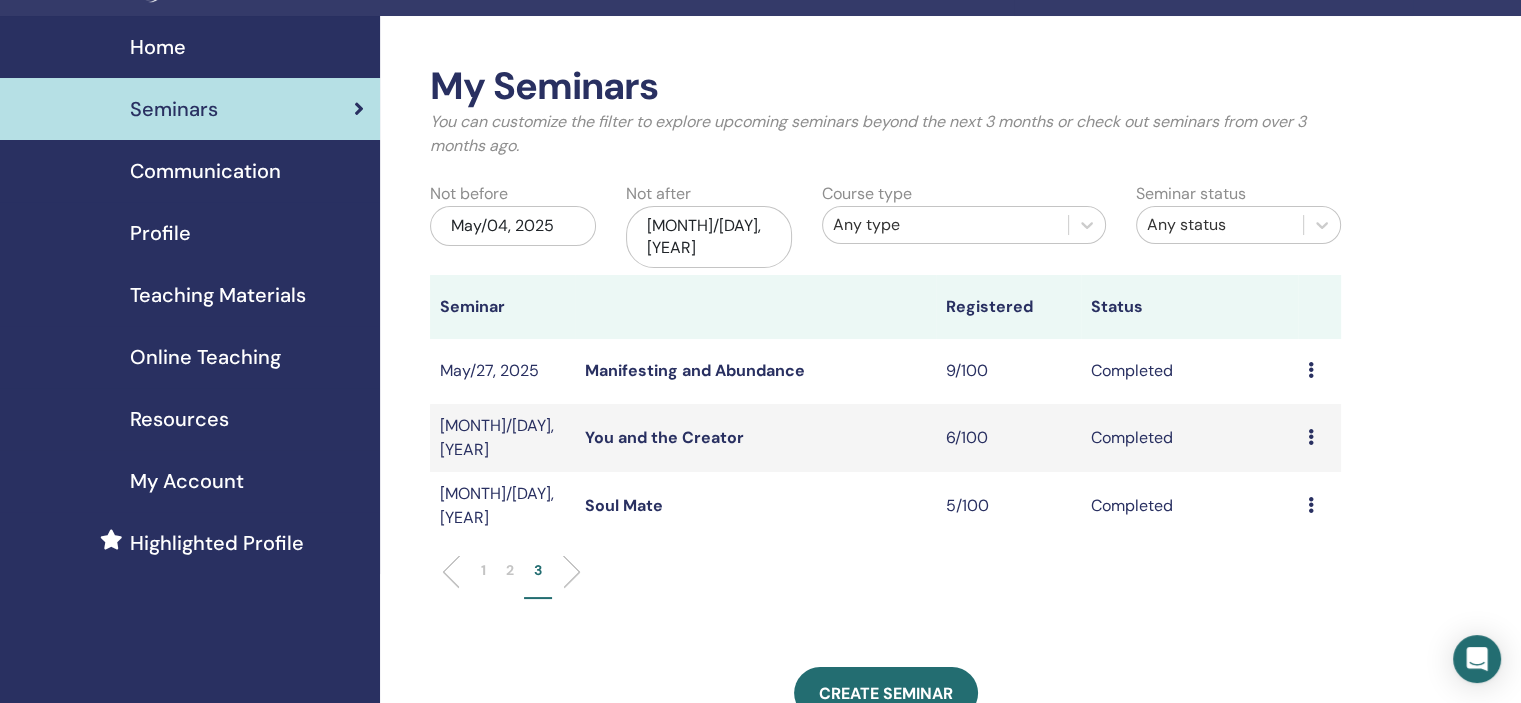 click on "Preview Attendees" at bounding box center [1319, 438] 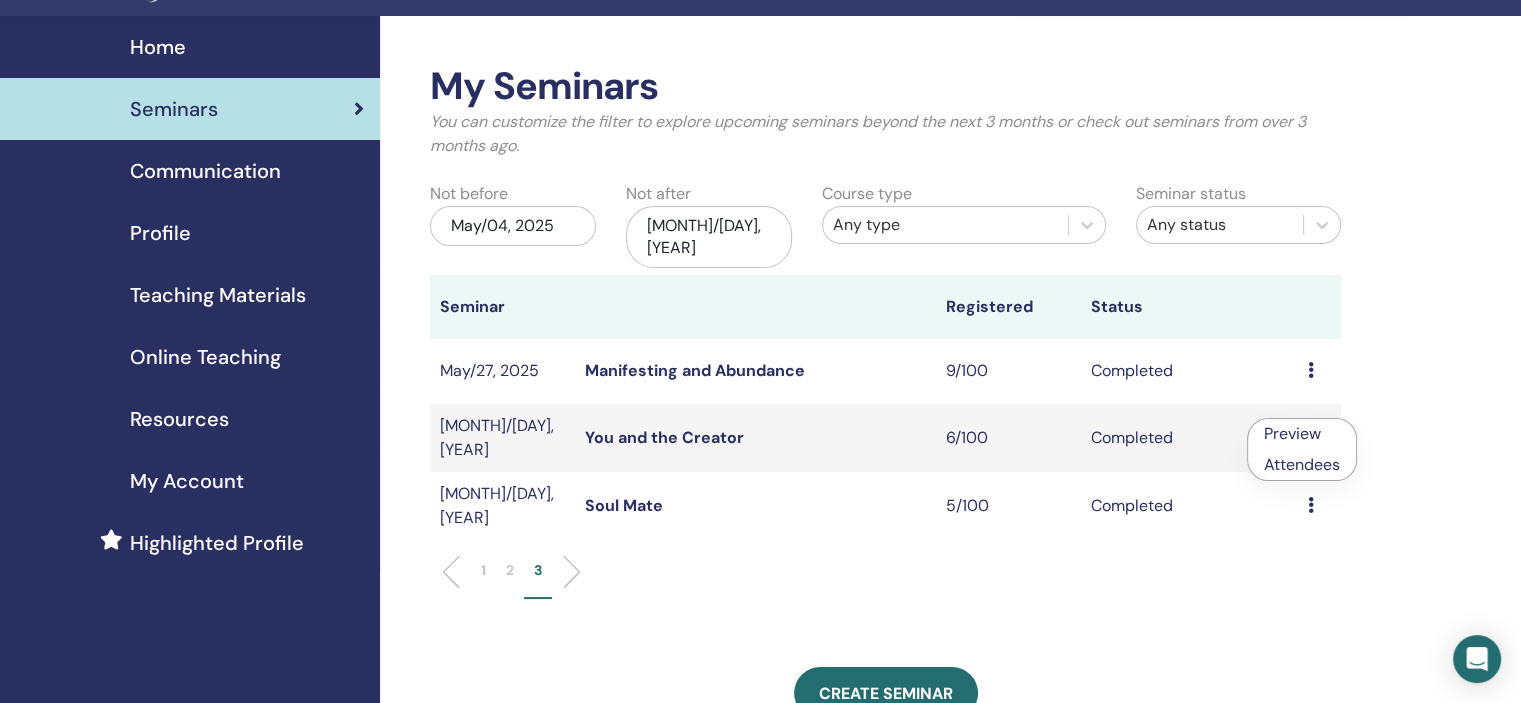 click on "Attendees" at bounding box center [1302, 464] 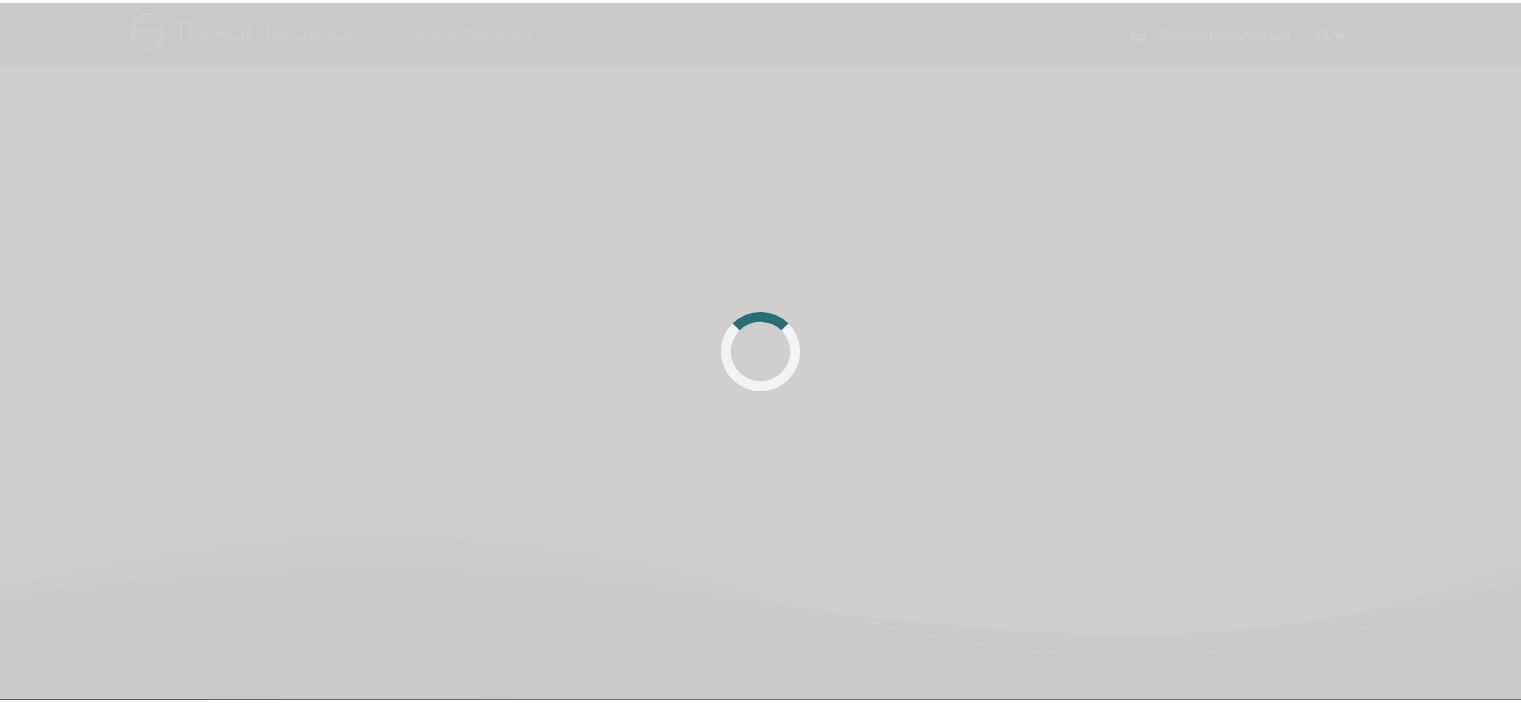scroll, scrollTop: 0, scrollLeft: 0, axis: both 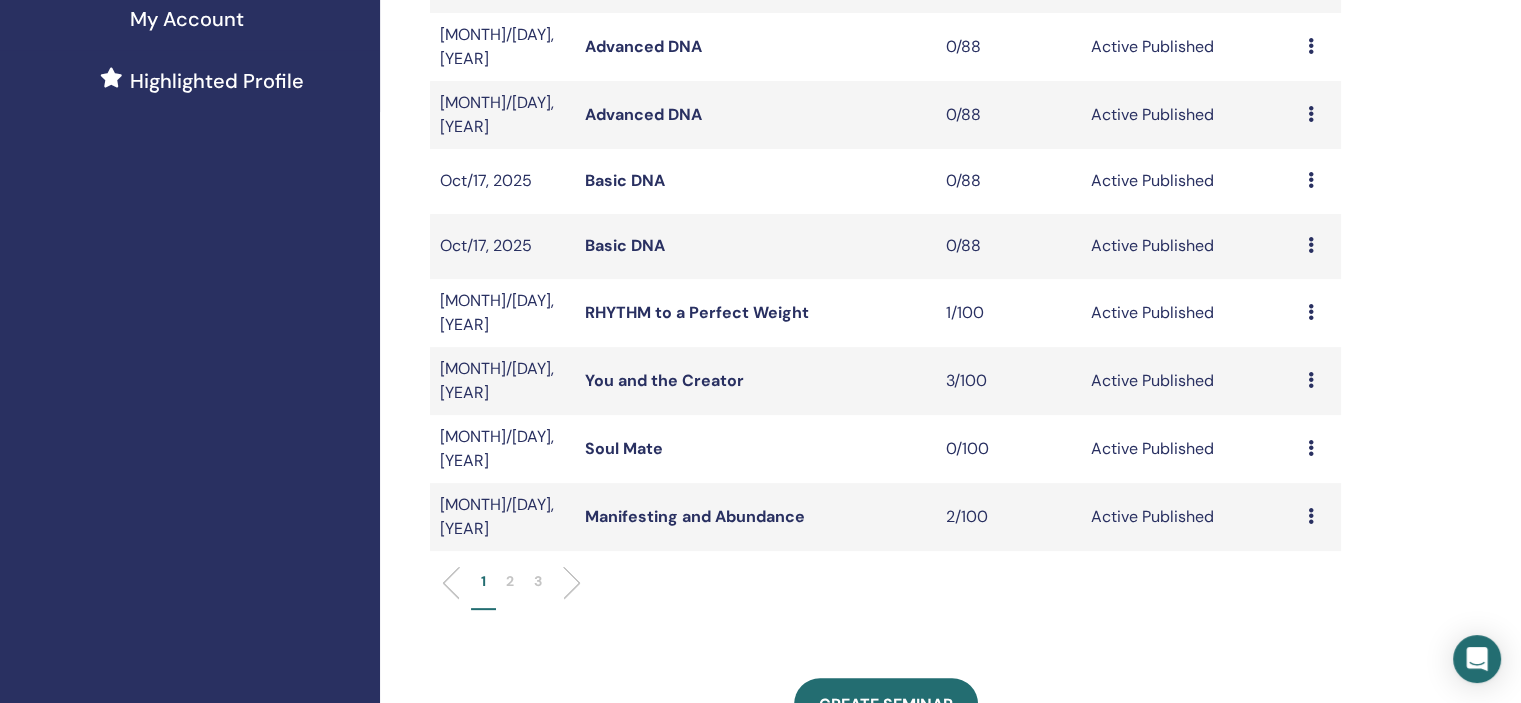 click on "2" at bounding box center [510, 581] 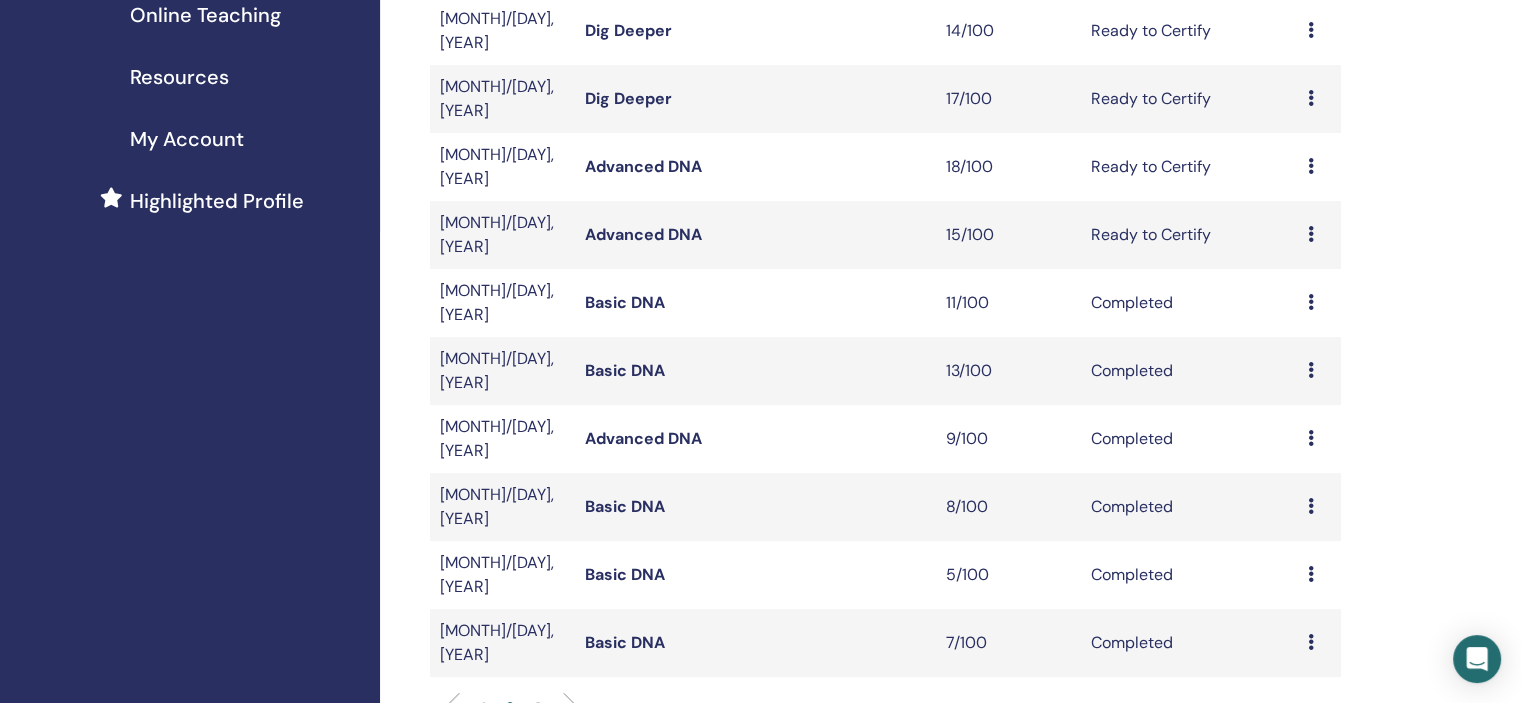 scroll, scrollTop: 419, scrollLeft: 0, axis: vertical 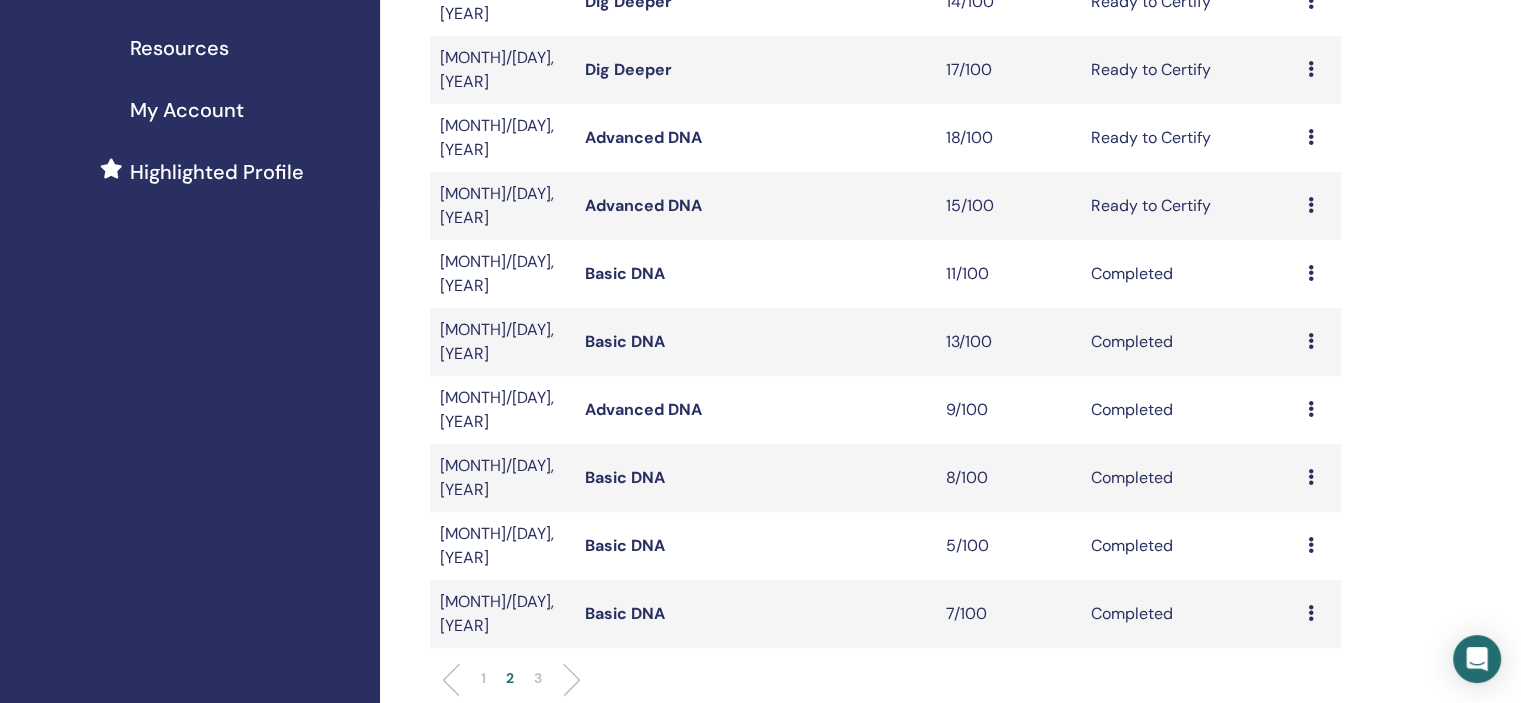 click on "3" at bounding box center [538, 678] 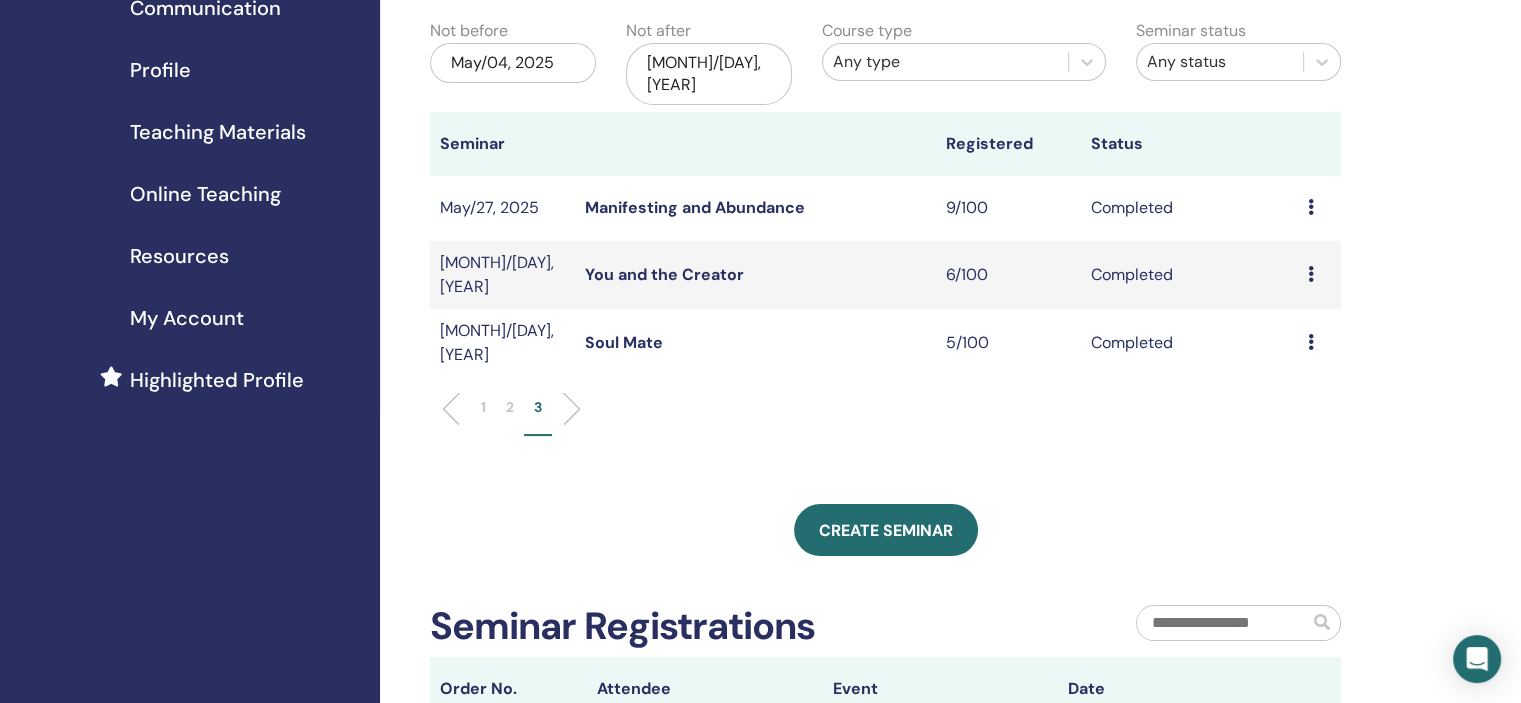 scroll, scrollTop: 185, scrollLeft: 0, axis: vertical 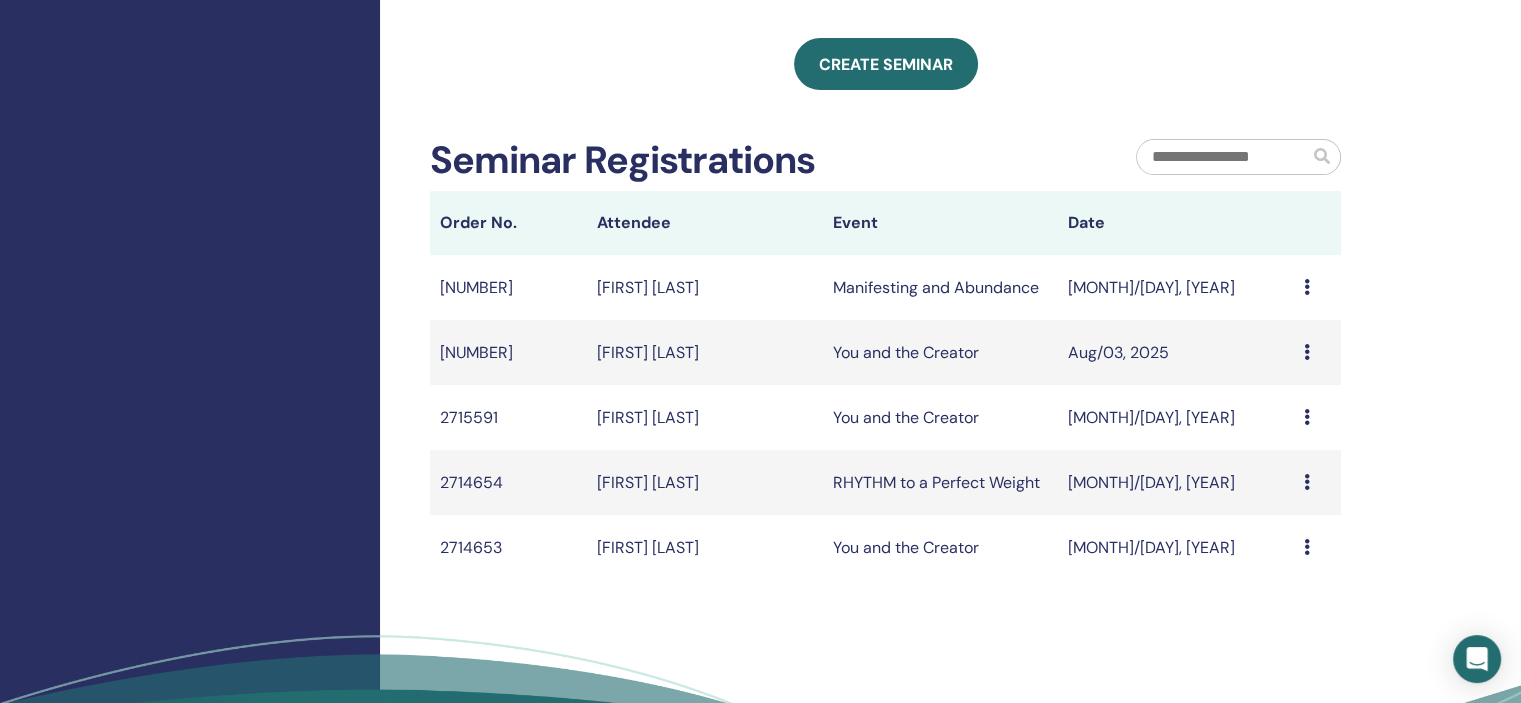click at bounding box center [1223, 157] 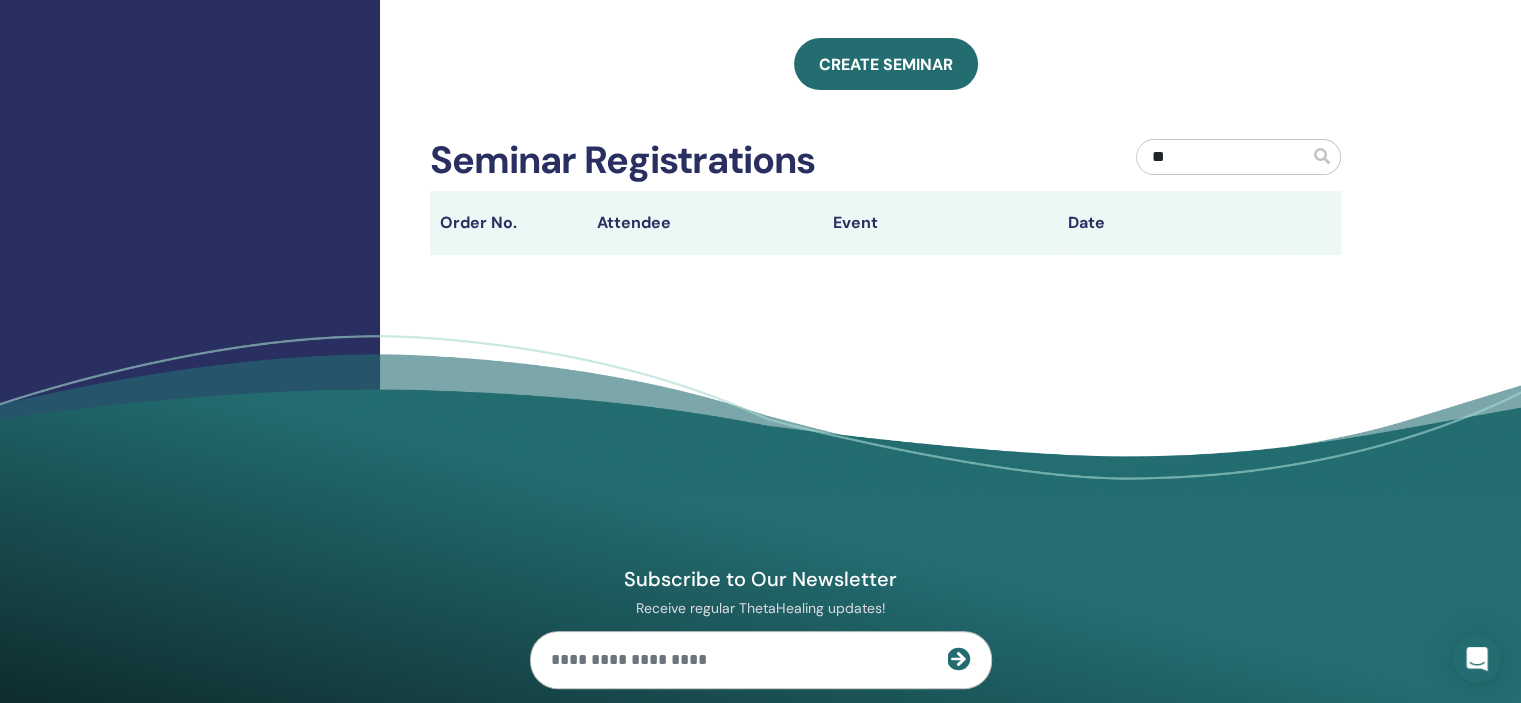 type on "*" 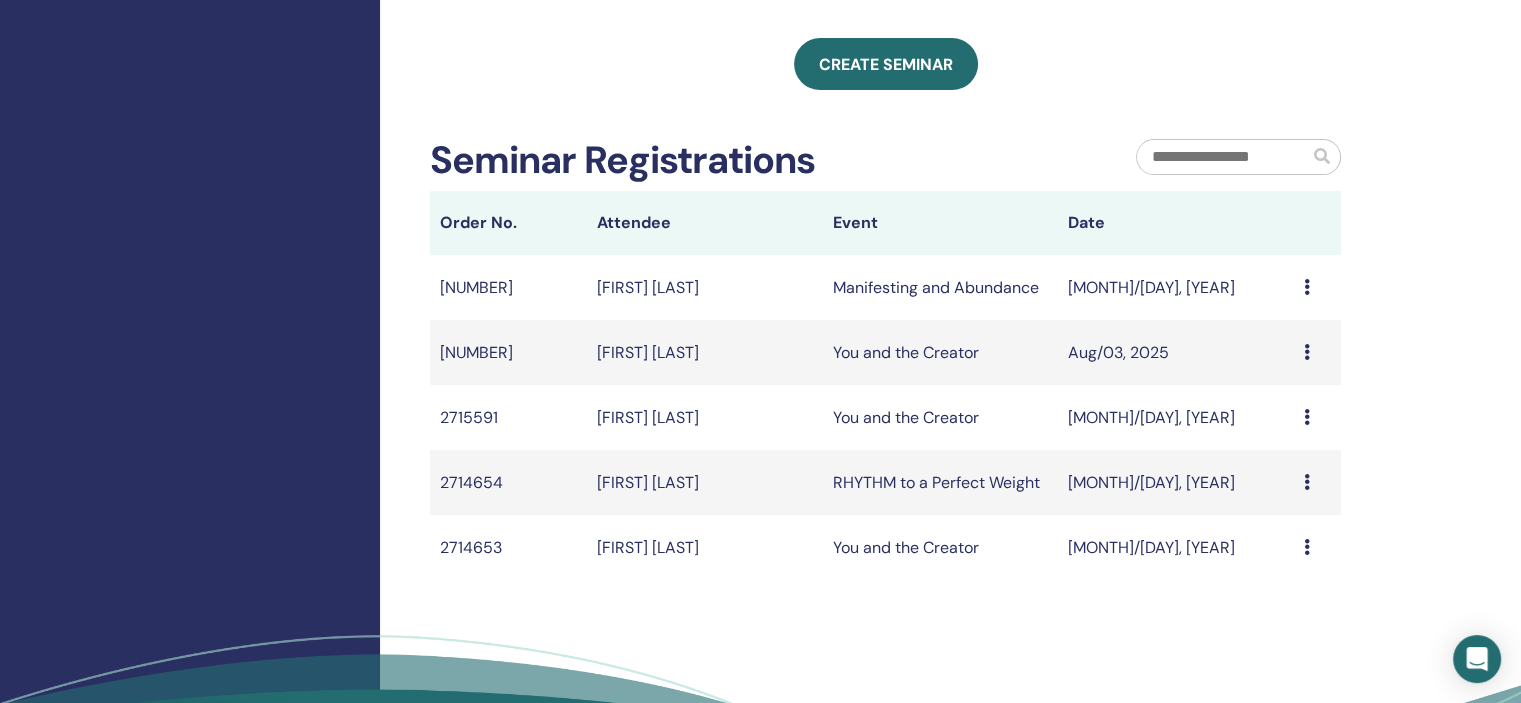 scroll, scrollTop: 89, scrollLeft: 0, axis: vertical 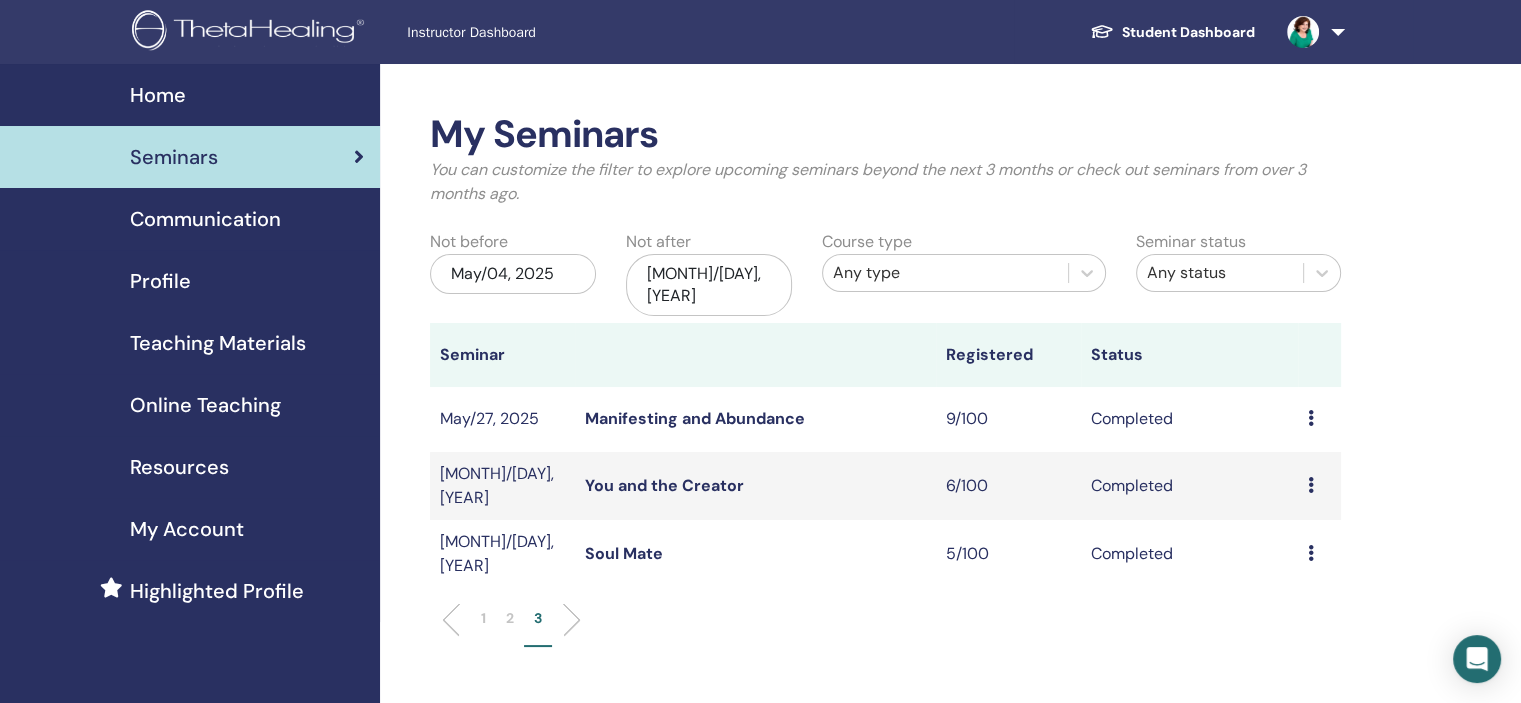 type 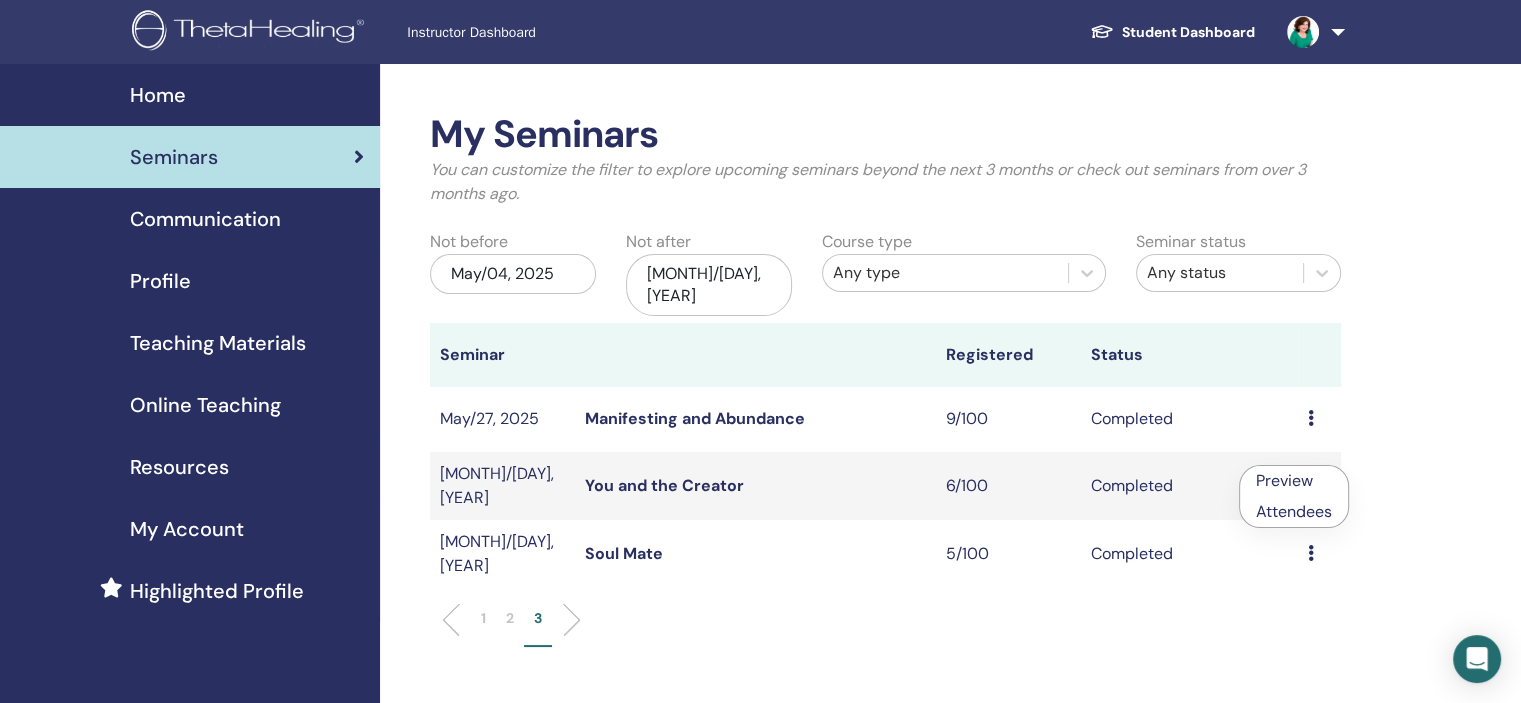click on "Attendees" at bounding box center (1294, 511) 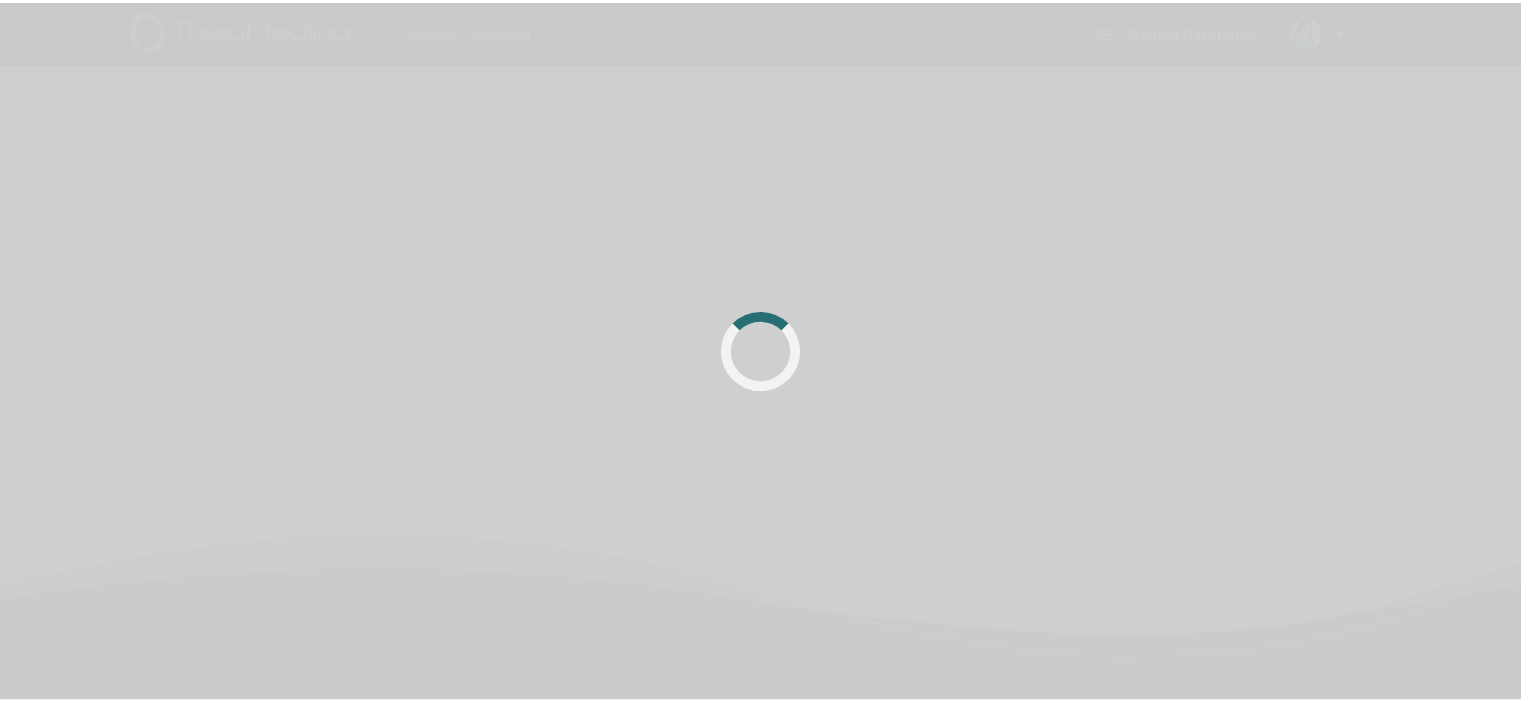 scroll, scrollTop: 0, scrollLeft: 0, axis: both 